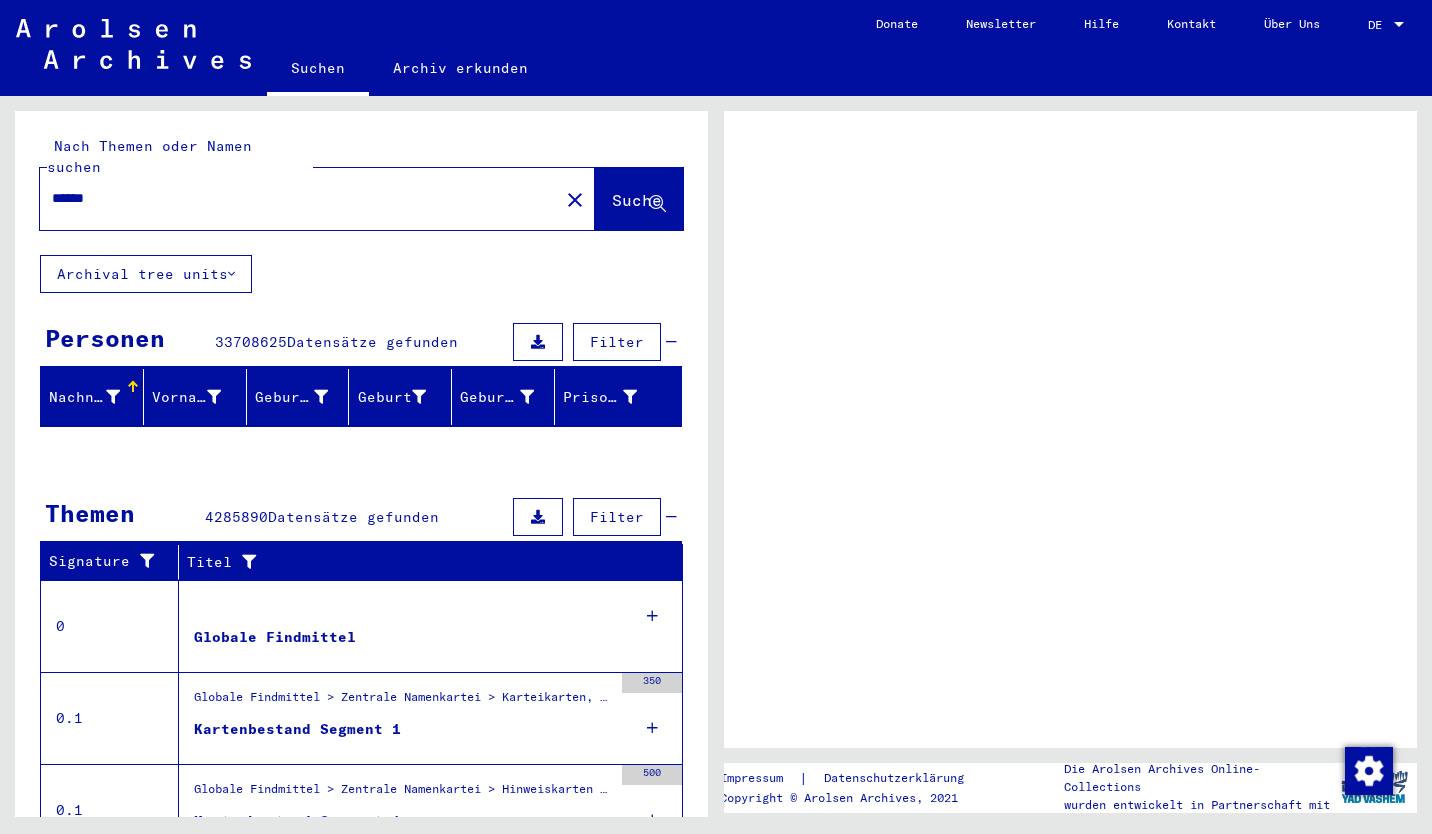 scroll, scrollTop: 0, scrollLeft: 0, axis: both 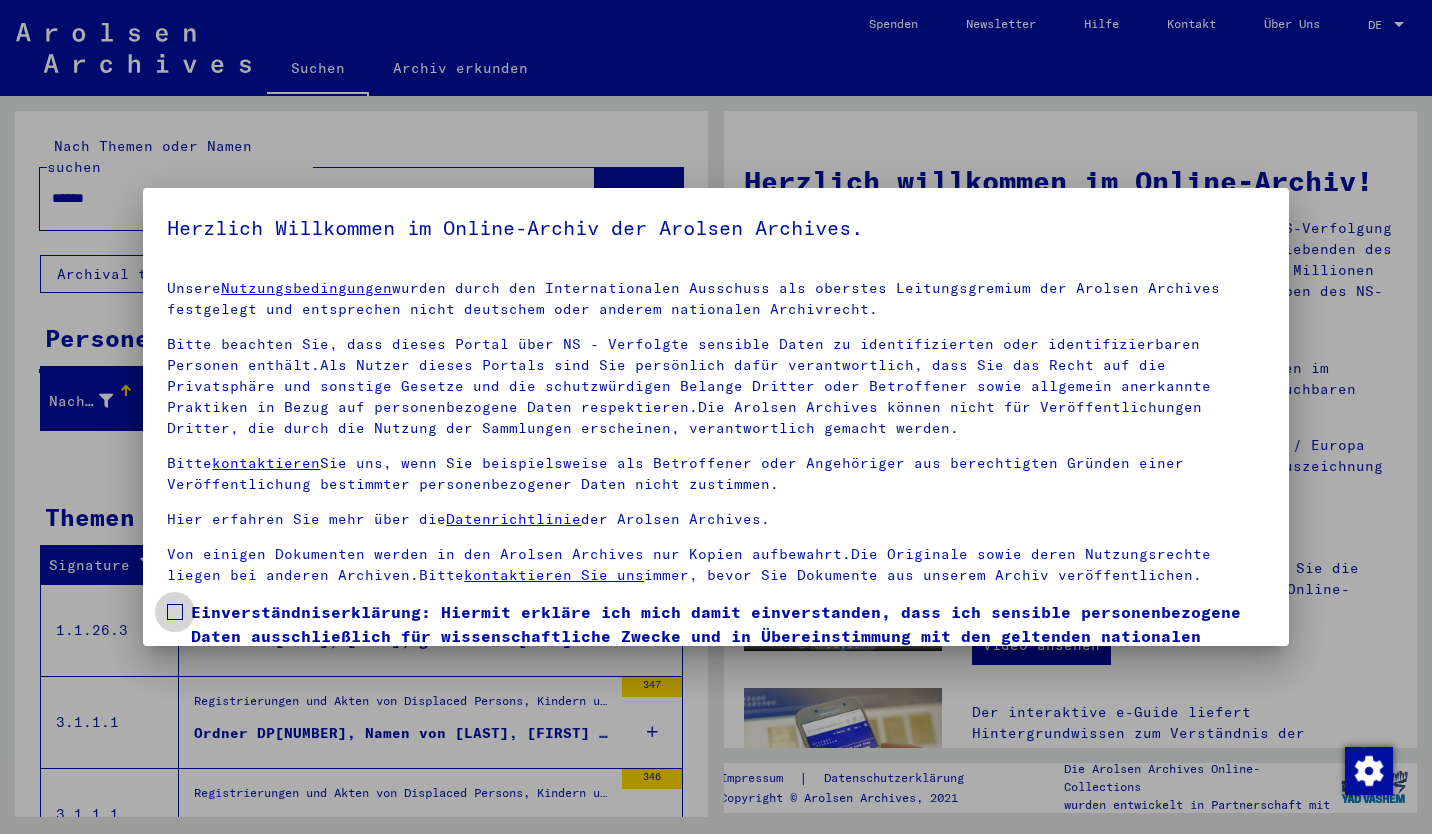 click at bounding box center (175, 612) 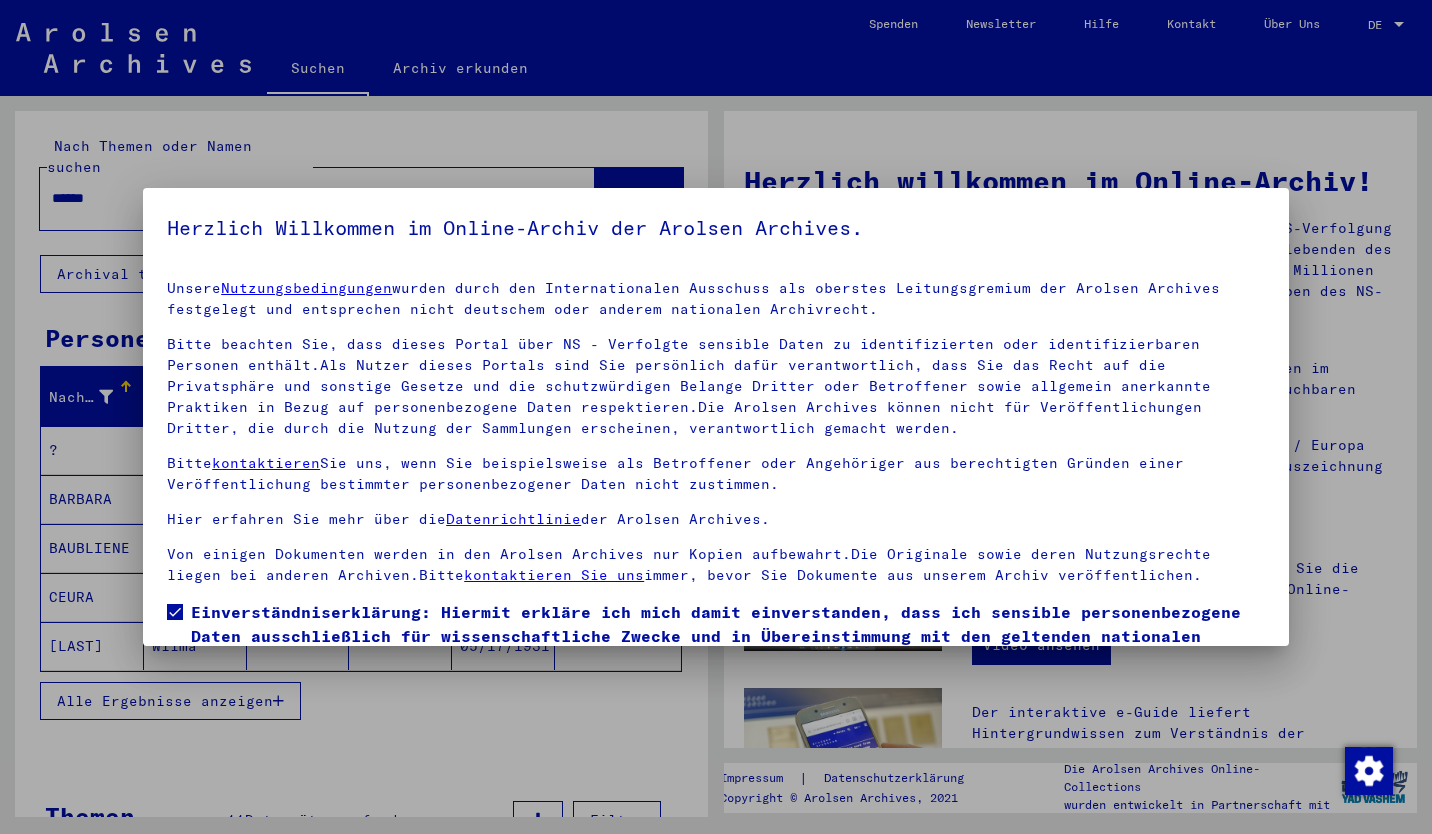 scroll, scrollTop: 121, scrollLeft: 0, axis: vertical 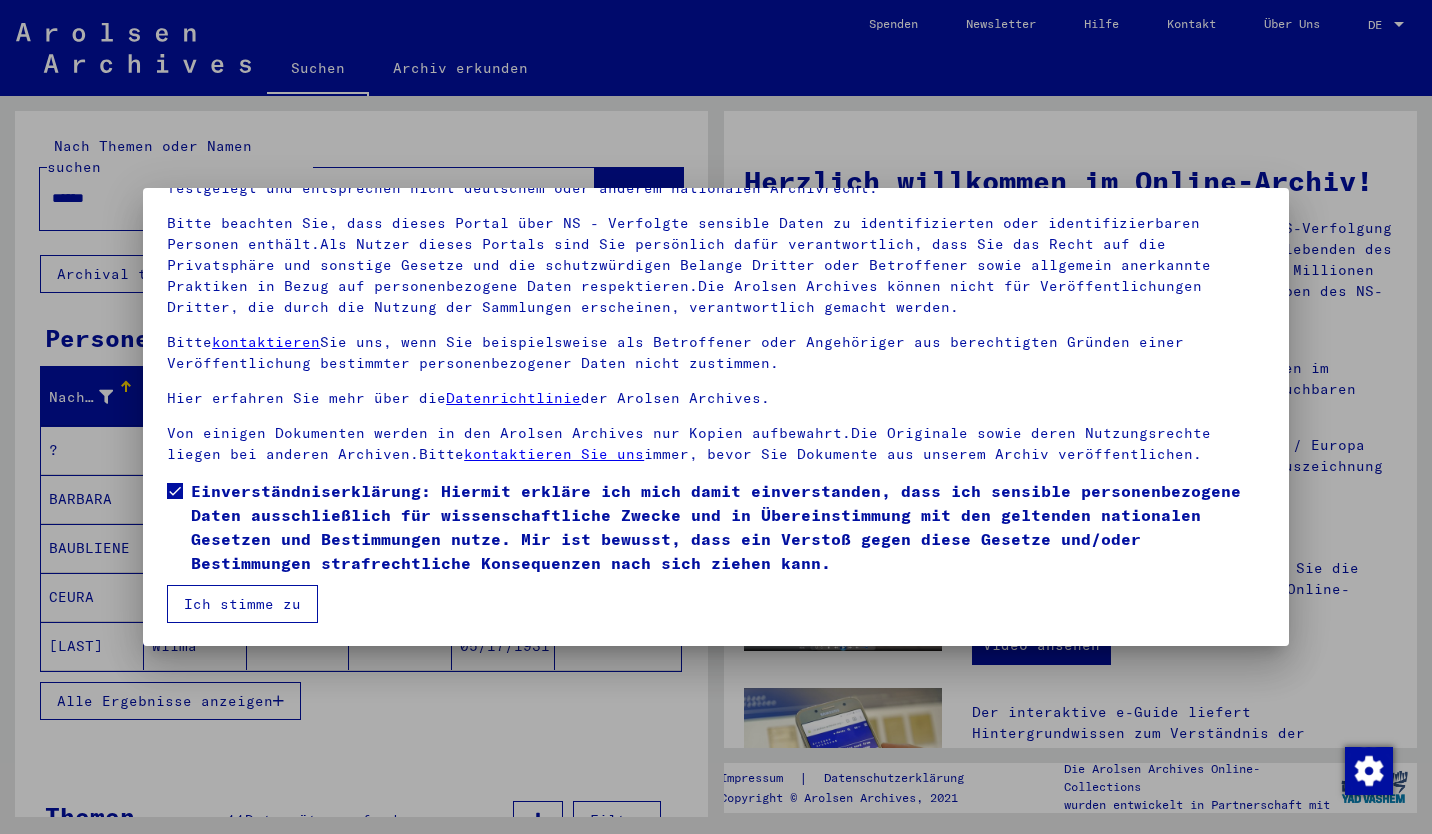 click on "Ich stimme zu" at bounding box center (242, 604) 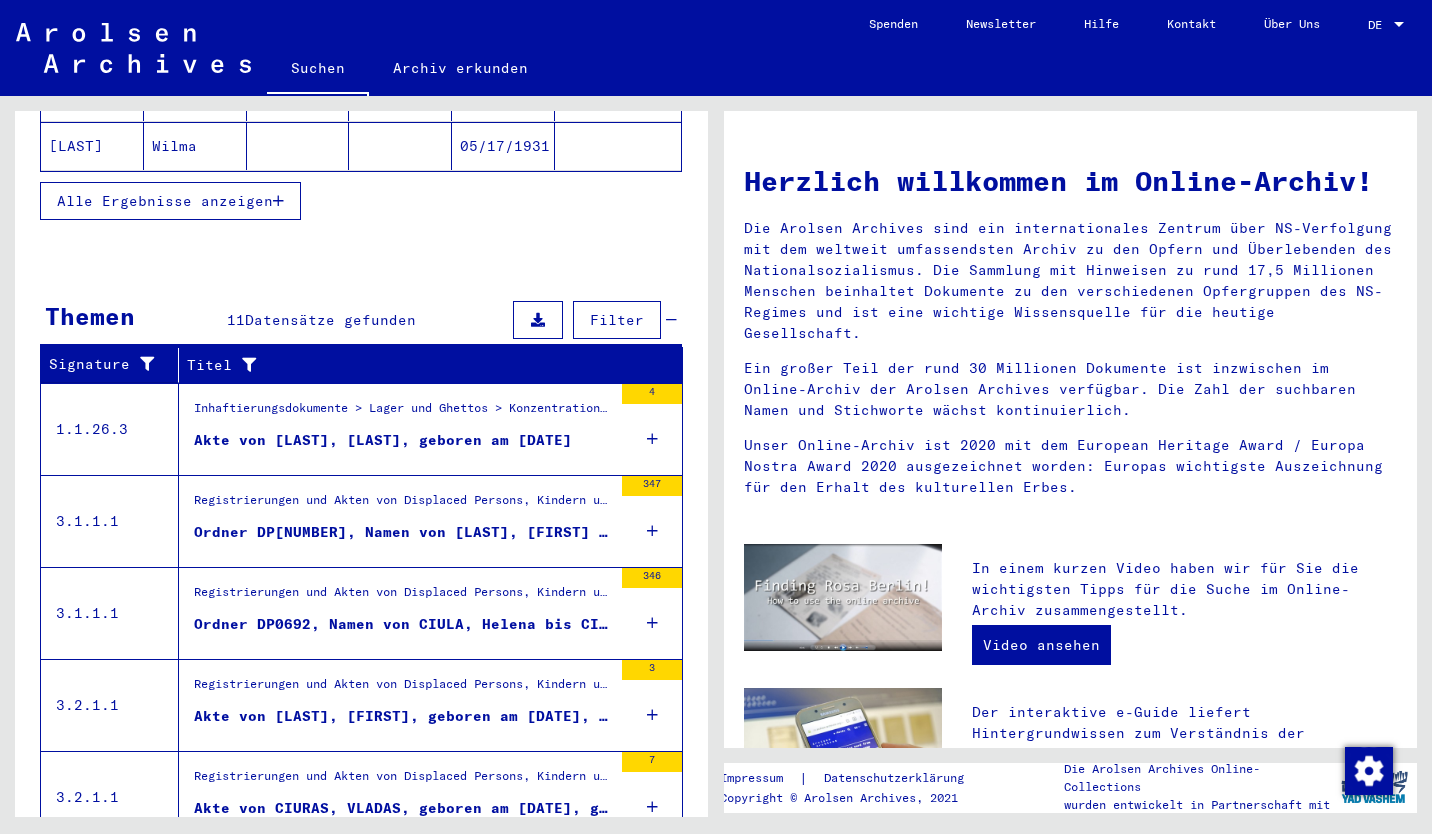 scroll, scrollTop: 564, scrollLeft: 0, axis: vertical 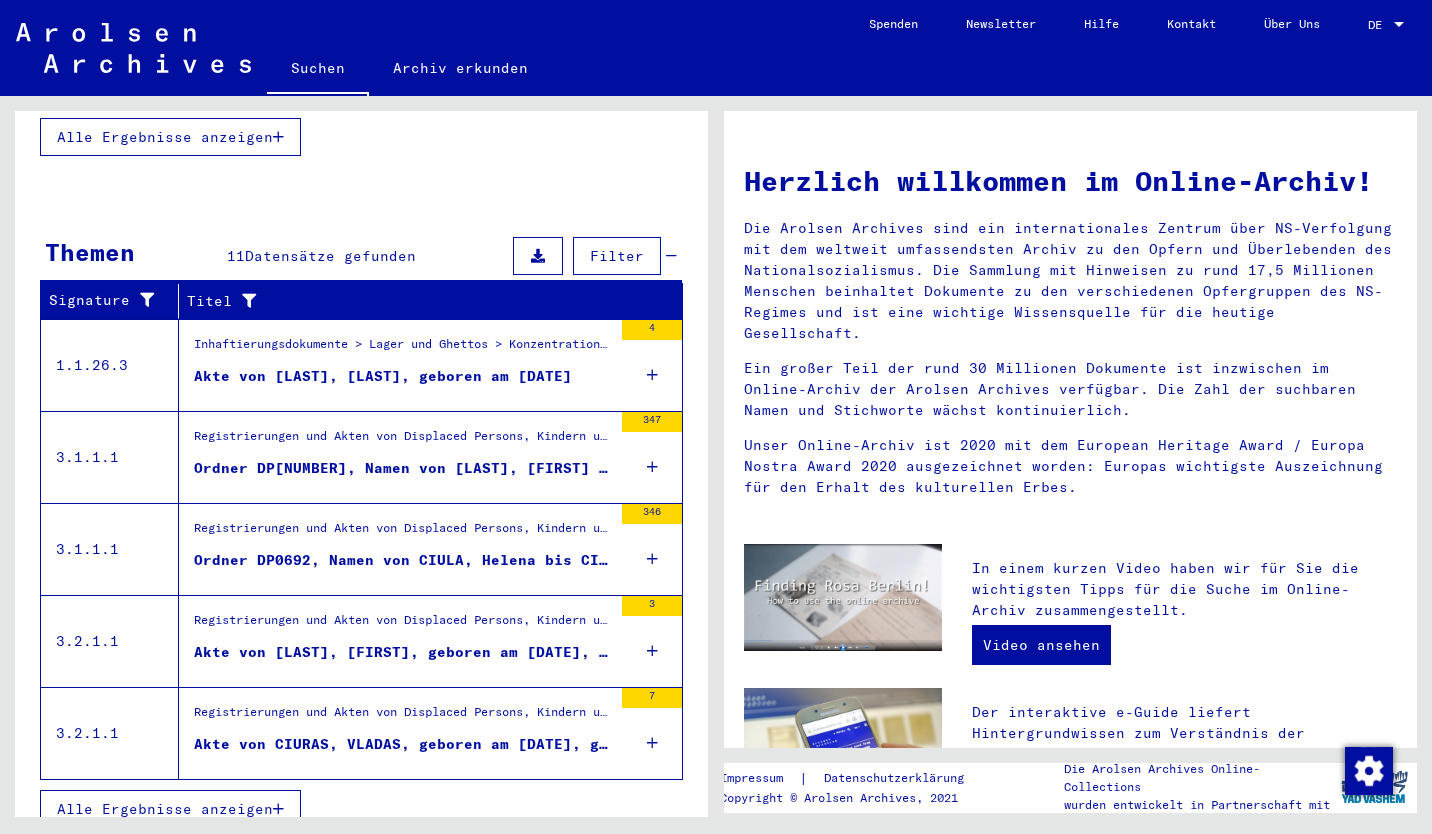 click on "Akte von [LAST], [FIRST], geboren am [DATE], geboren in [PLACE]" at bounding box center (403, 652) 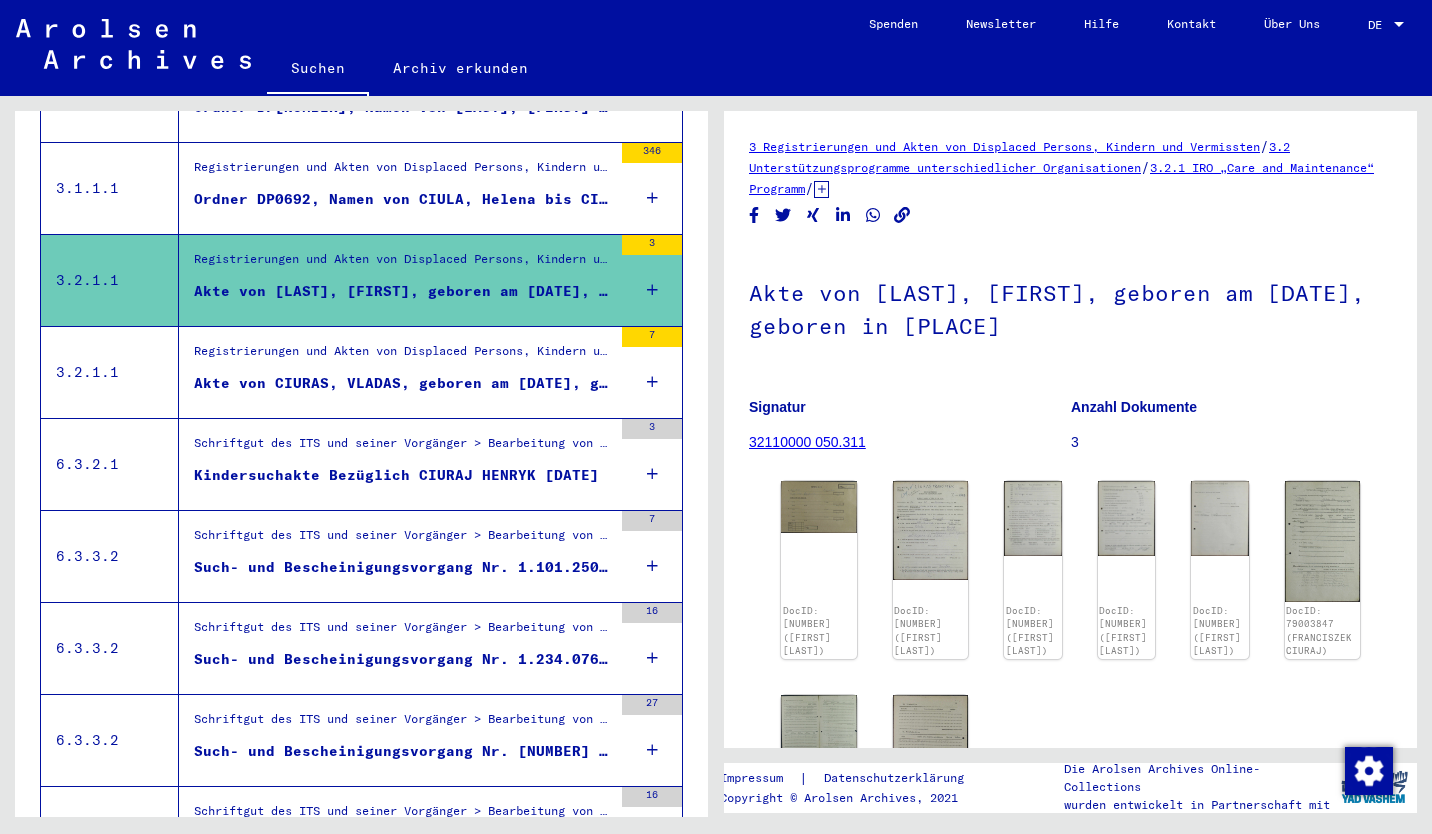scroll, scrollTop: 0, scrollLeft: 0, axis: both 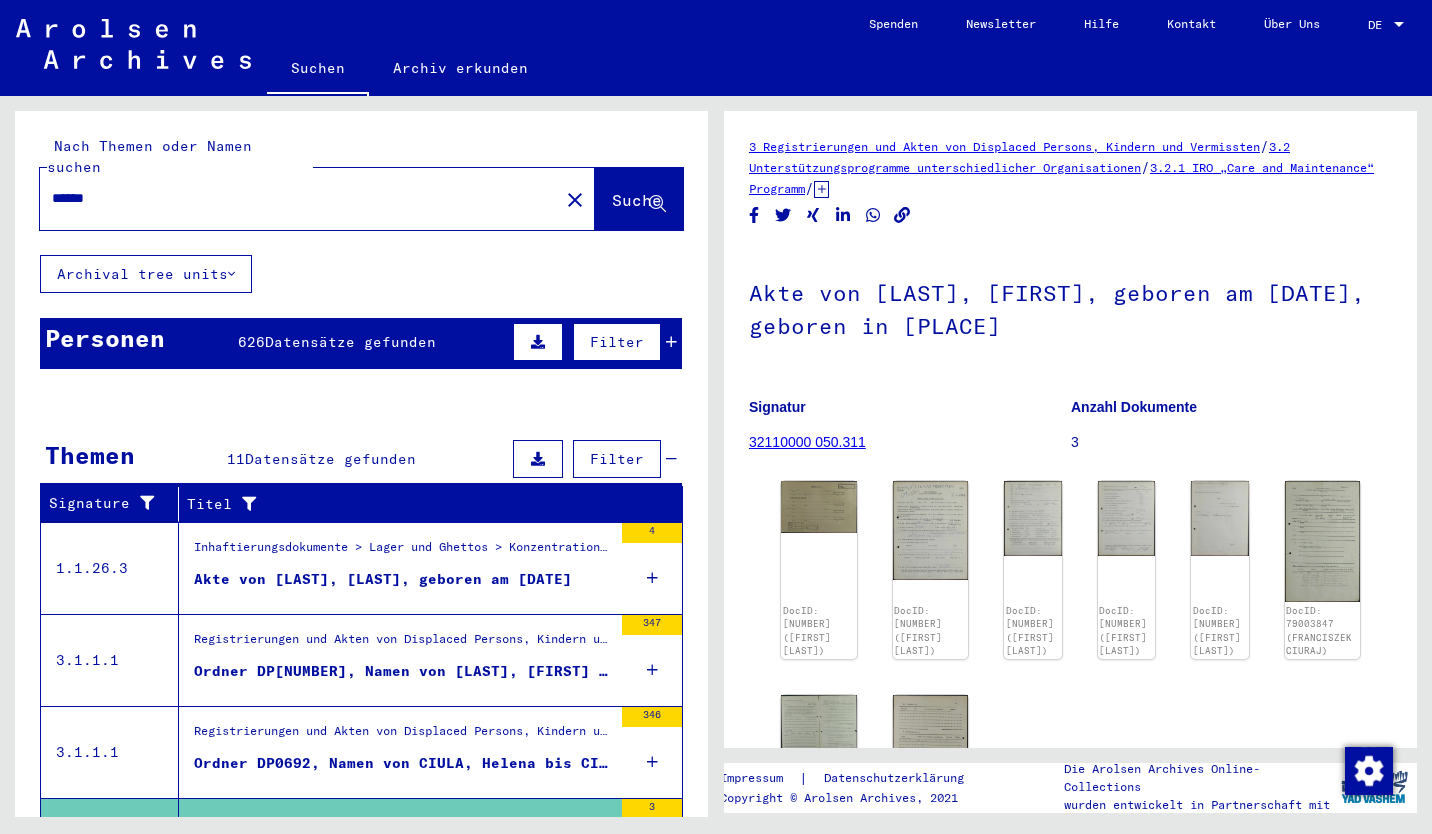 drag, startPoint x: 195, startPoint y: 151, endPoint x: 0, endPoint y: 150, distance: 195.00256 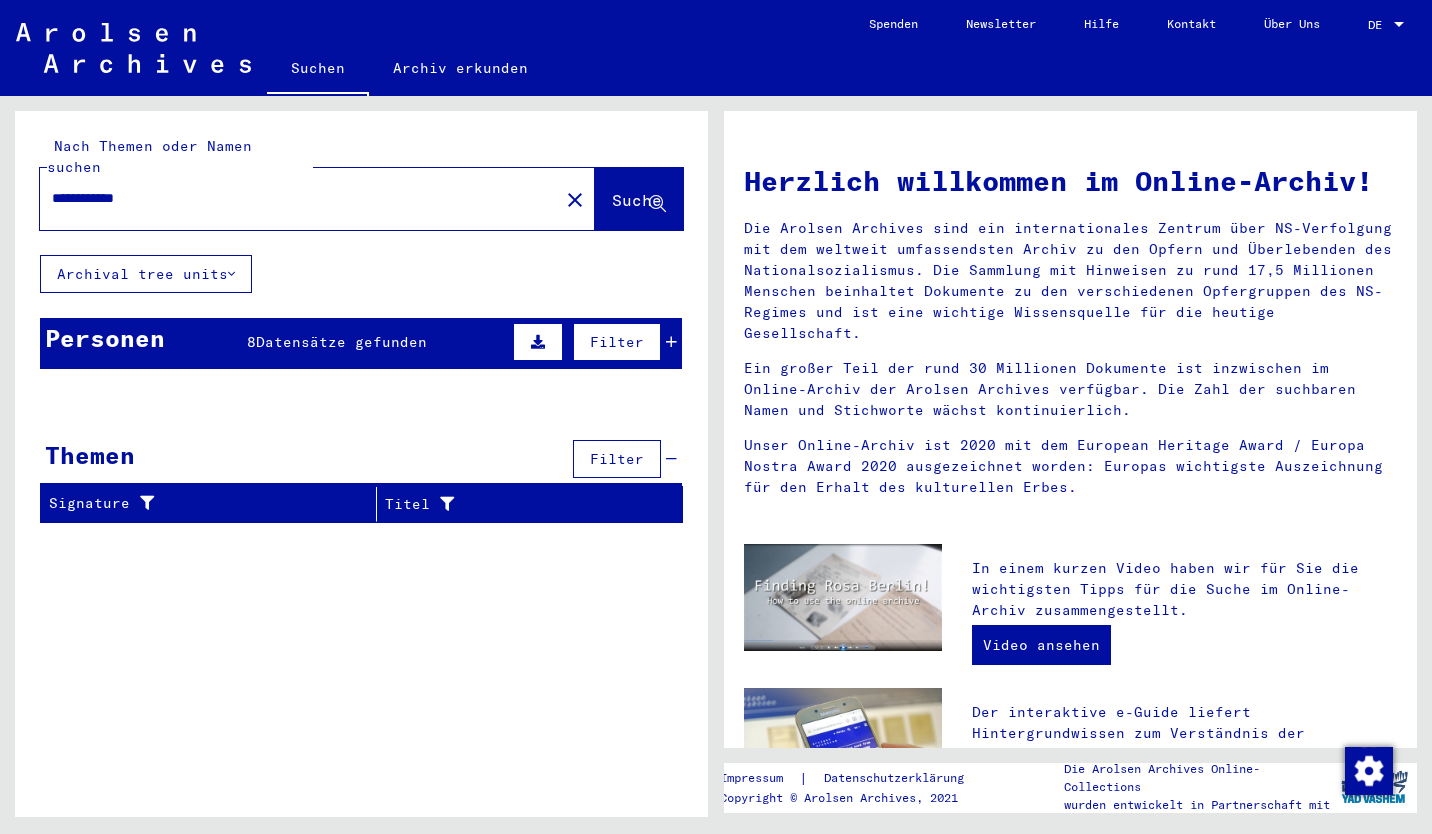 click on "Datensätze gefunden" at bounding box center (341, 342) 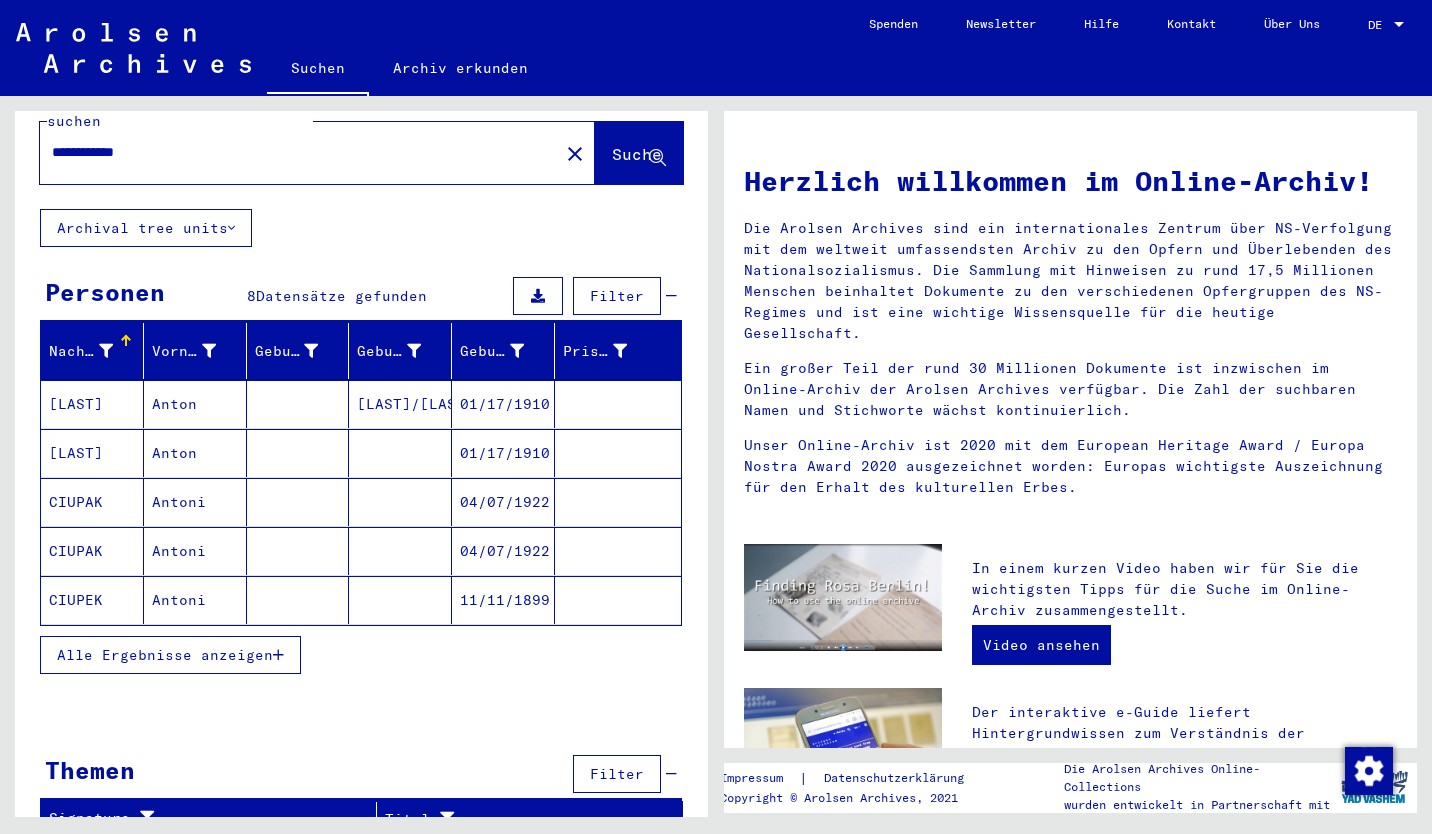 scroll, scrollTop: 0, scrollLeft: 0, axis: both 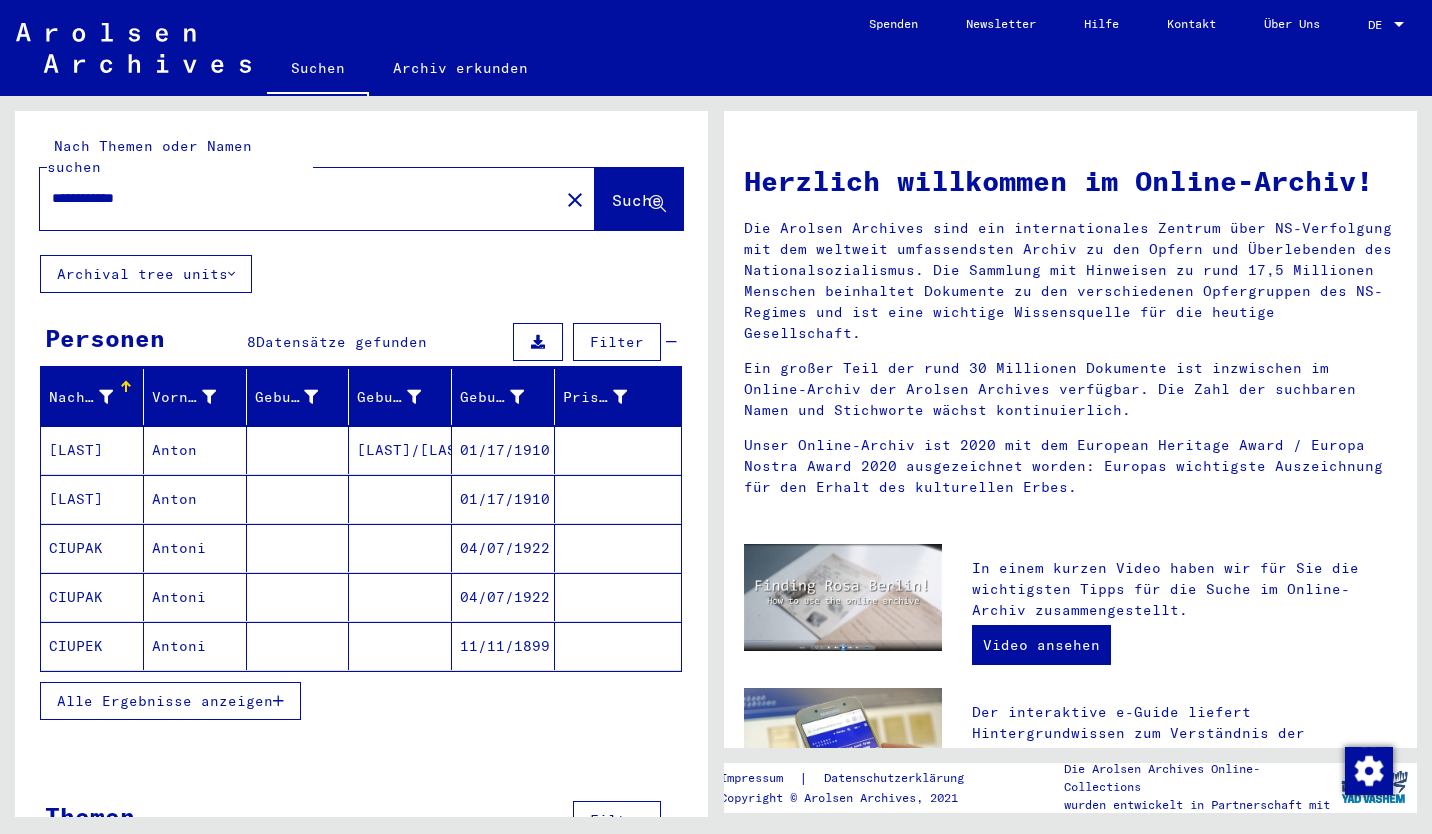 click on "**********" 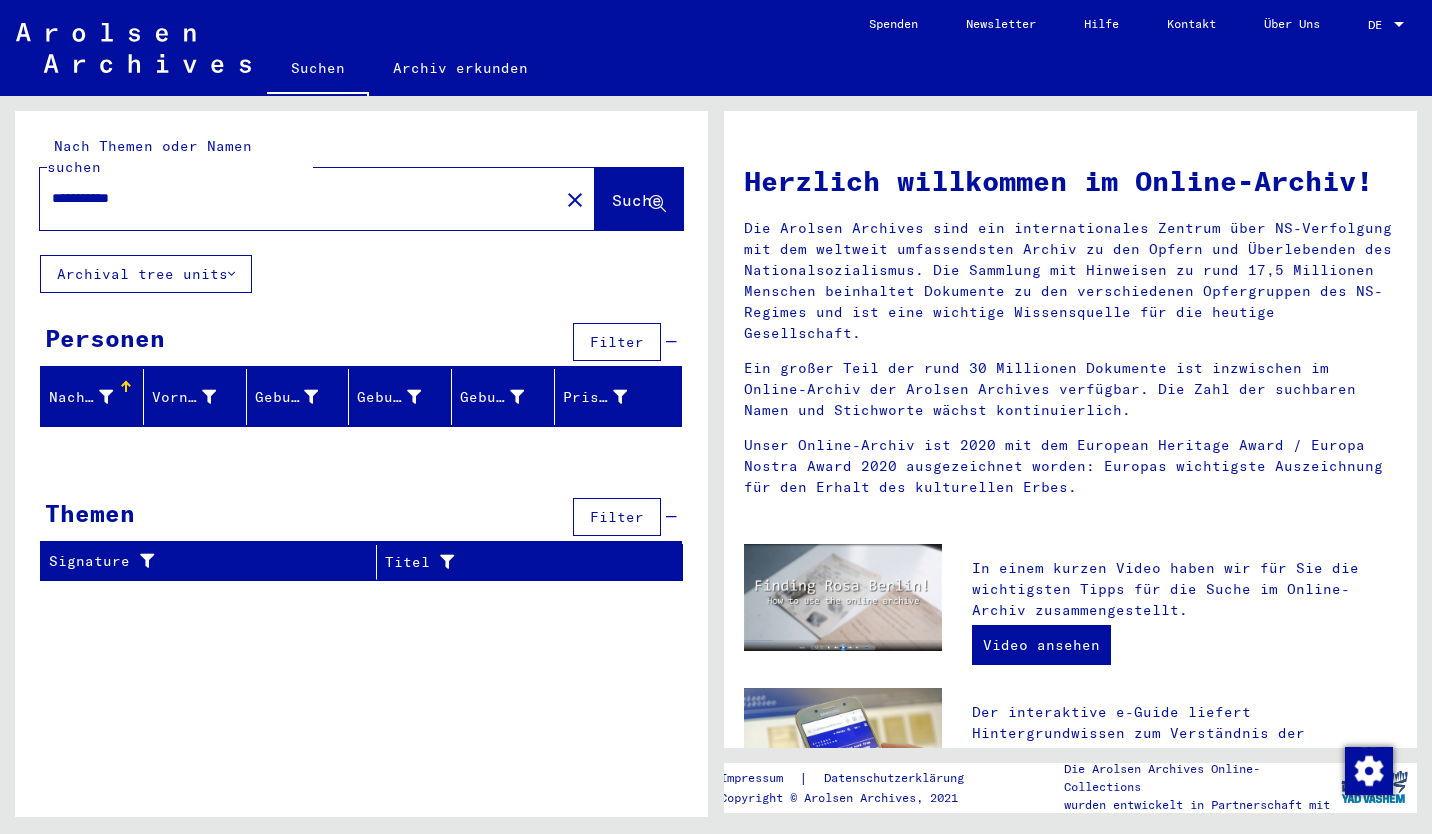 drag, startPoint x: 168, startPoint y: 181, endPoint x: 110, endPoint y: 168, distance: 59.439045 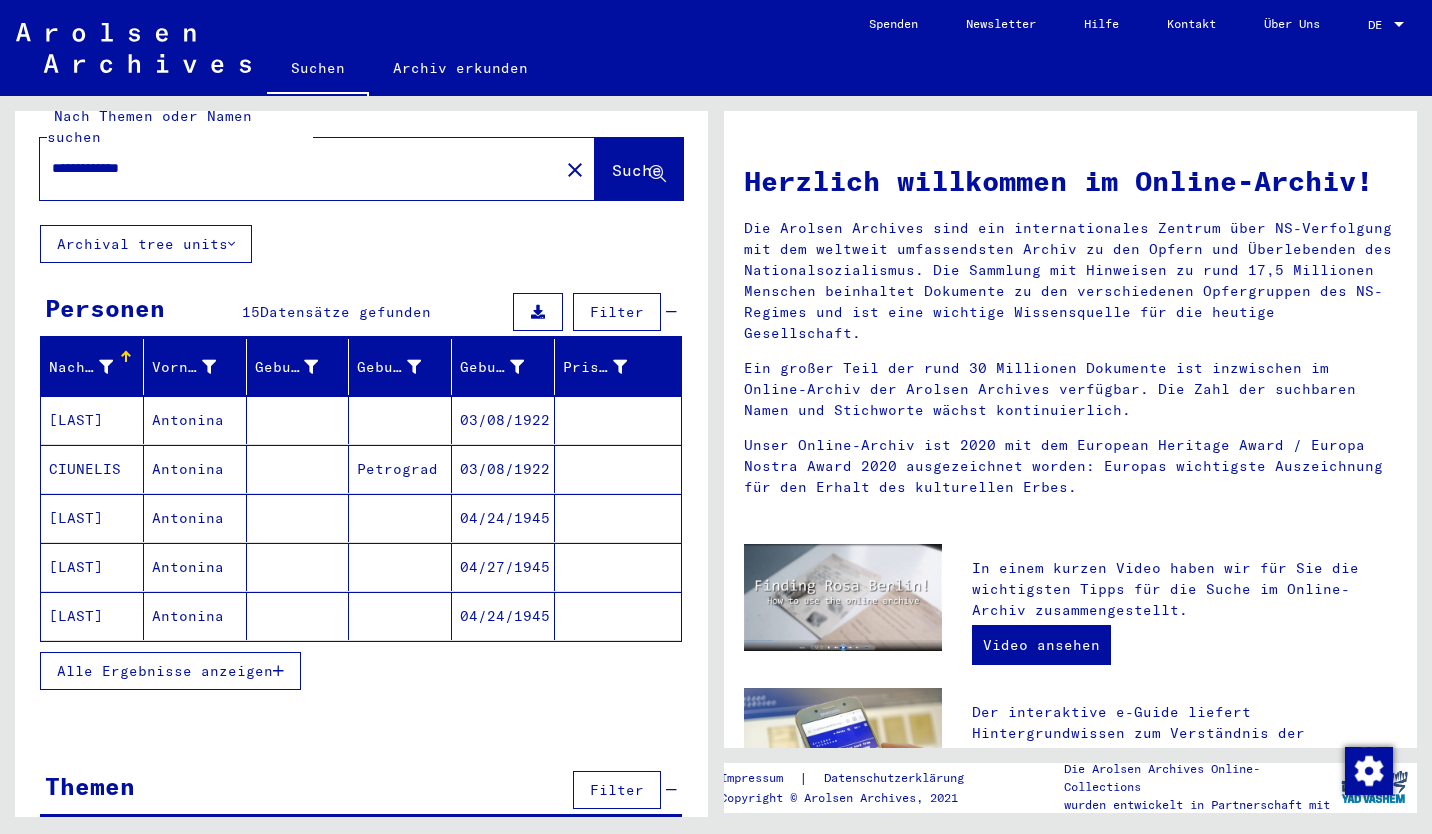 scroll, scrollTop: 46, scrollLeft: 0, axis: vertical 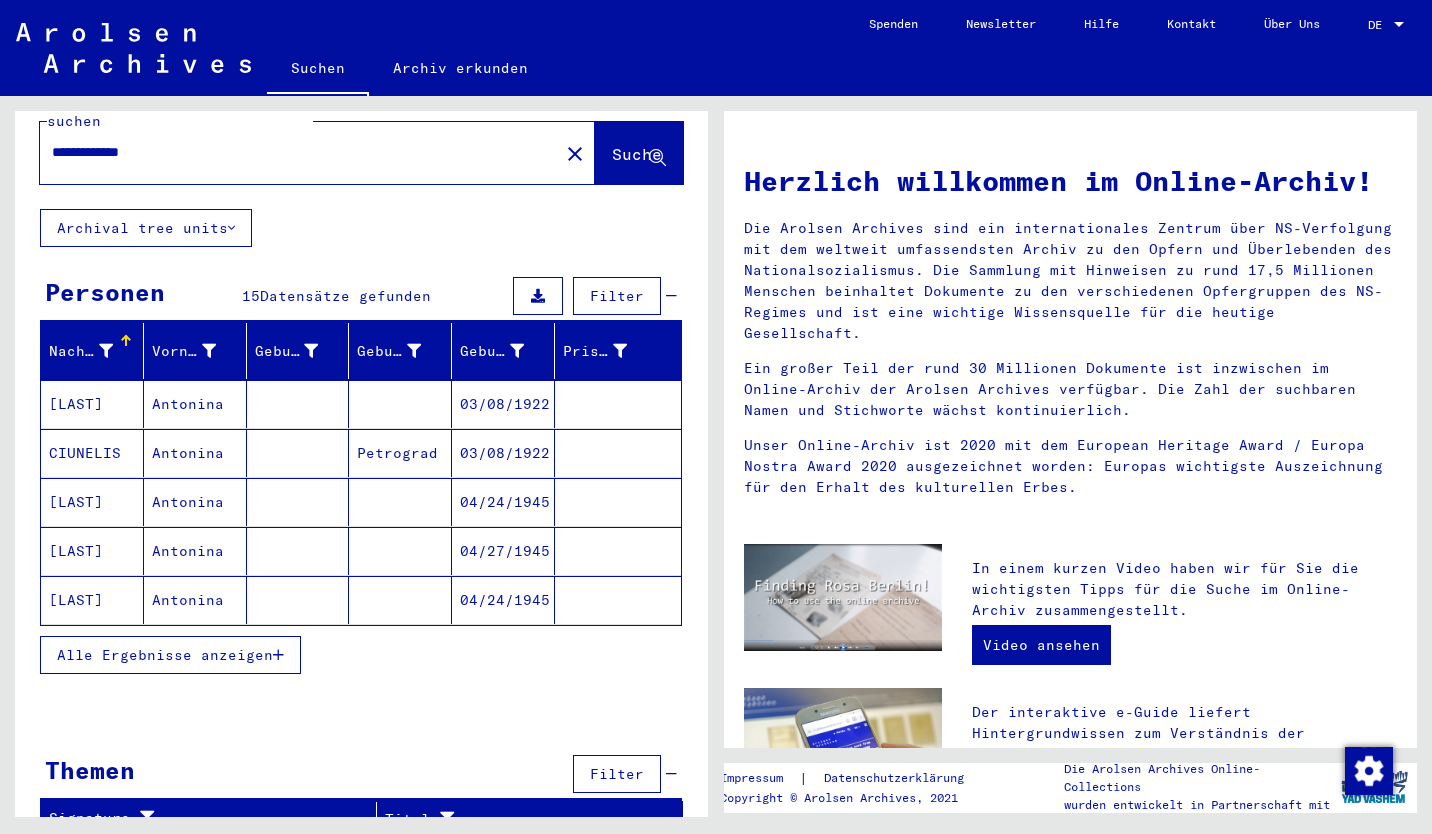 click on "Alle Ergebnisse anzeigen" at bounding box center [170, 655] 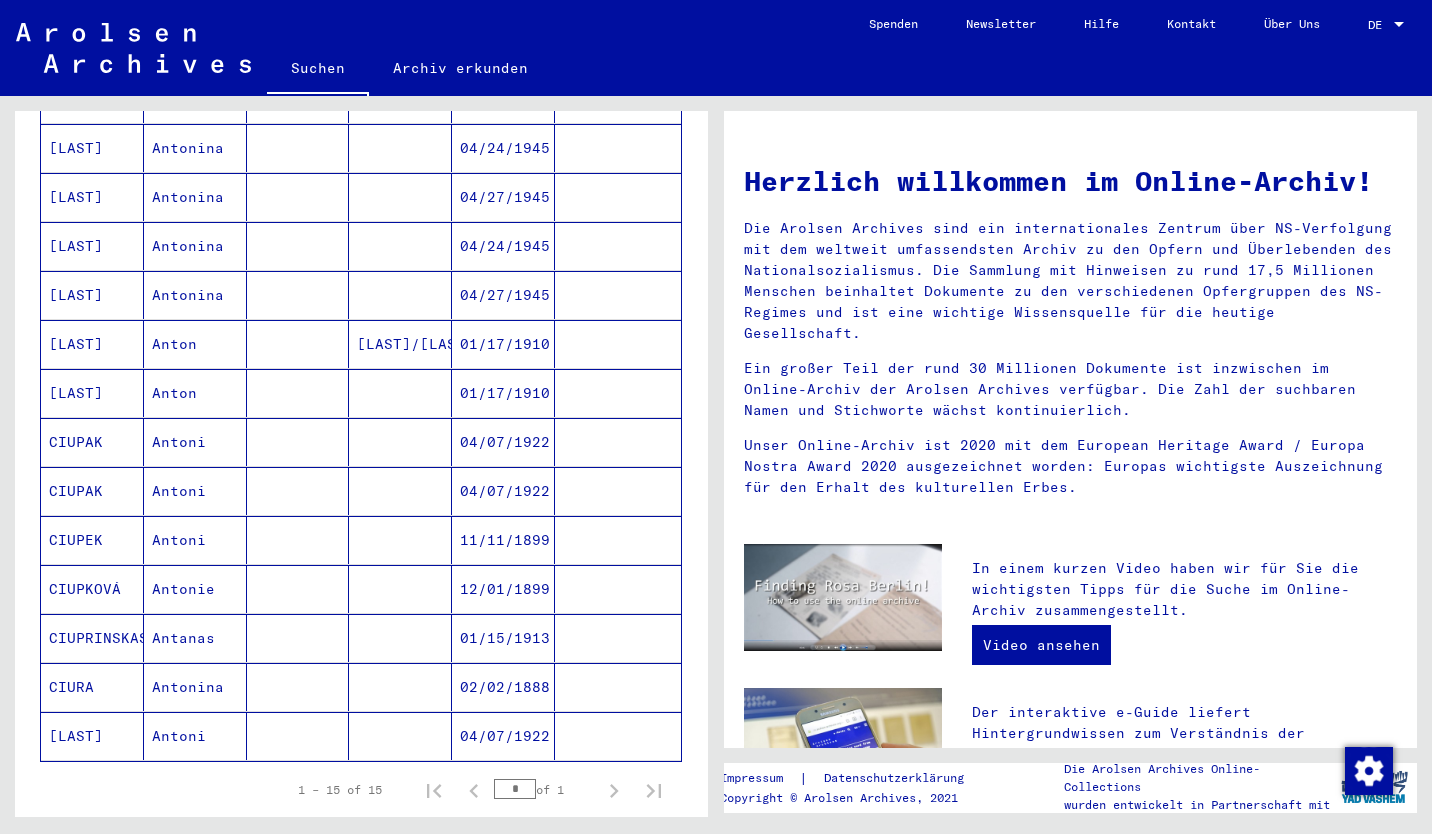 scroll, scrollTop: 0, scrollLeft: 0, axis: both 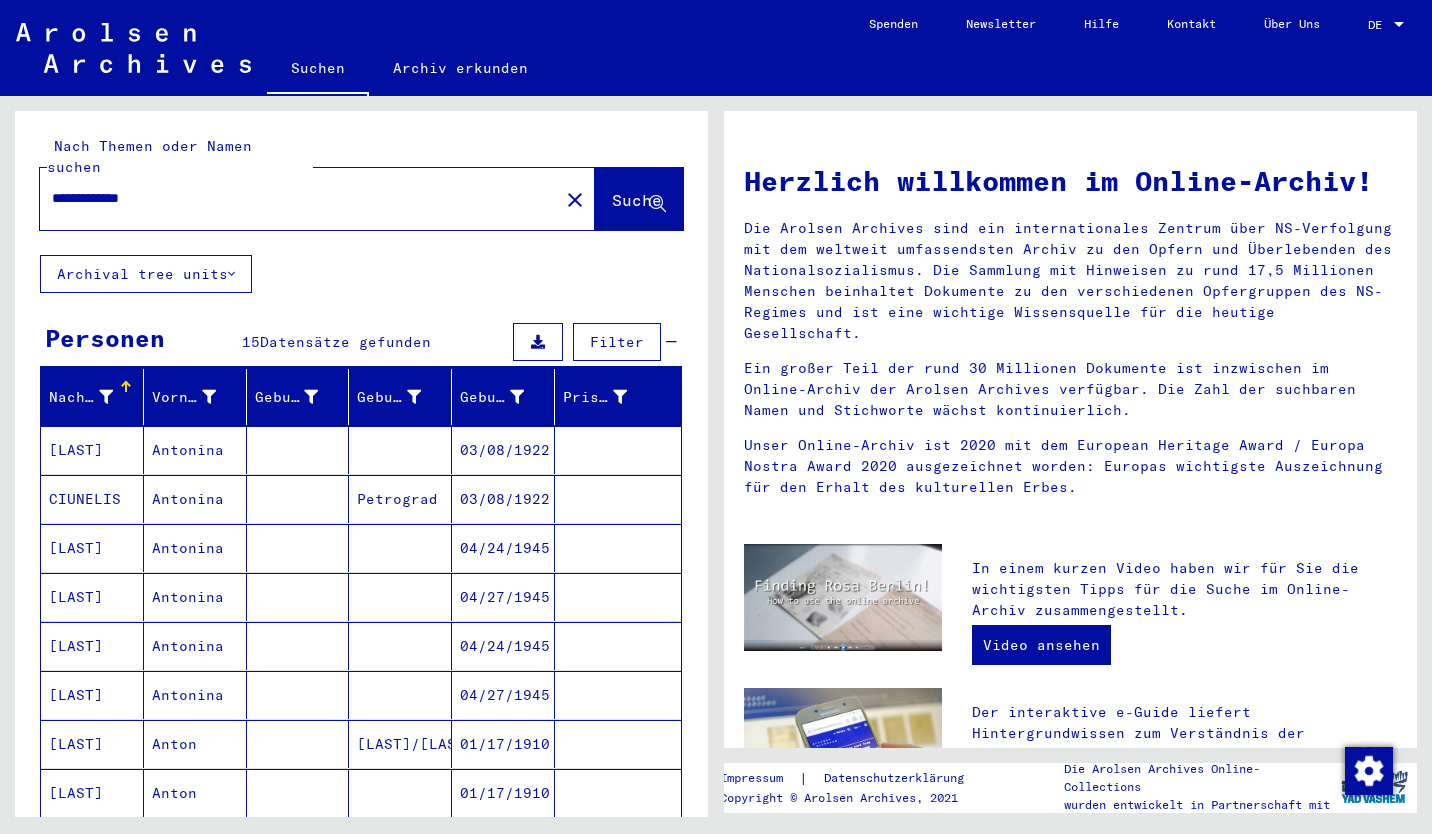 click on "**********" at bounding box center (293, 198) 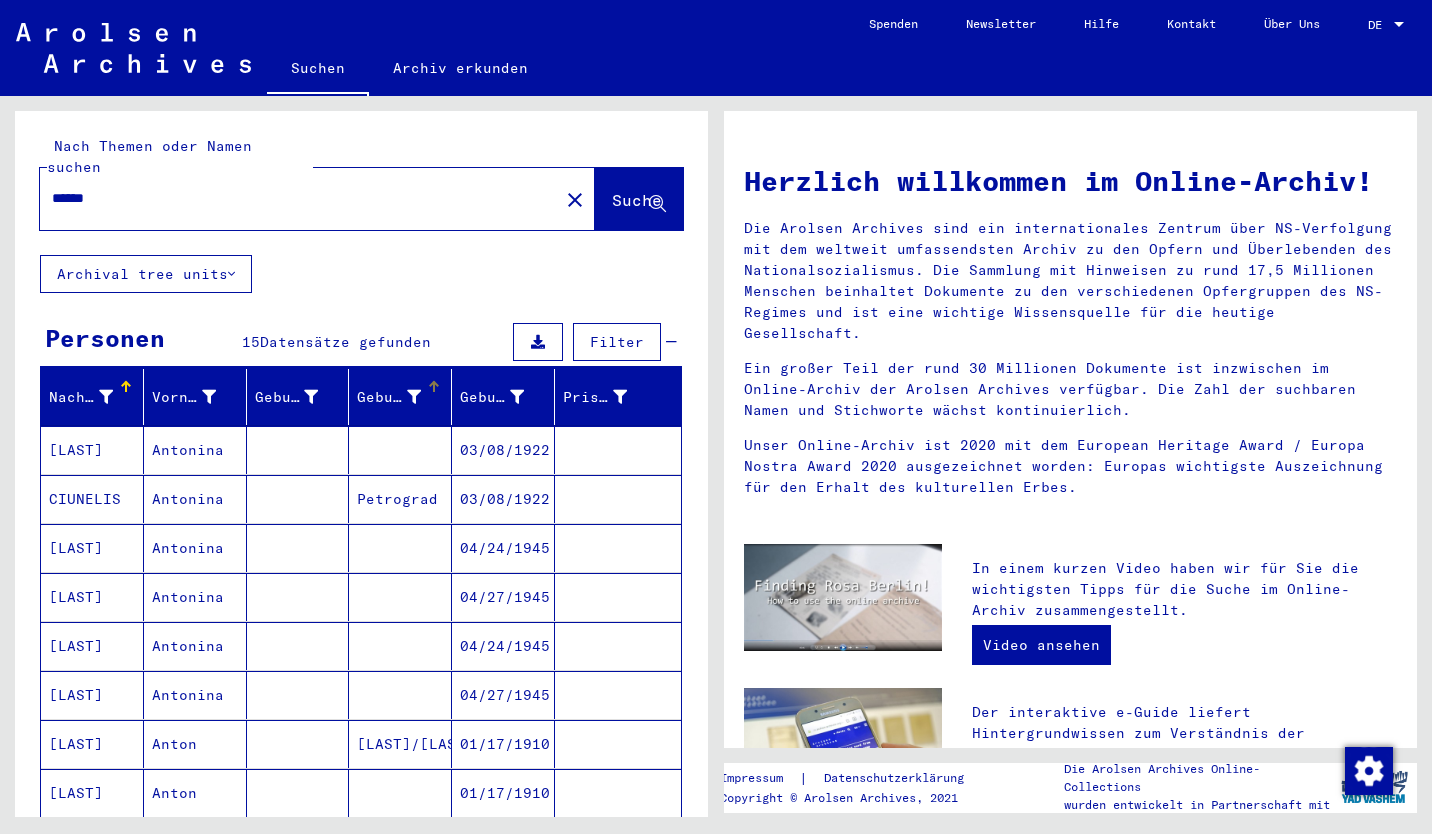 type on "******" 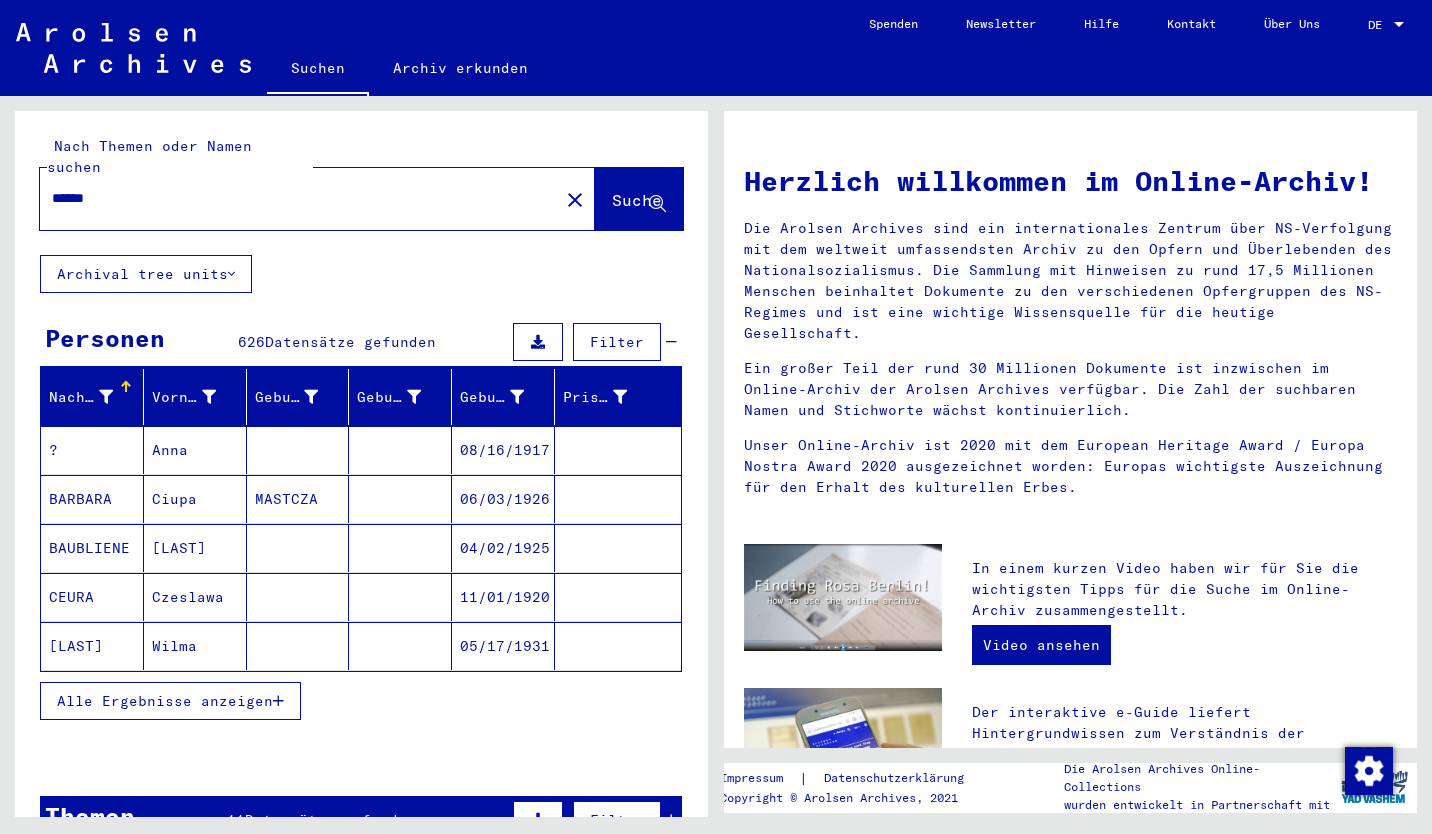 click on "Archival tree units" 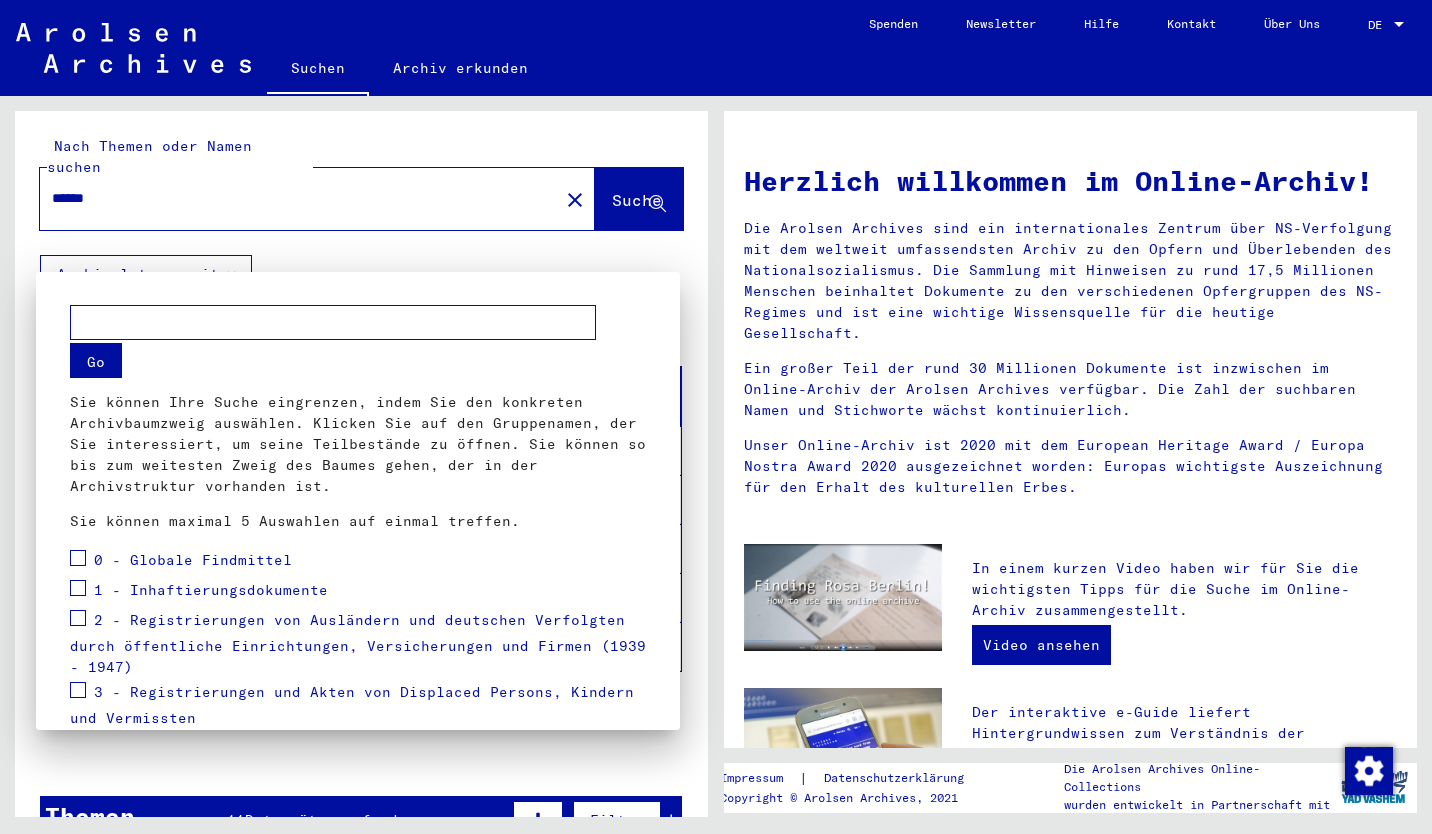 click at bounding box center [716, 417] 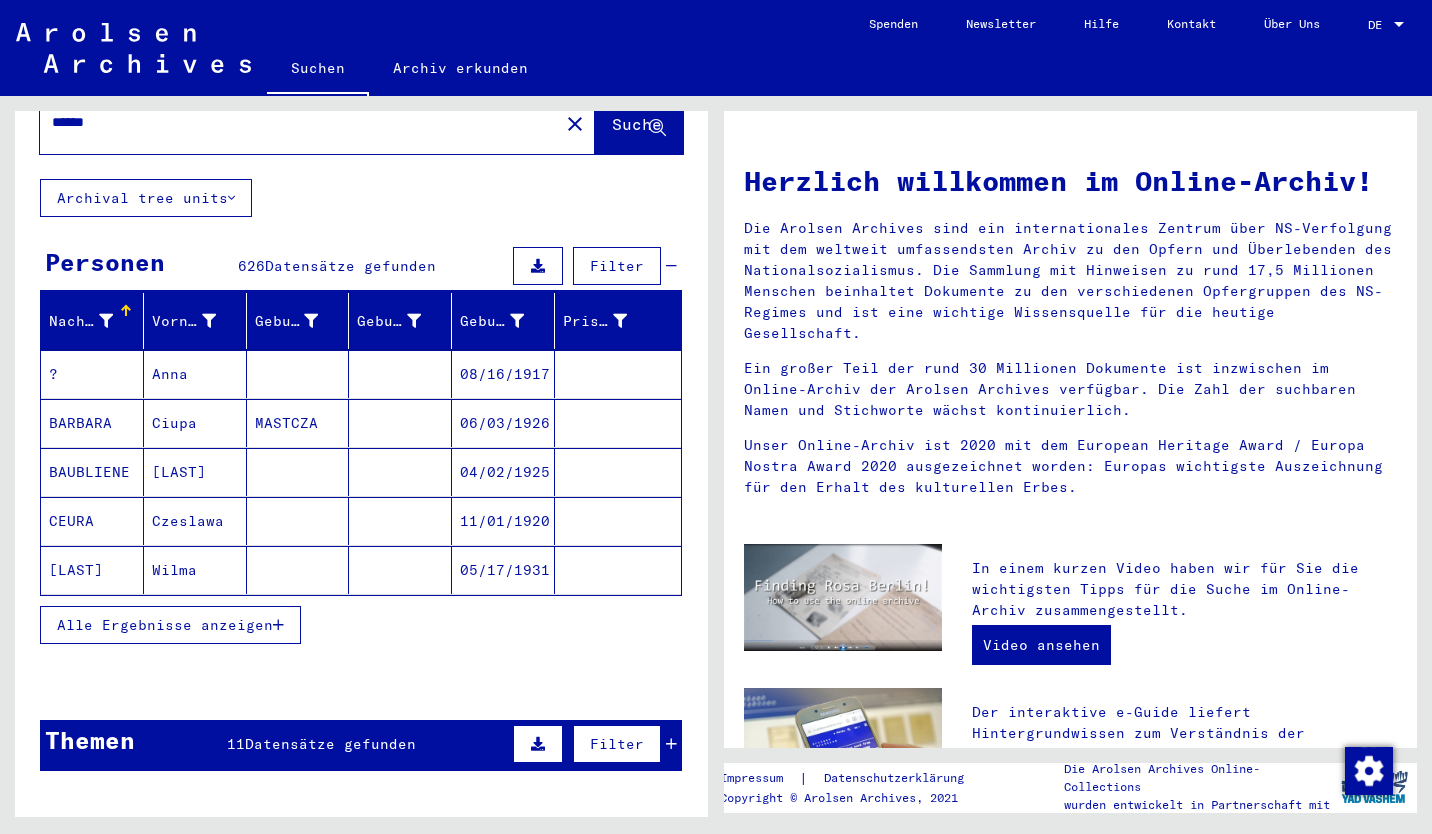 scroll, scrollTop: 100, scrollLeft: 0, axis: vertical 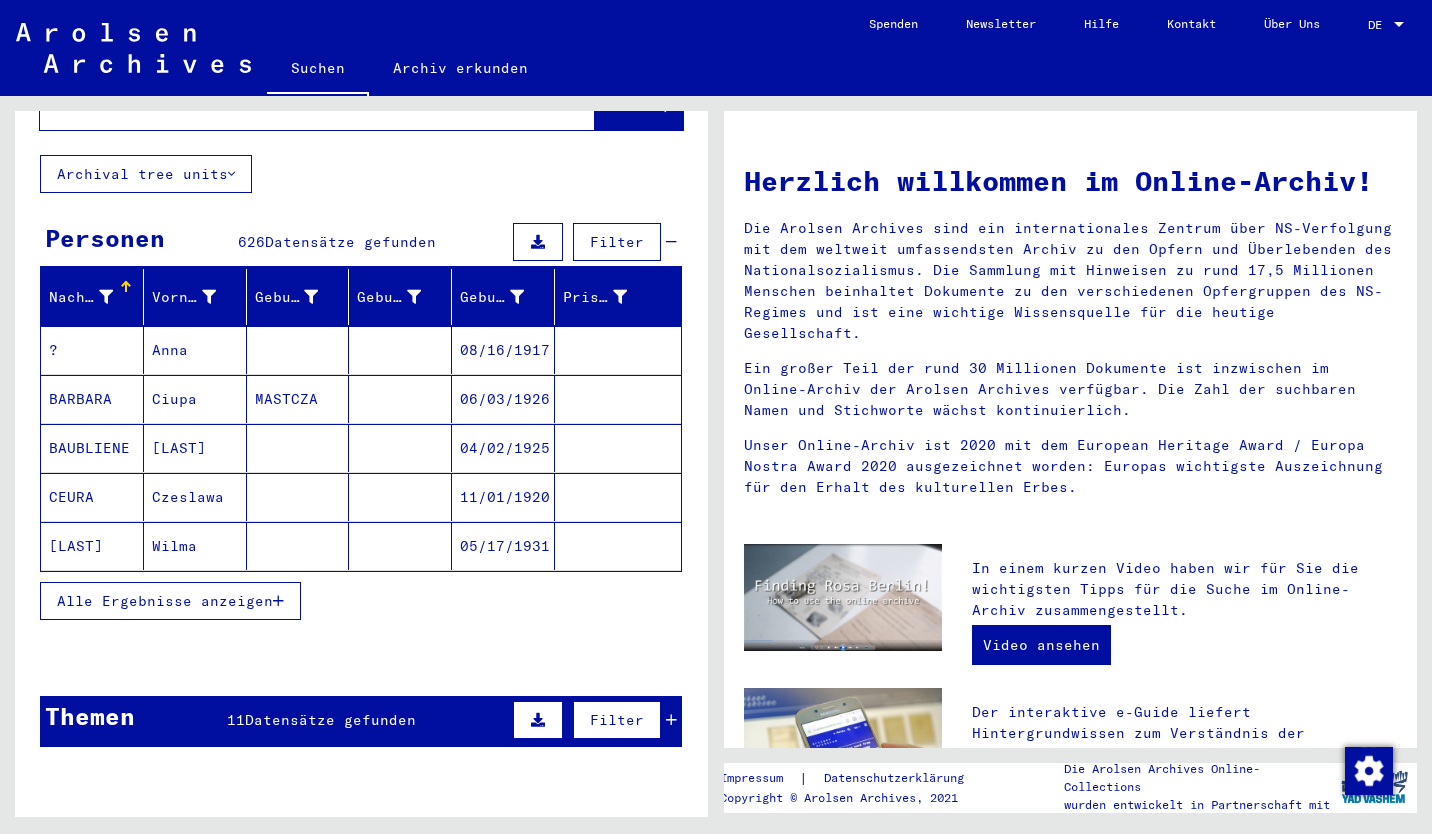 click on "Alle Ergebnisse anzeigen" at bounding box center [165, 601] 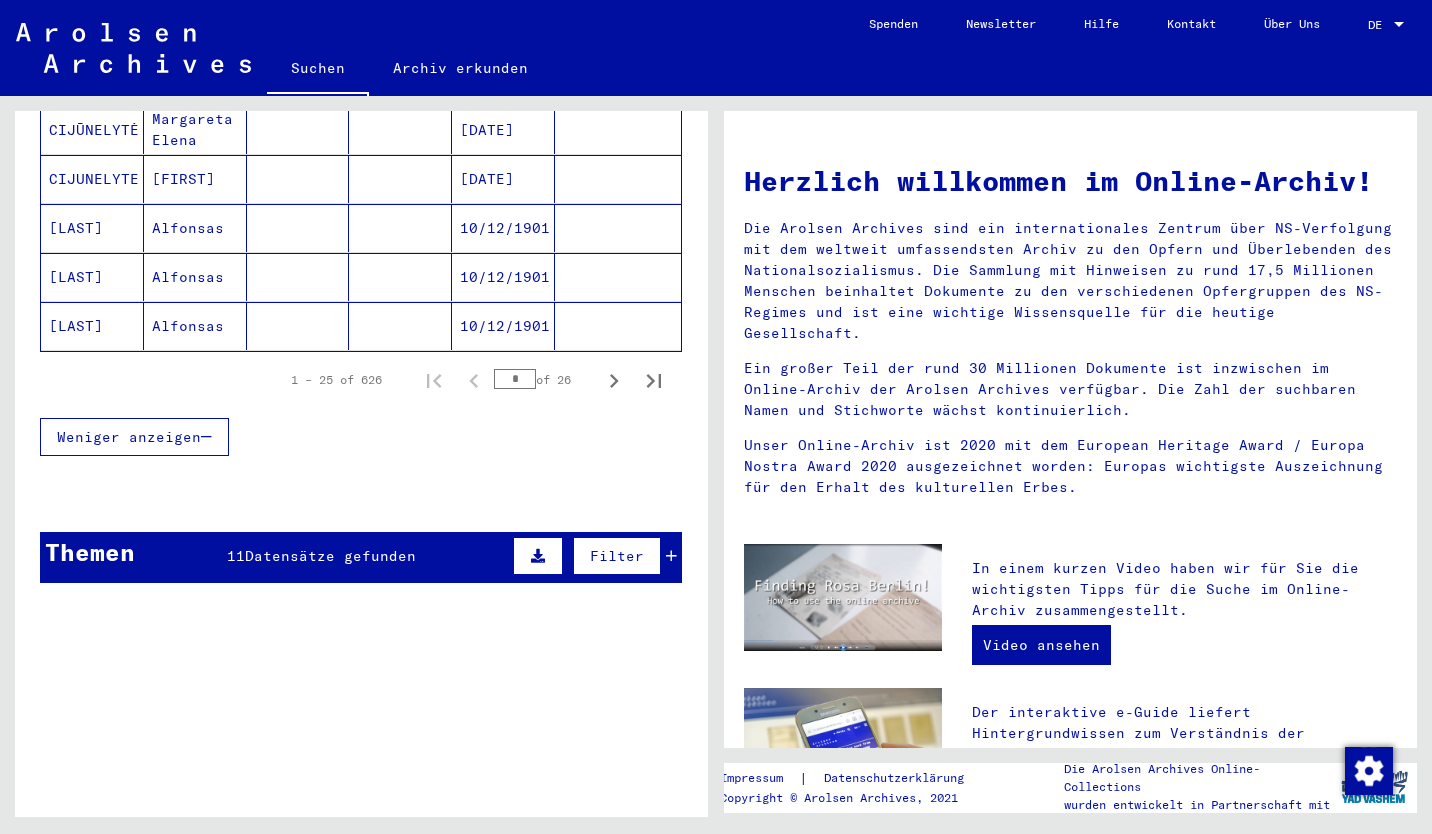 scroll, scrollTop: 1200, scrollLeft: 0, axis: vertical 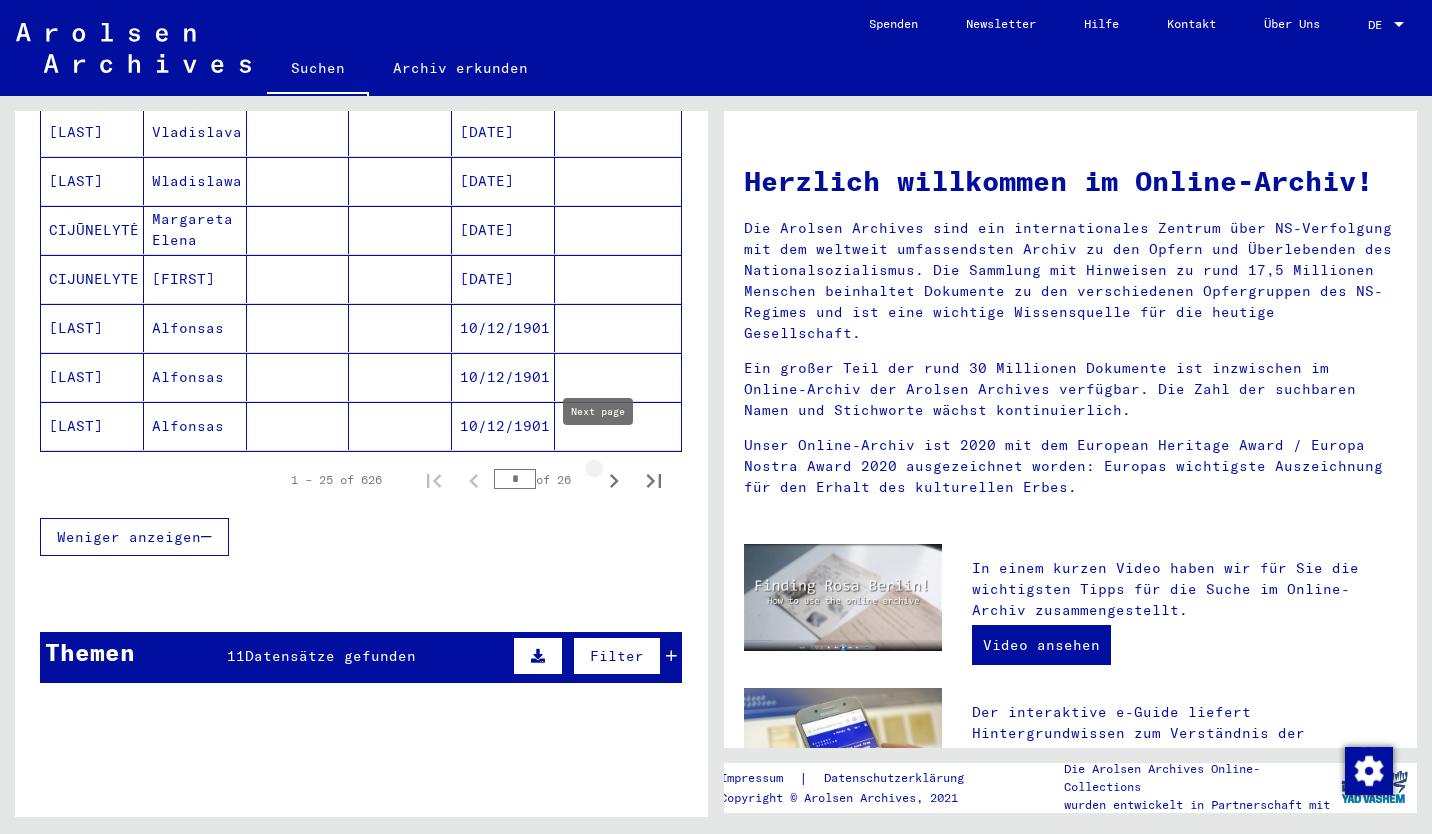 click 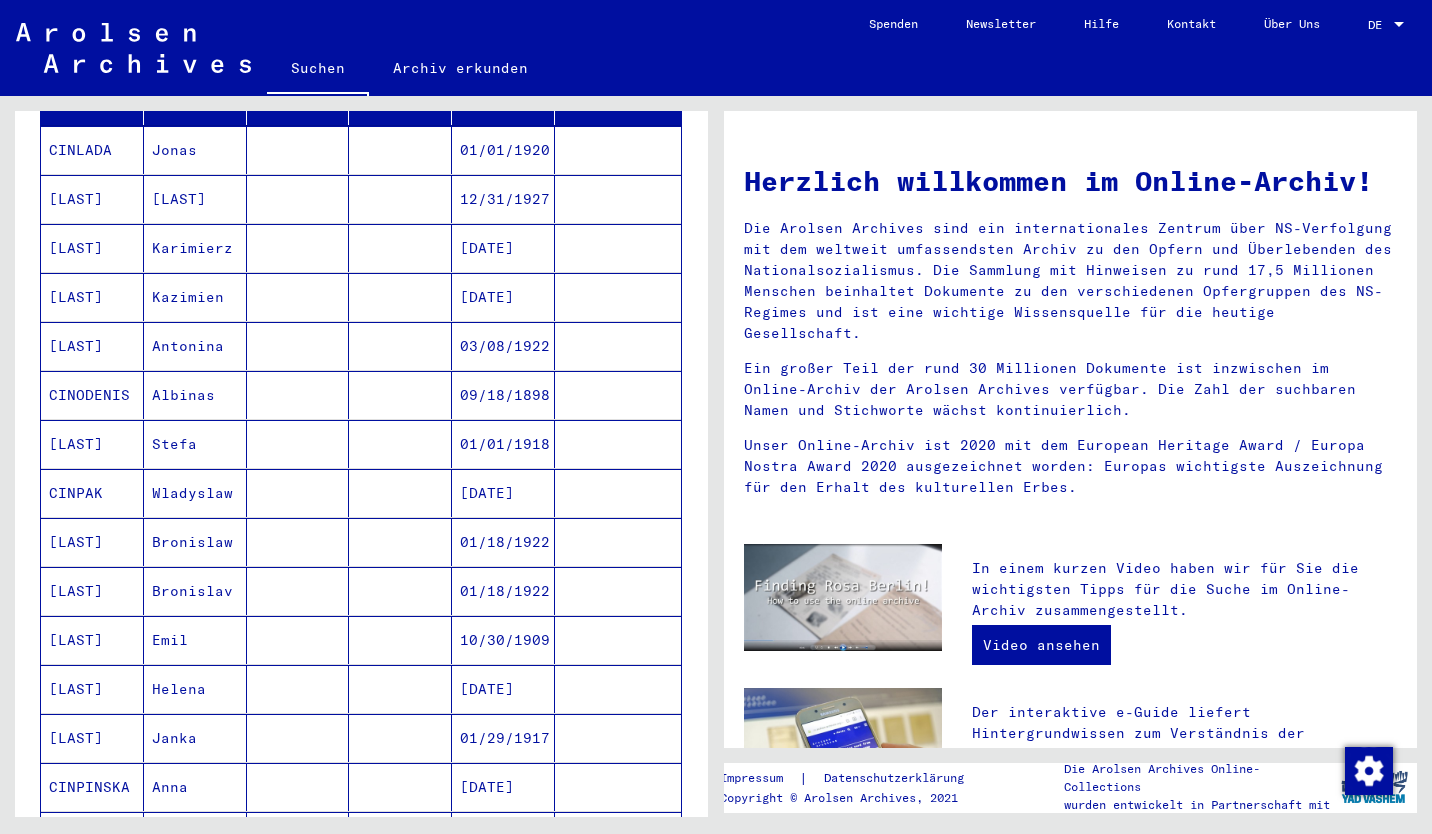 scroll, scrollTop: 0, scrollLeft: 0, axis: both 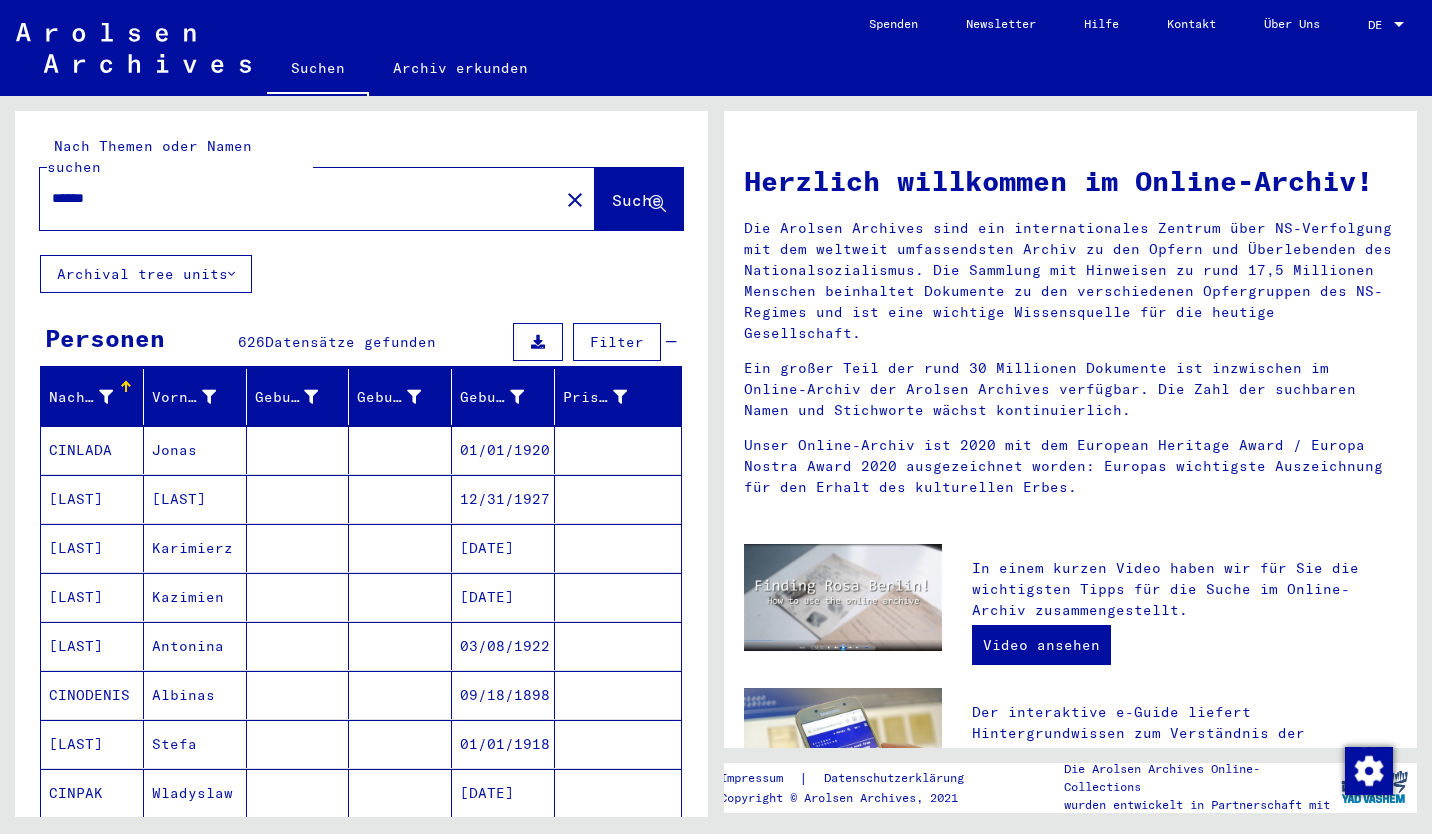 click on "Filter" at bounding box center [617, 342] 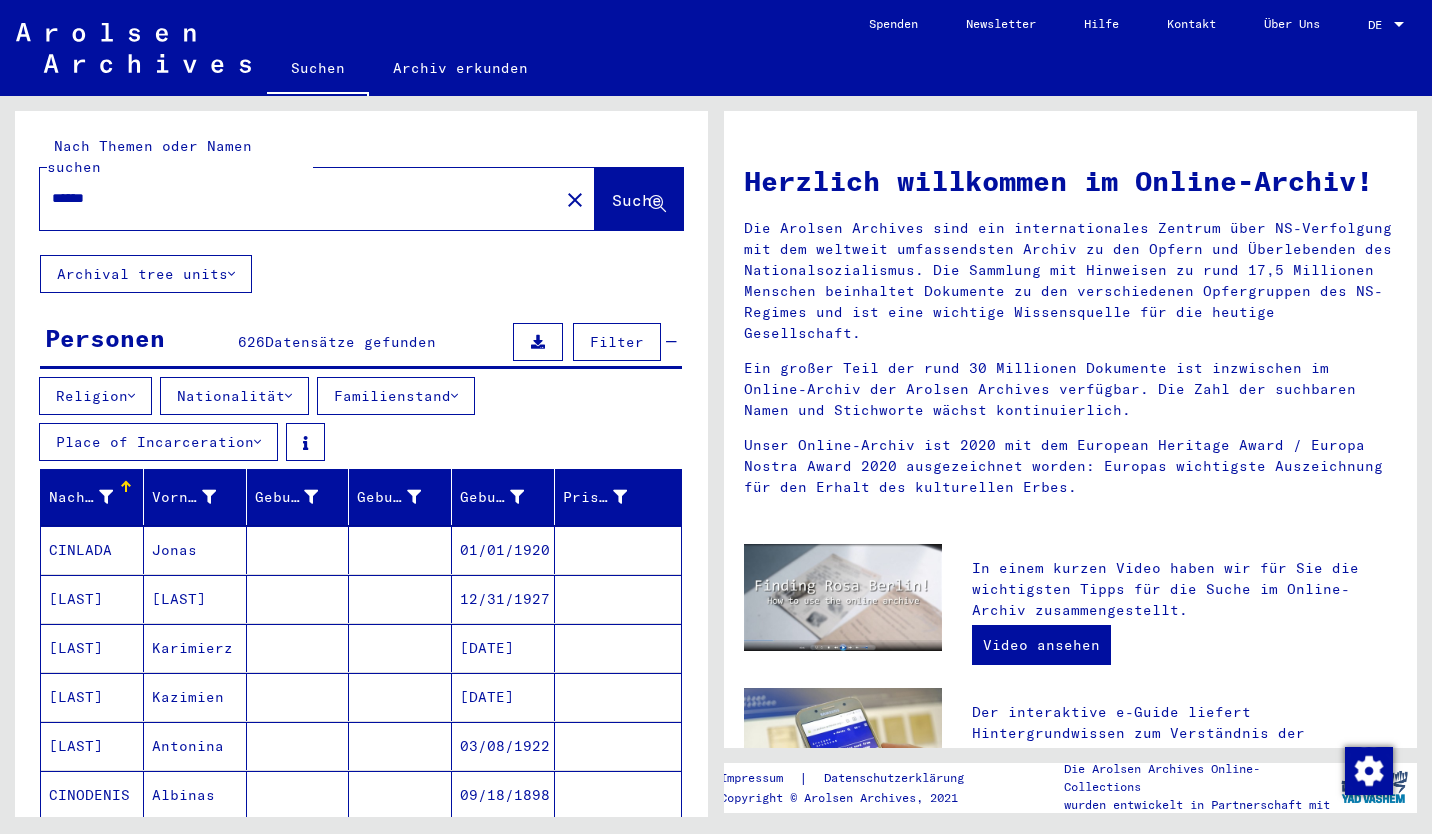 click on "Filter" at bounding box center (617, 342) 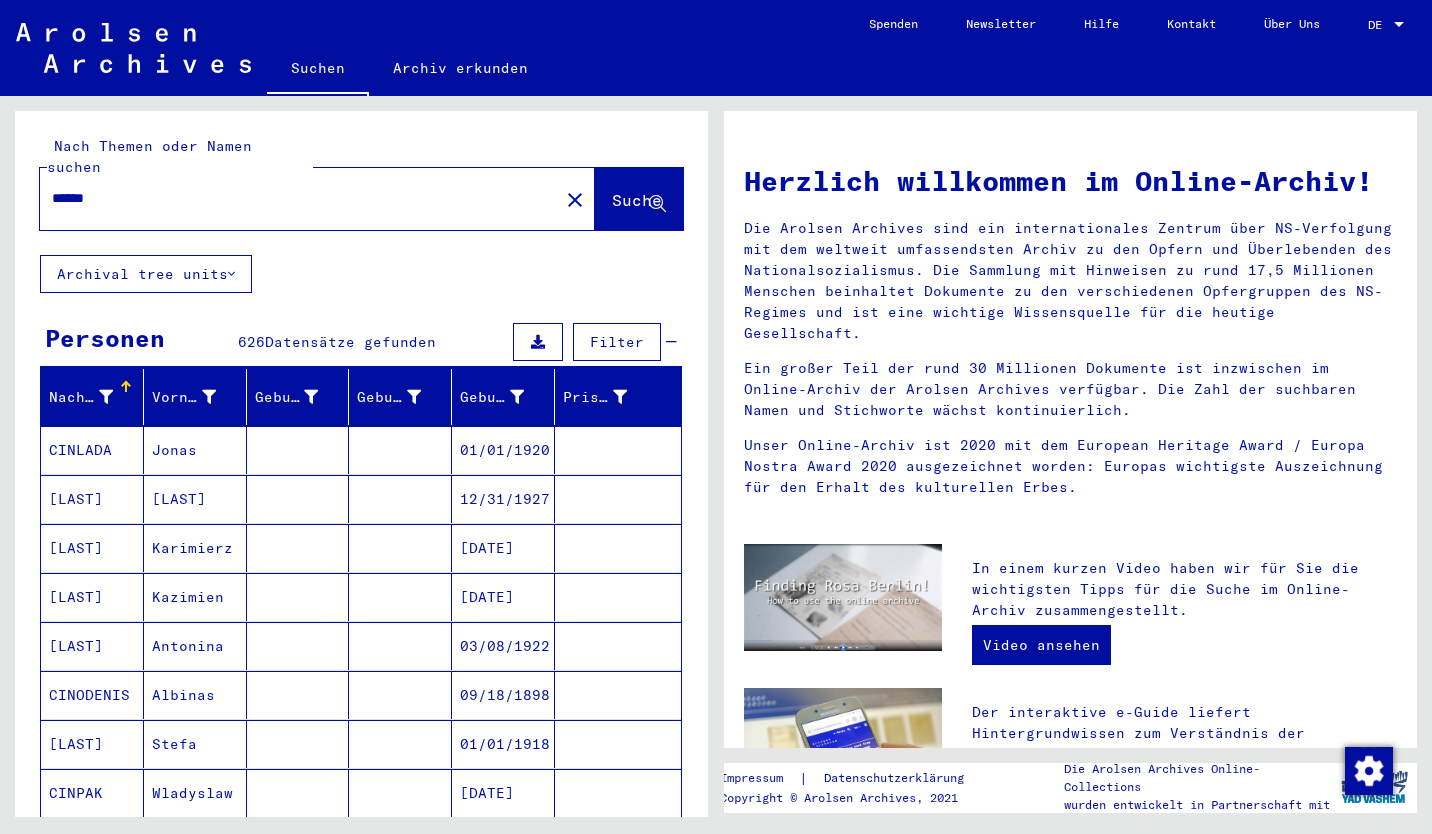 click on "Filter" at bounding box center (617, 342) 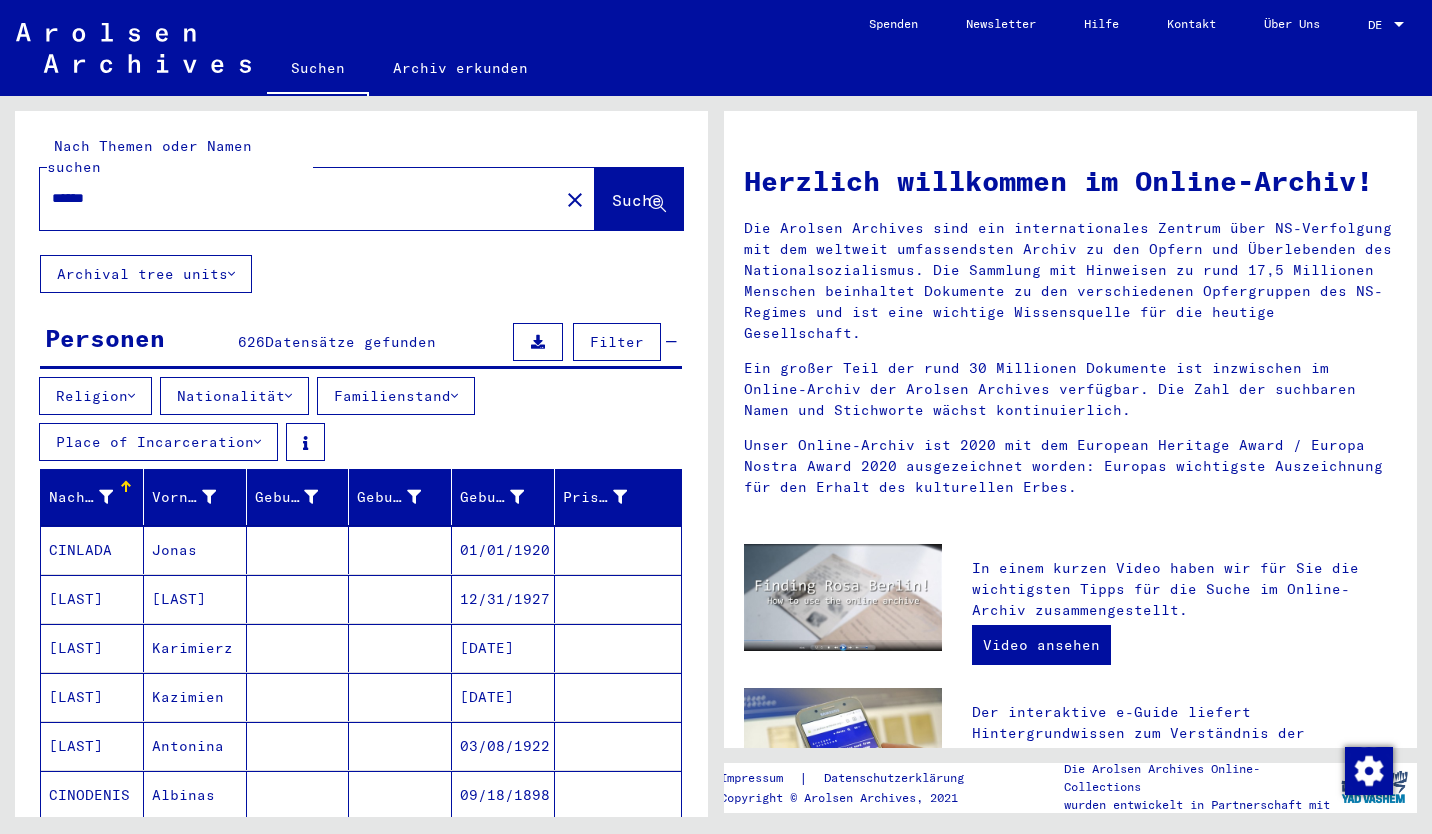 click at bounding box center [257, 442] 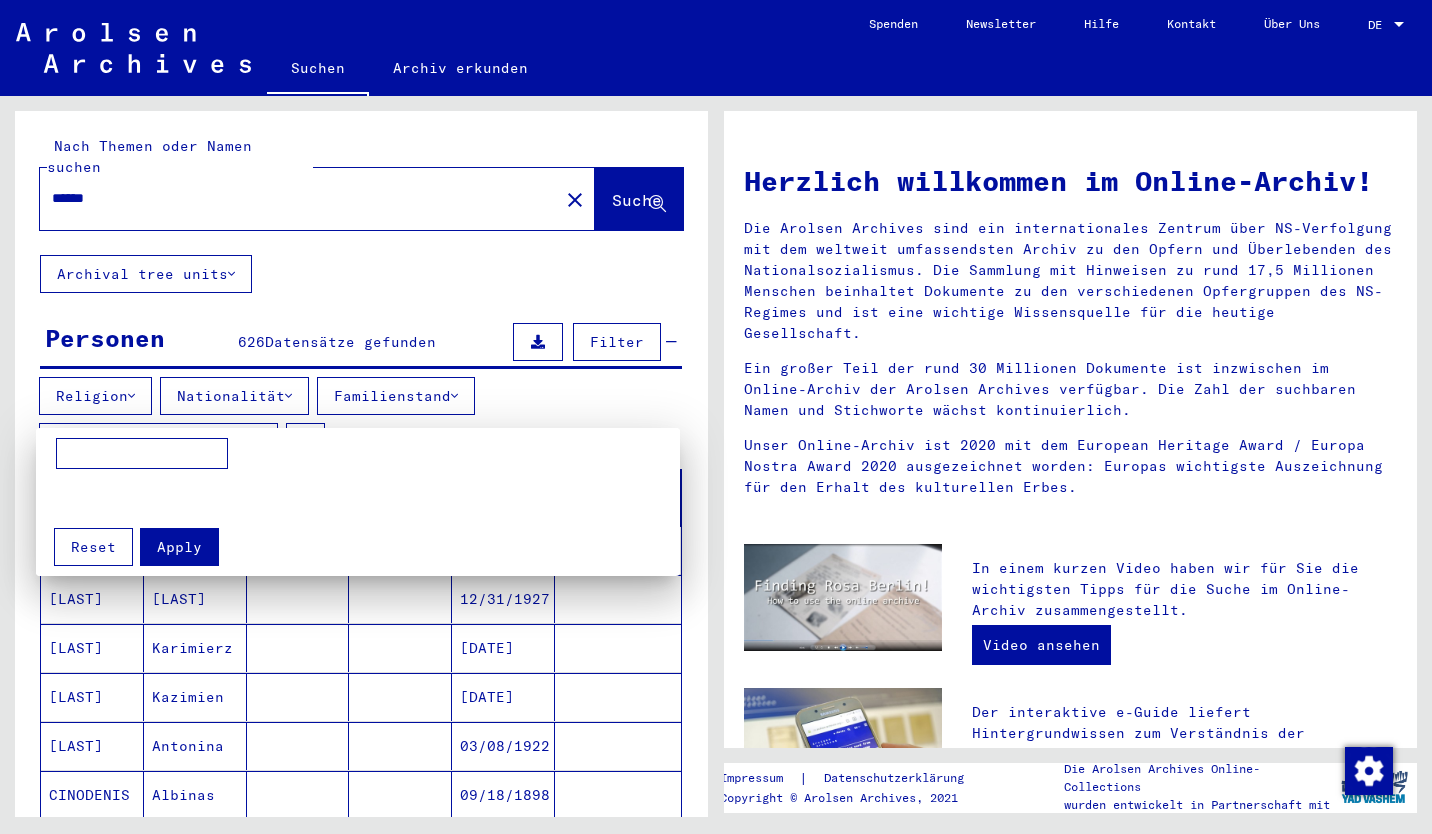 click at bounding box center [716, 417] 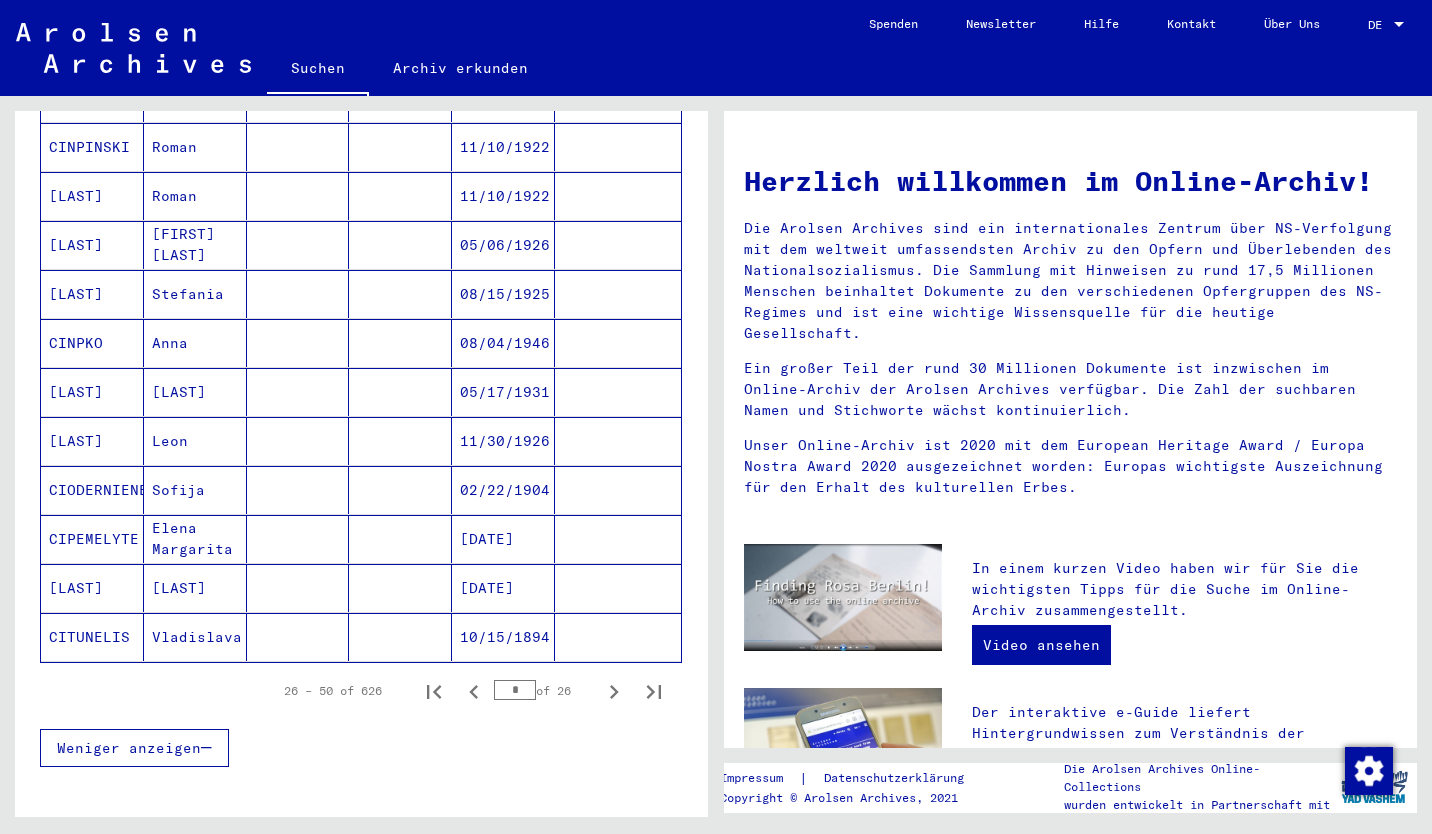 scroll, scrollTop: 1100, scrollLeft: 0, axis: vertical 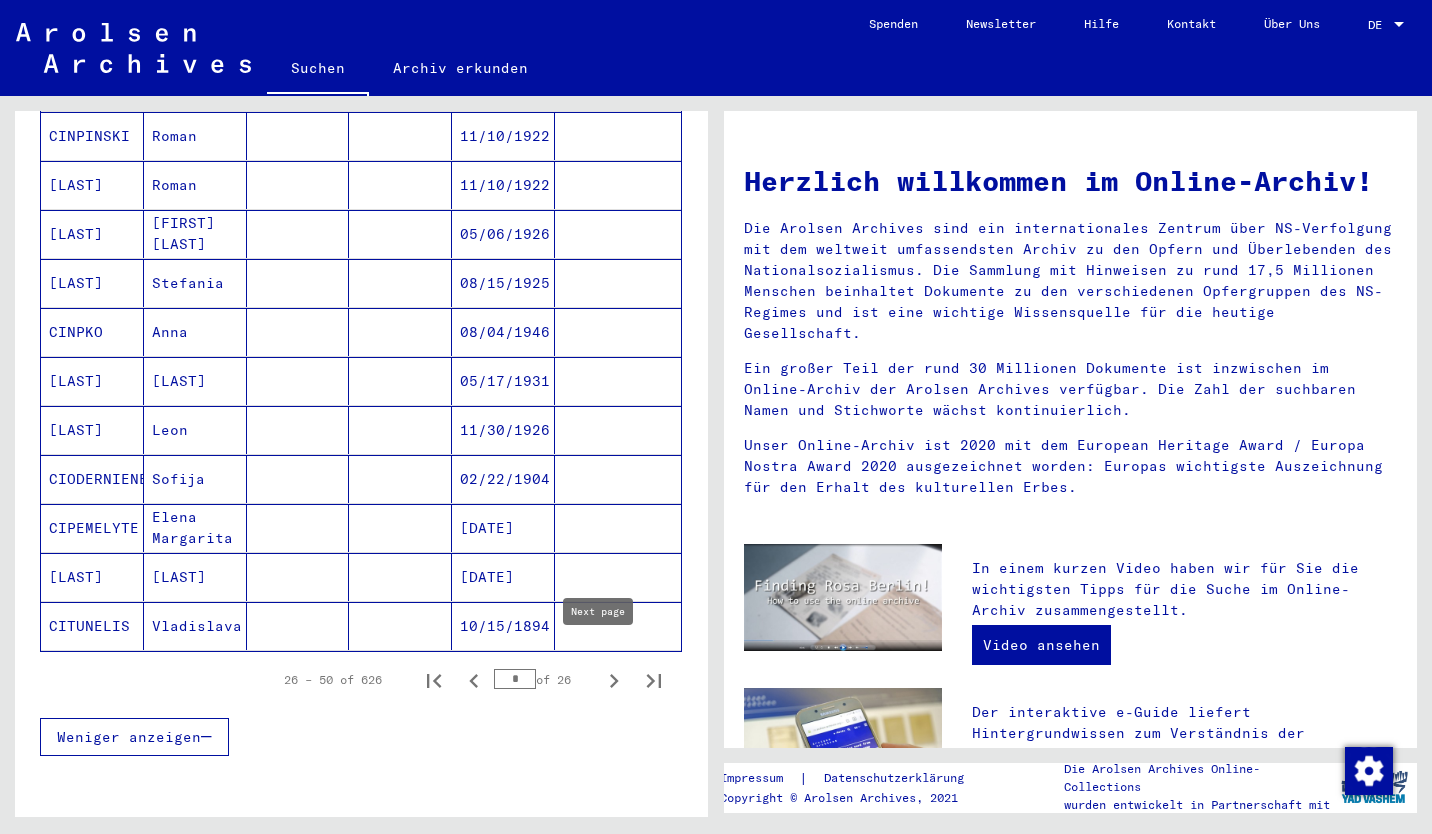 click 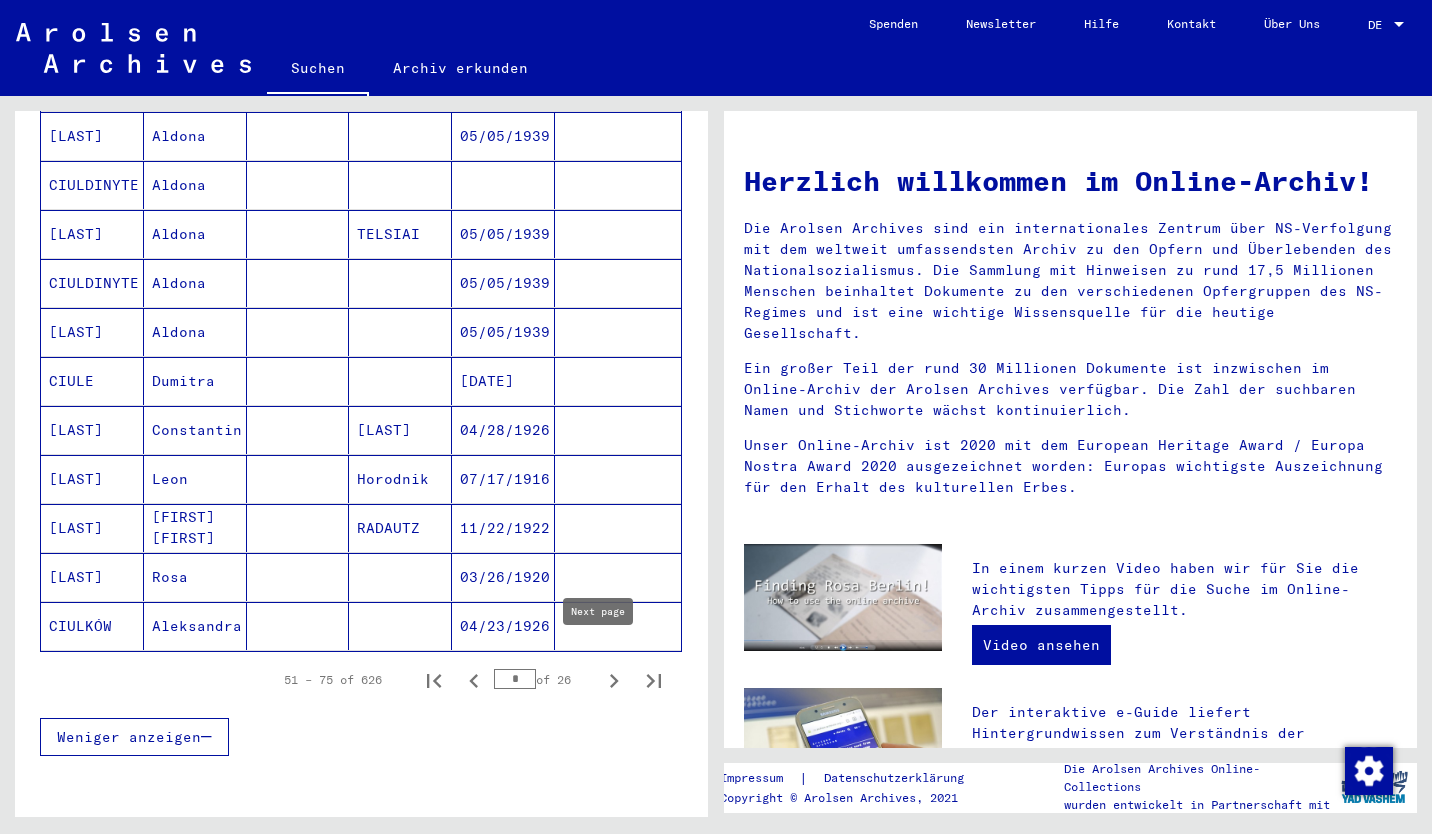 click 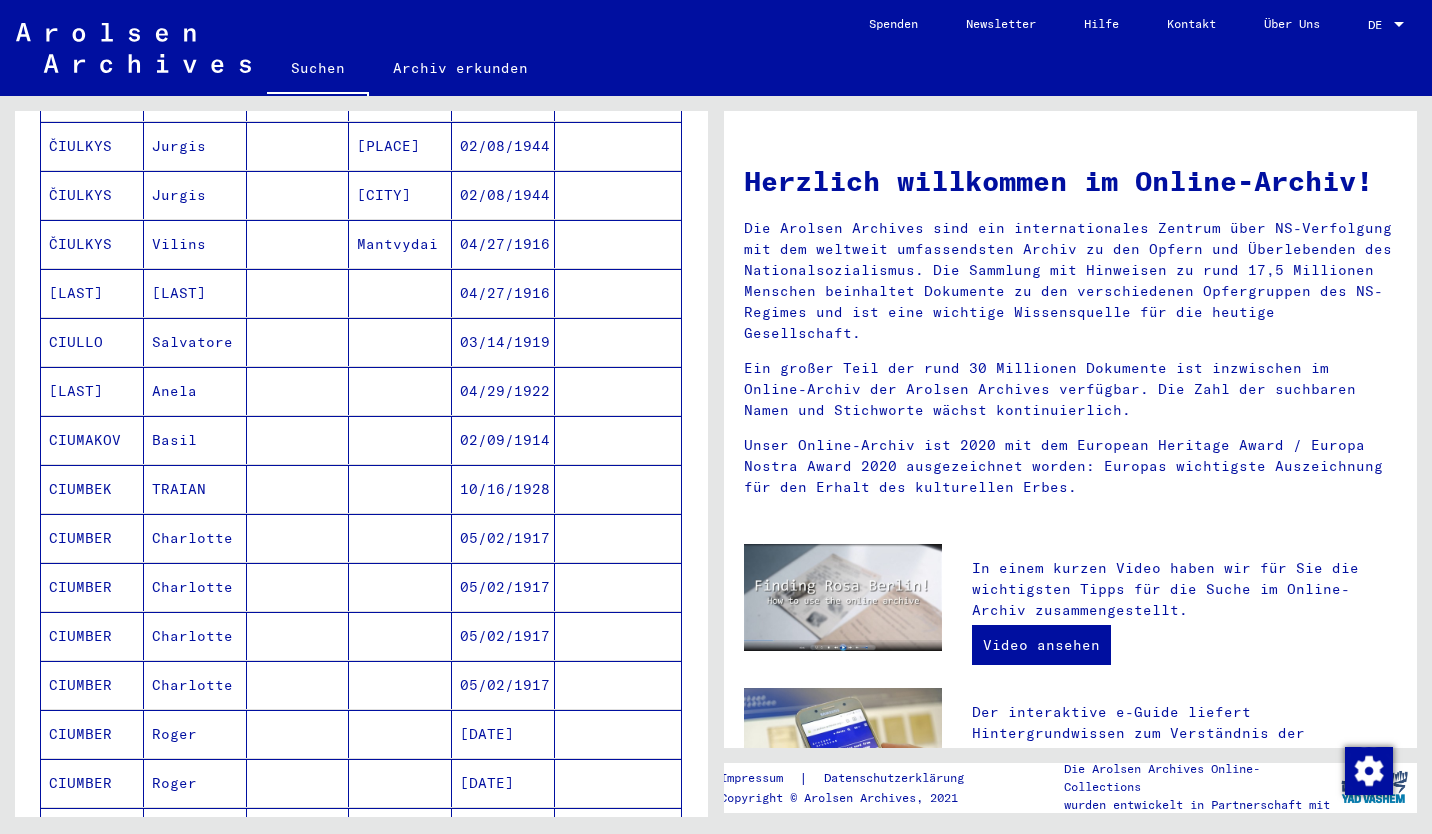 scroll, scrollTop: 1200, scrollLeft: 0, axis: vertical 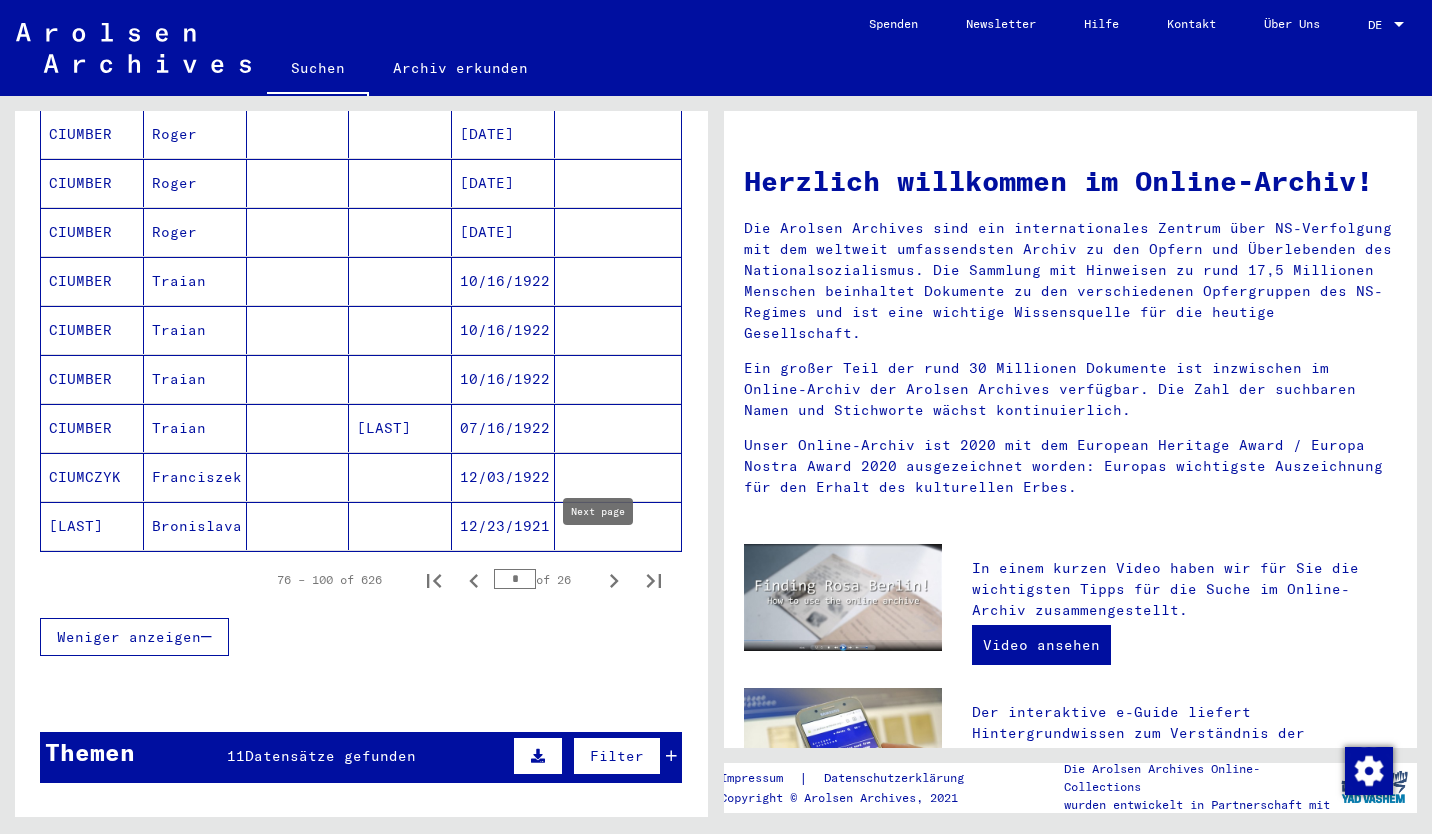 click 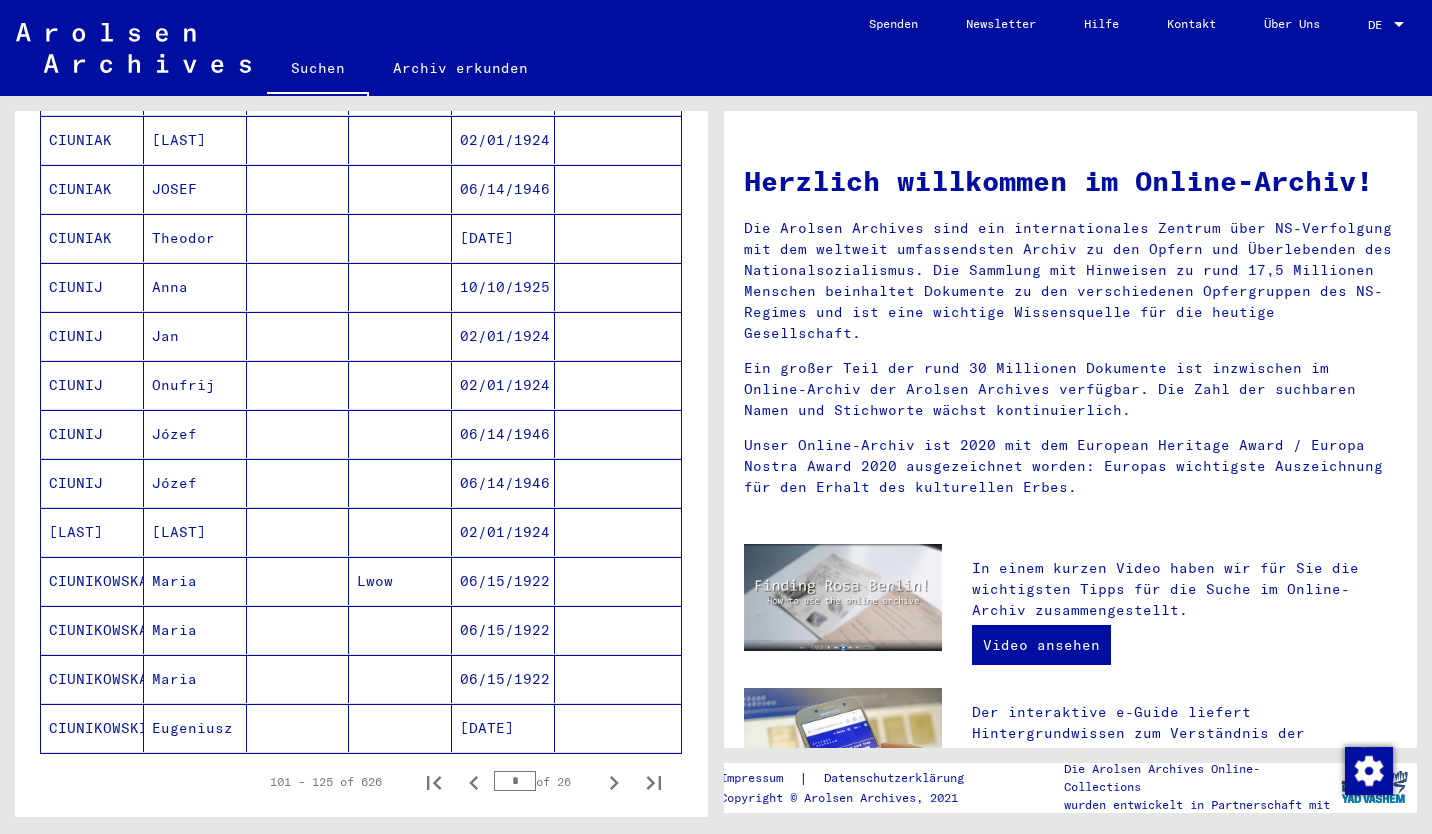 scroll, scrollTop: 1000, scrollLeft: 0, axis: vertical 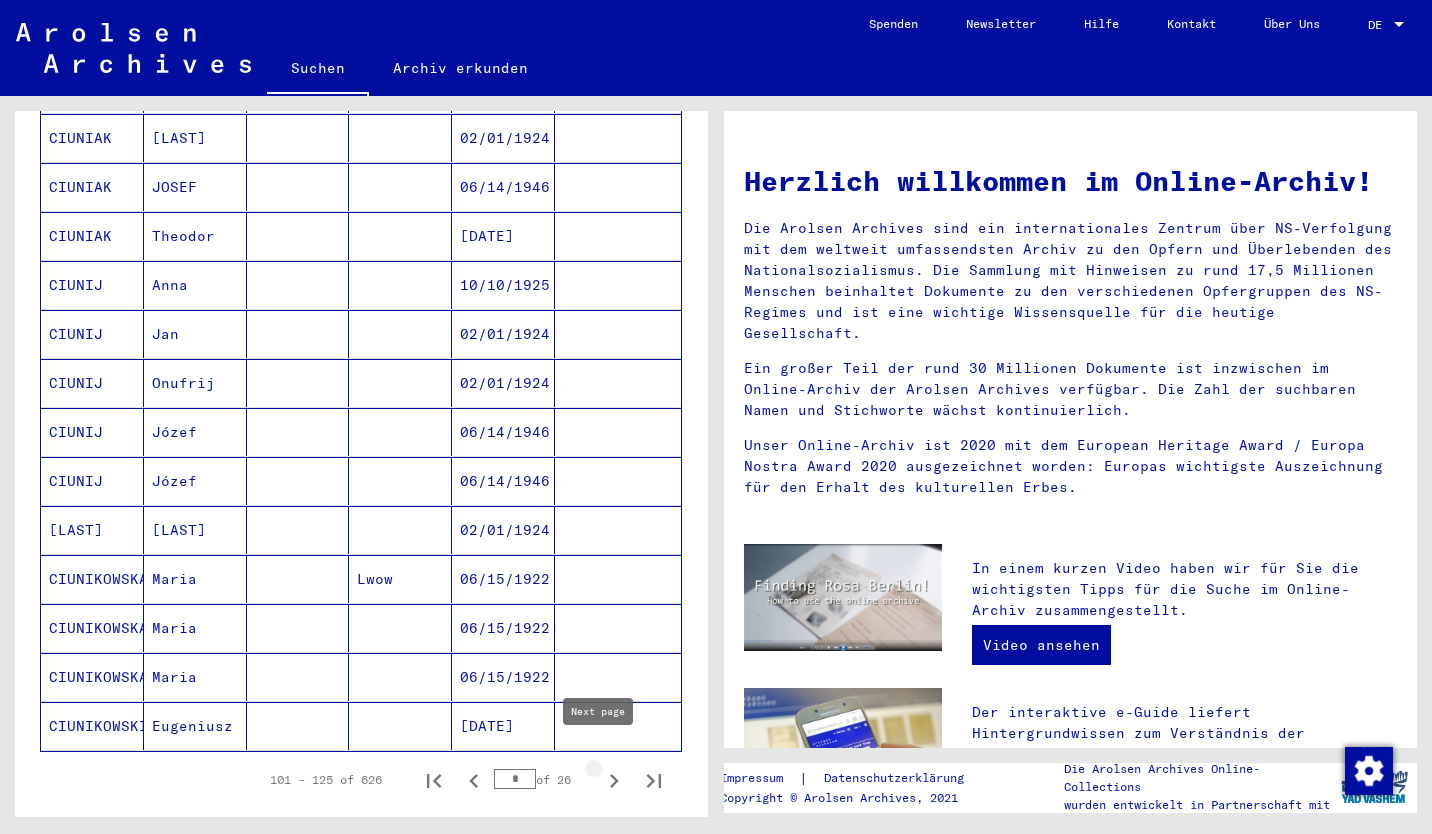 click 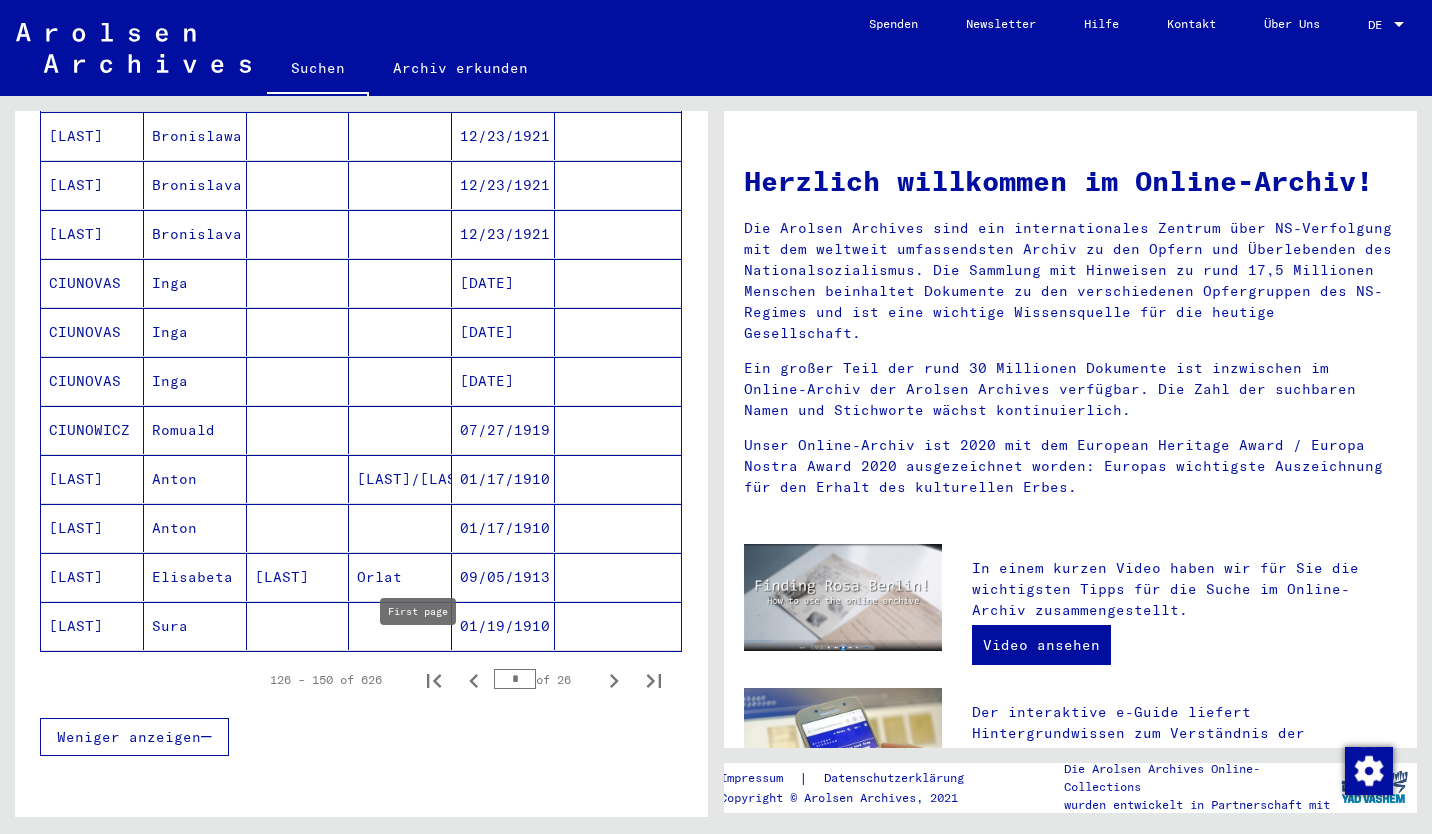 scroll, scrollTop: 1000, scrollLeft: 0, axis: vertical 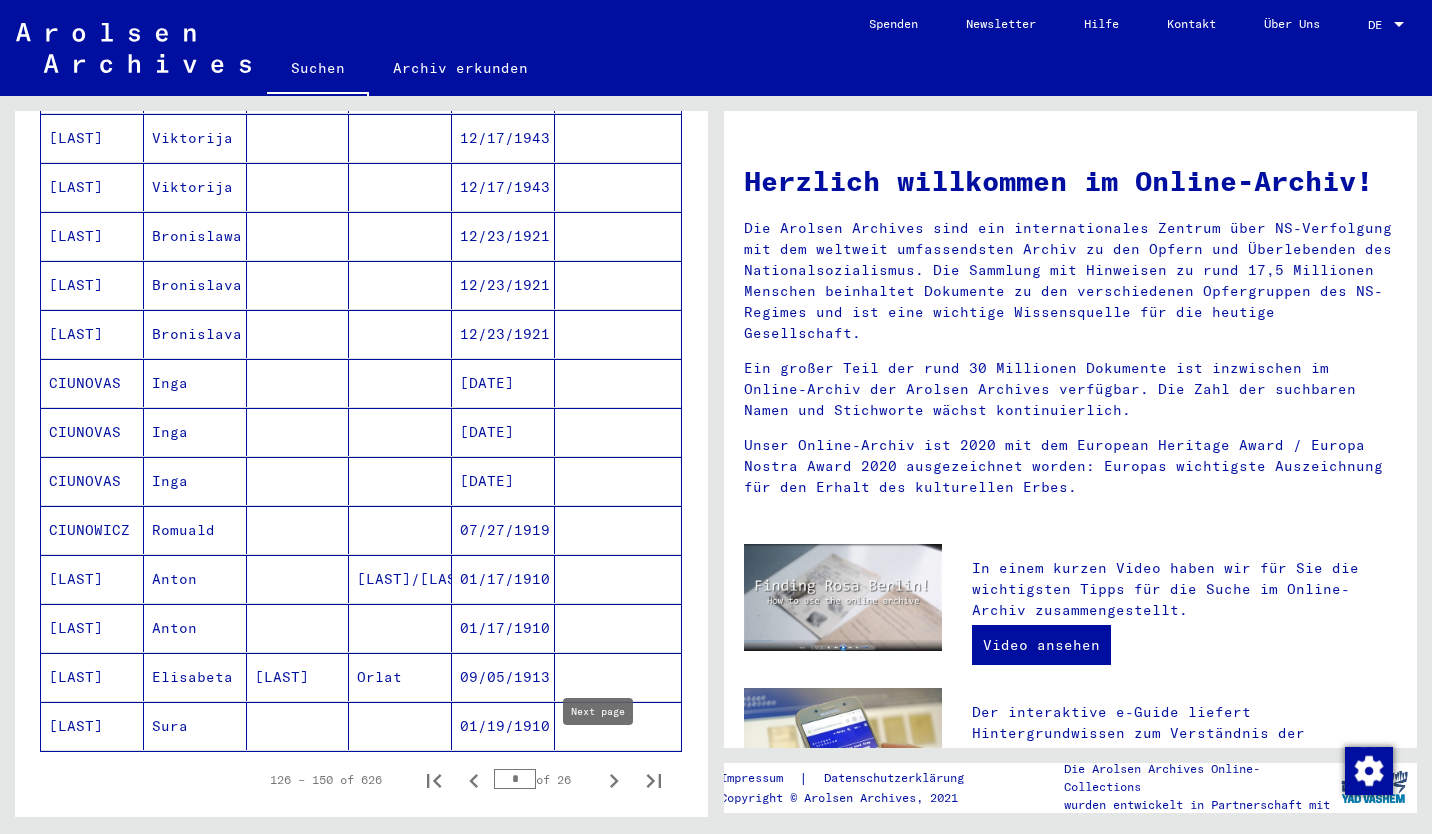 click at bounding box center [614, 780] 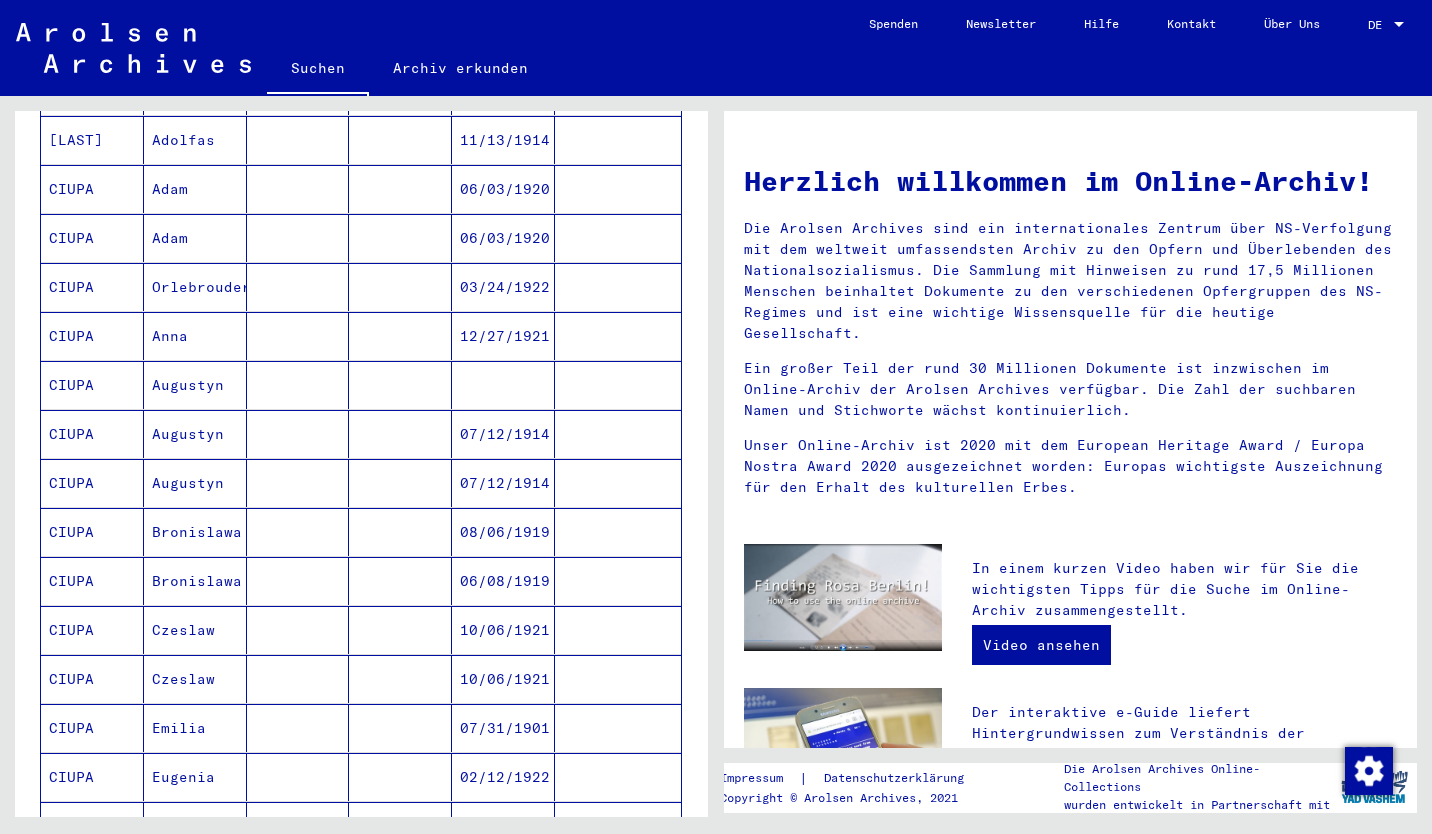 scroll, scrollTop: 1000, scrollLeft: 0, axis: vertical 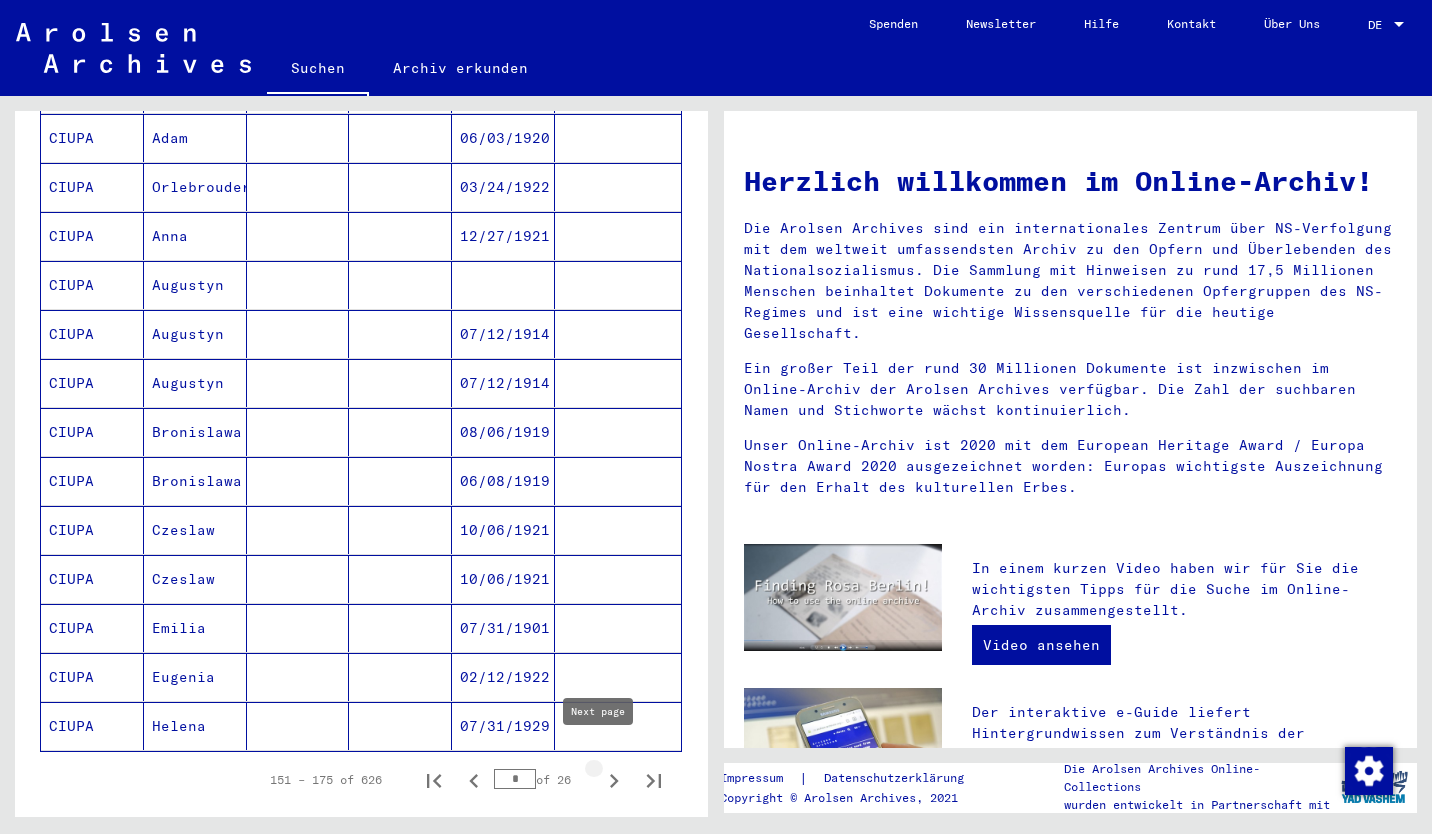 click 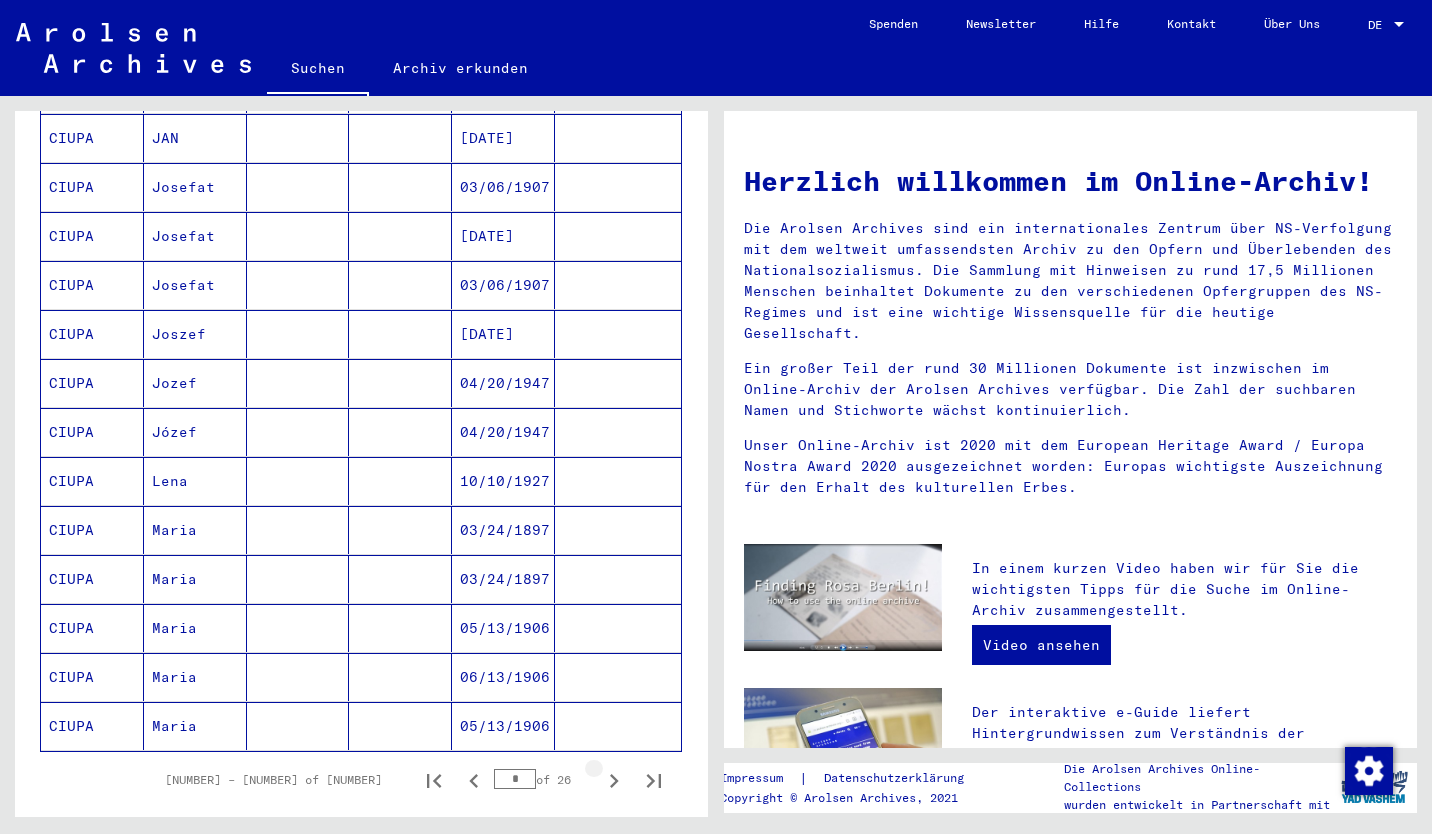 click 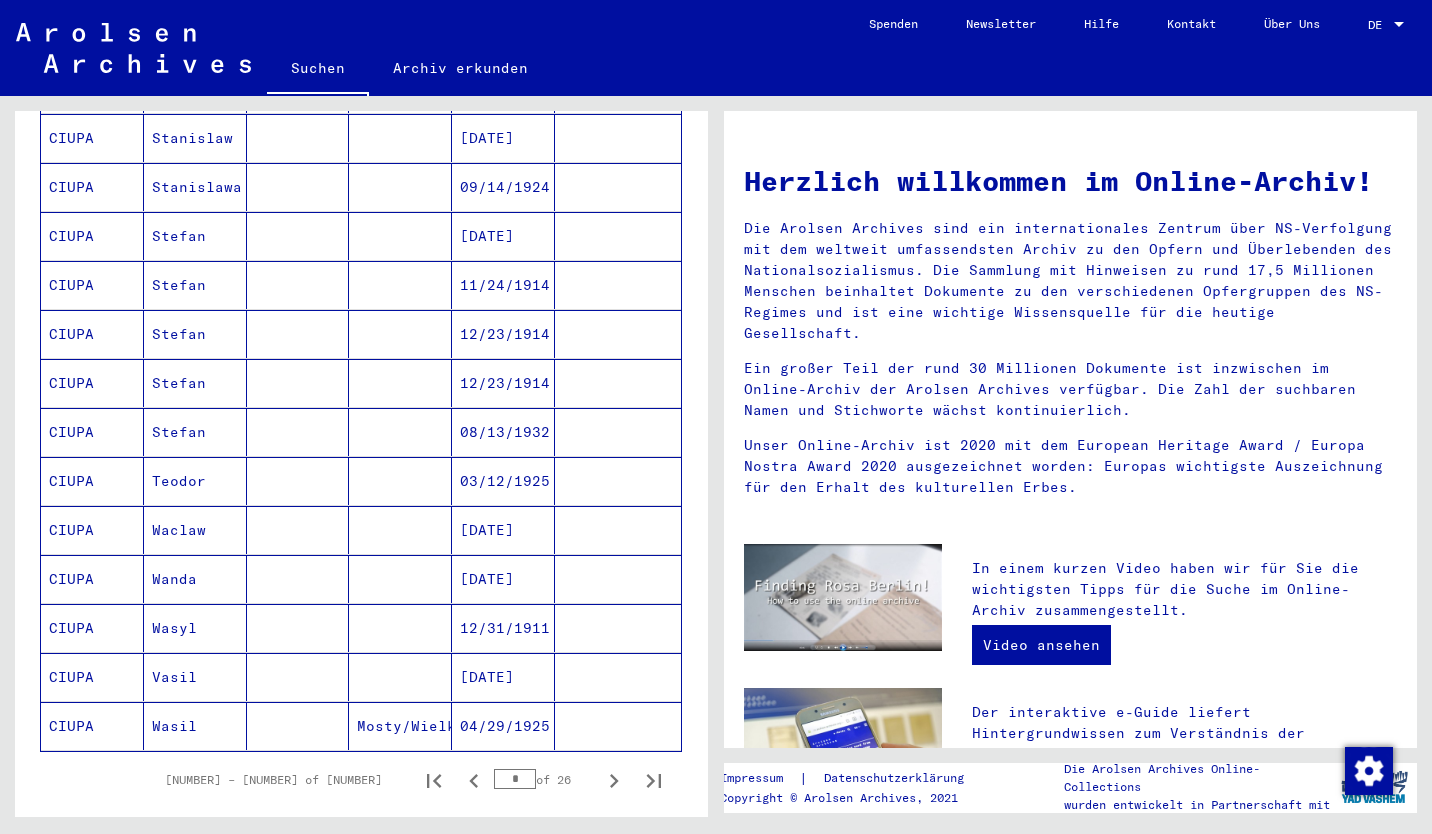 click 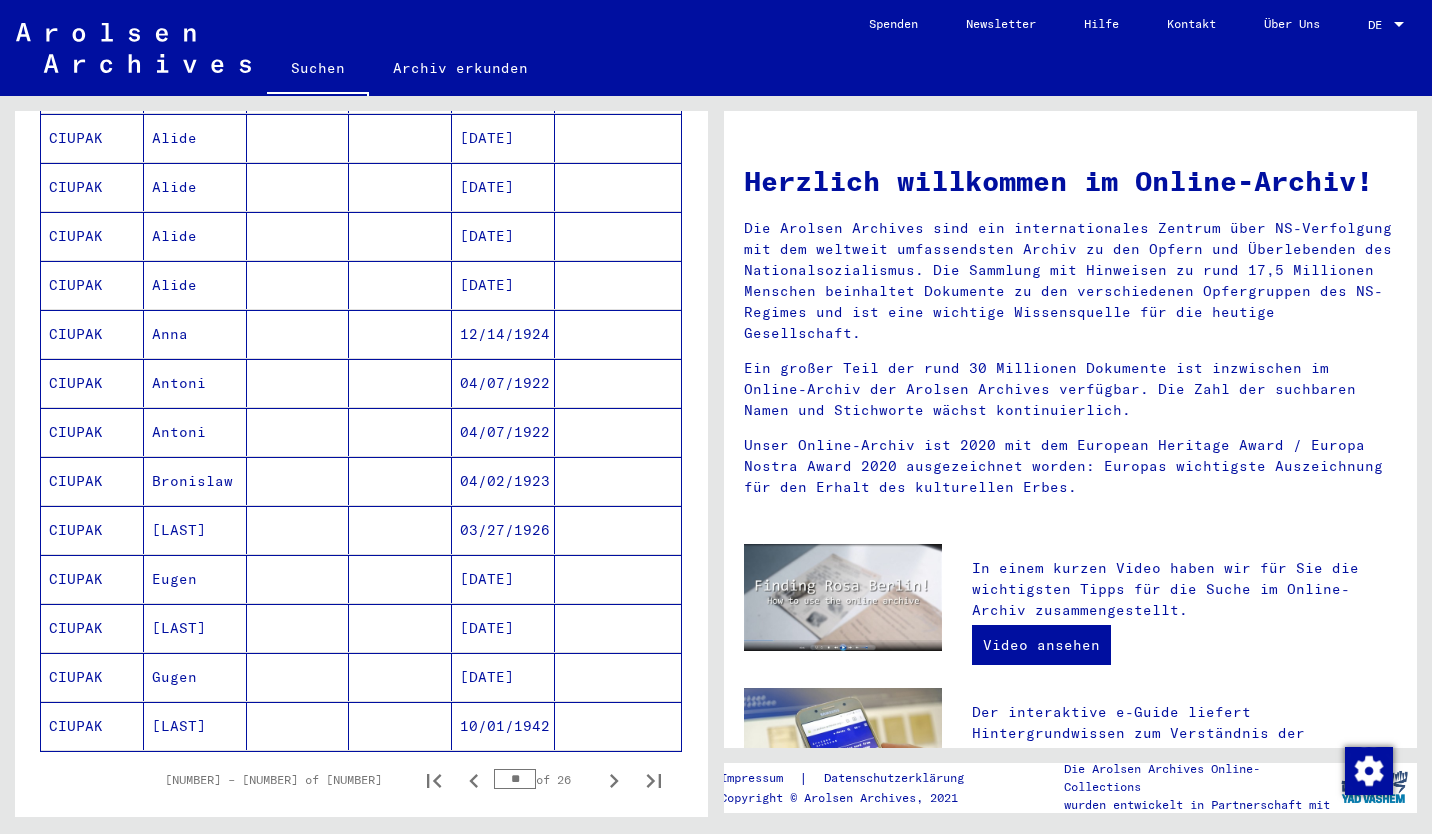 click 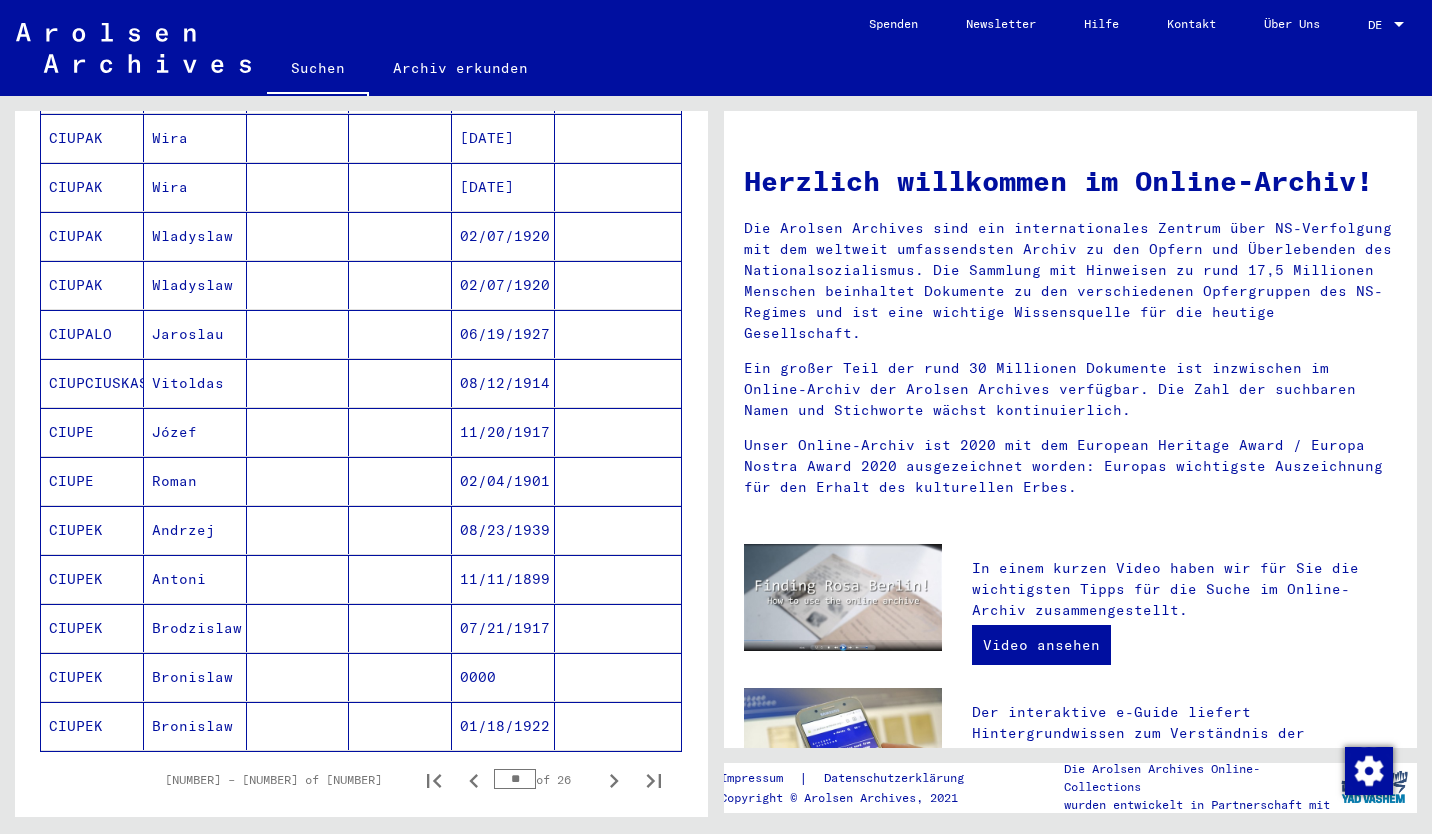 click 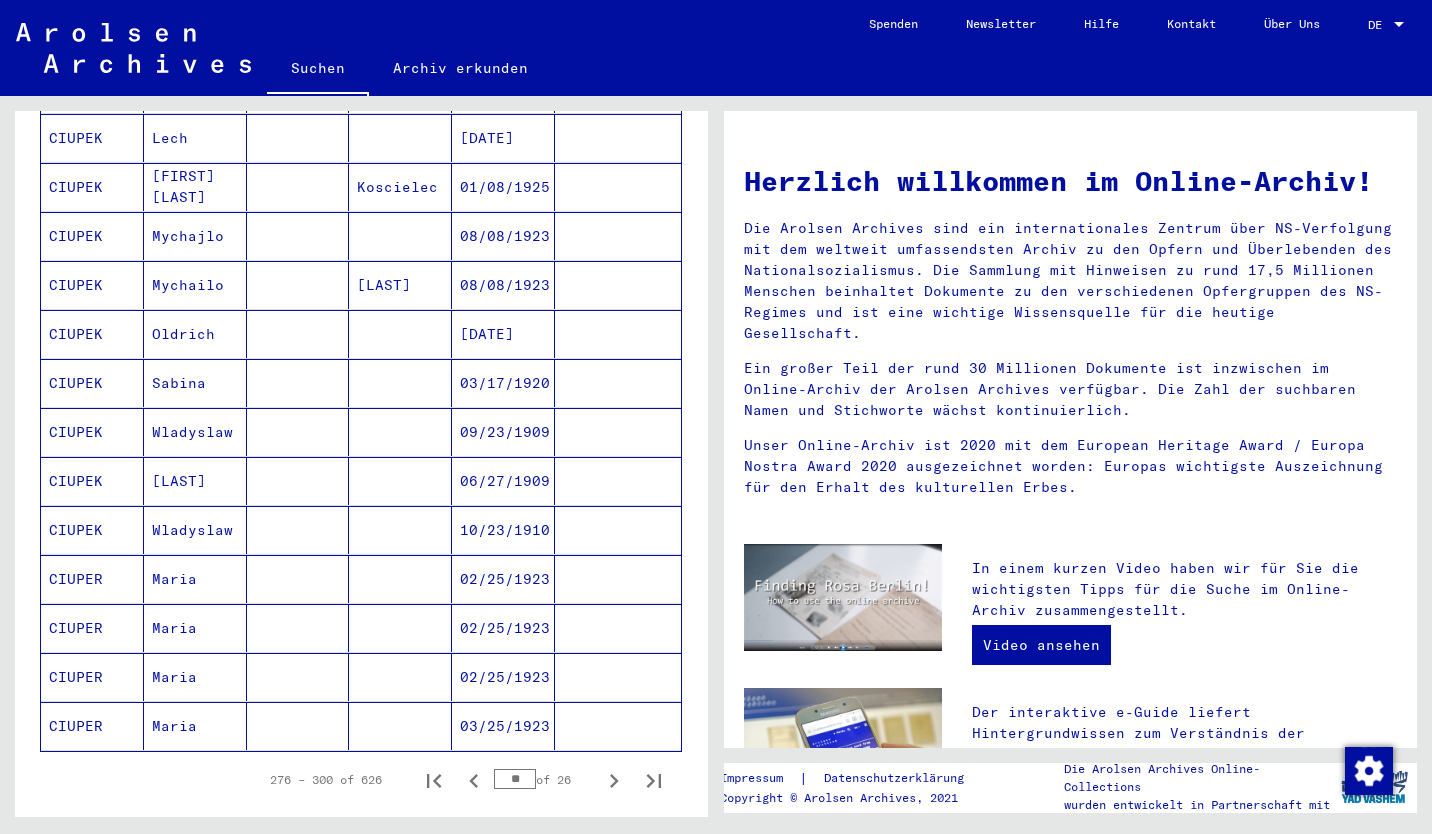 click 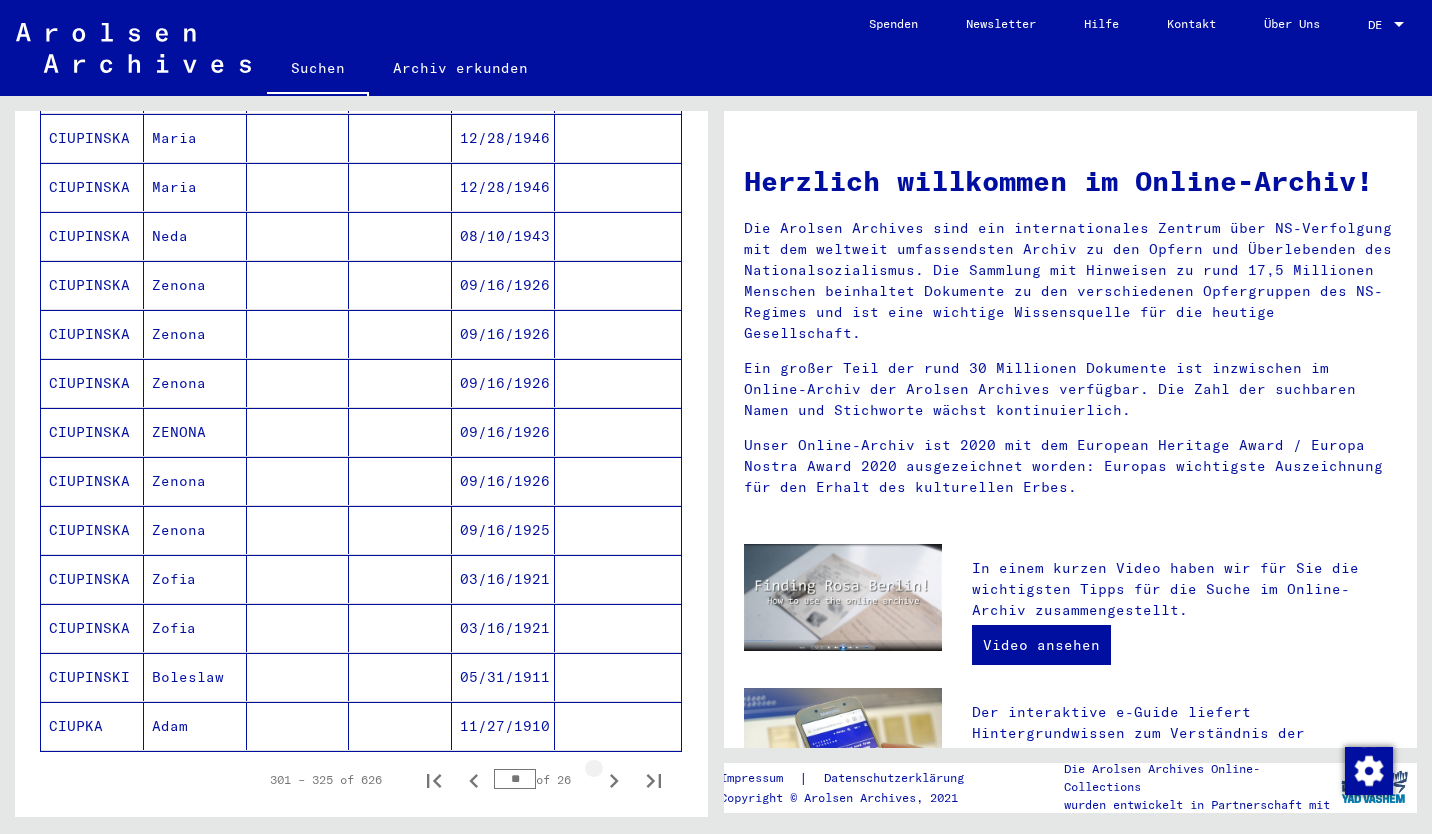 click 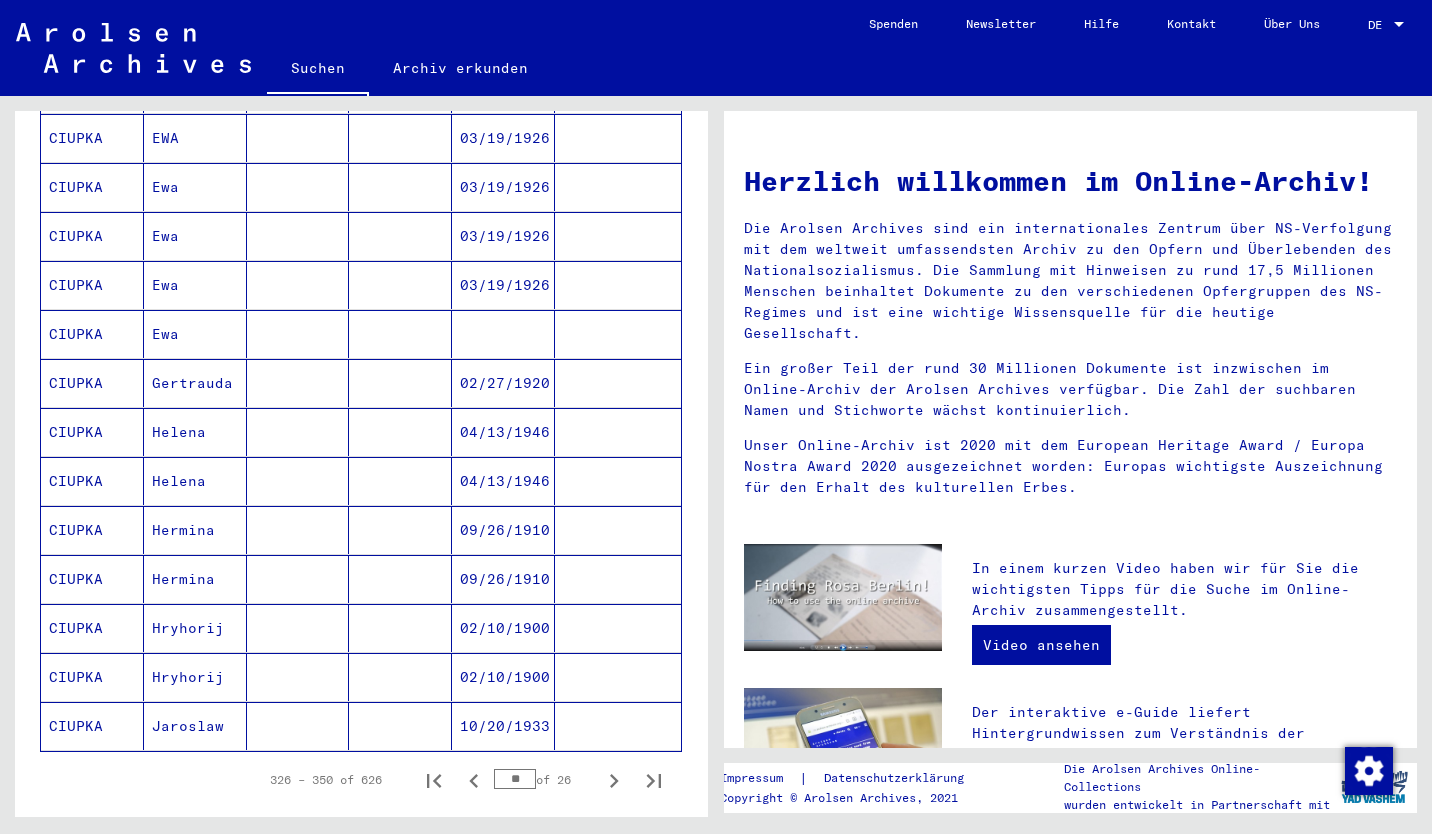 click 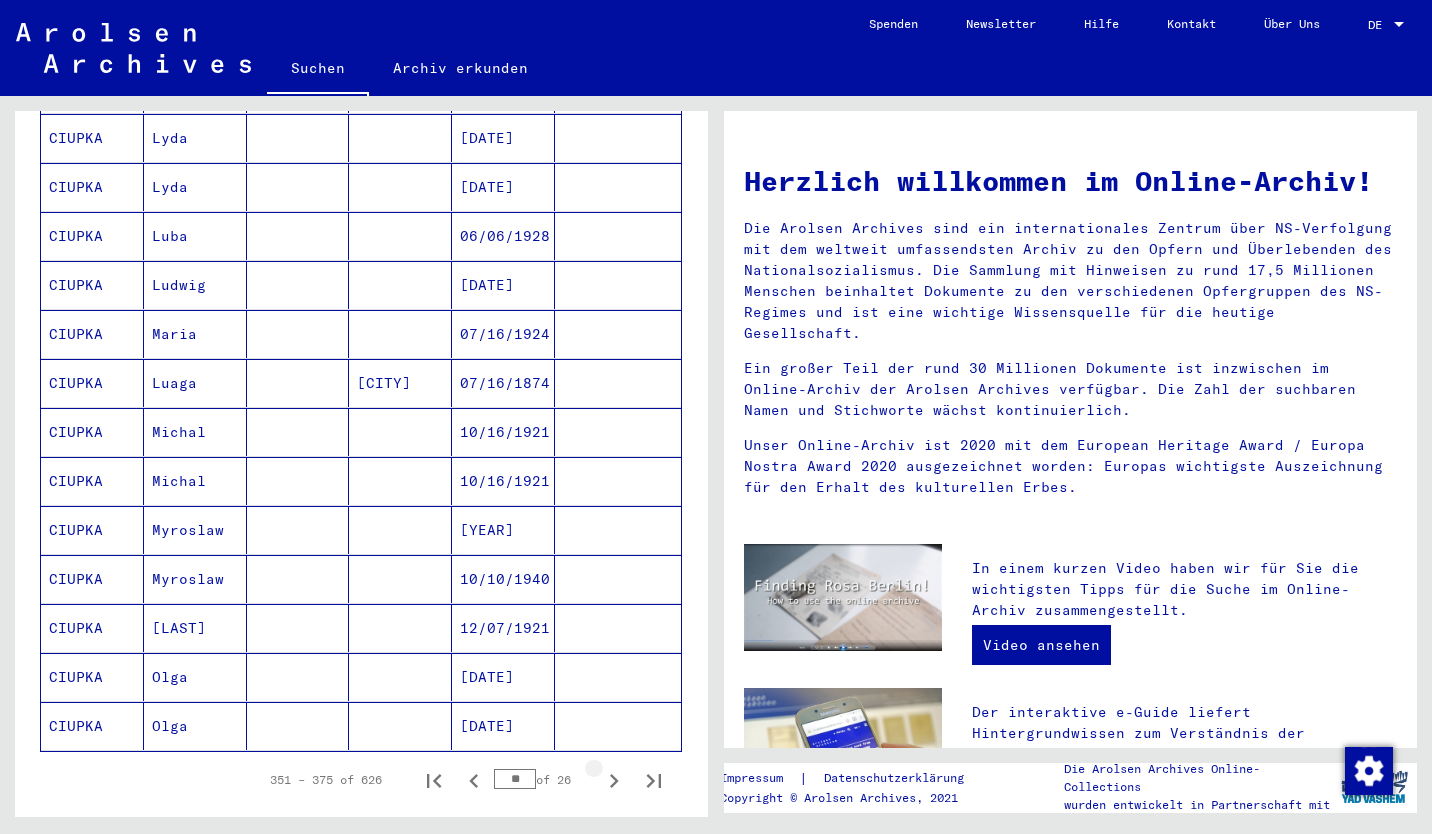 click 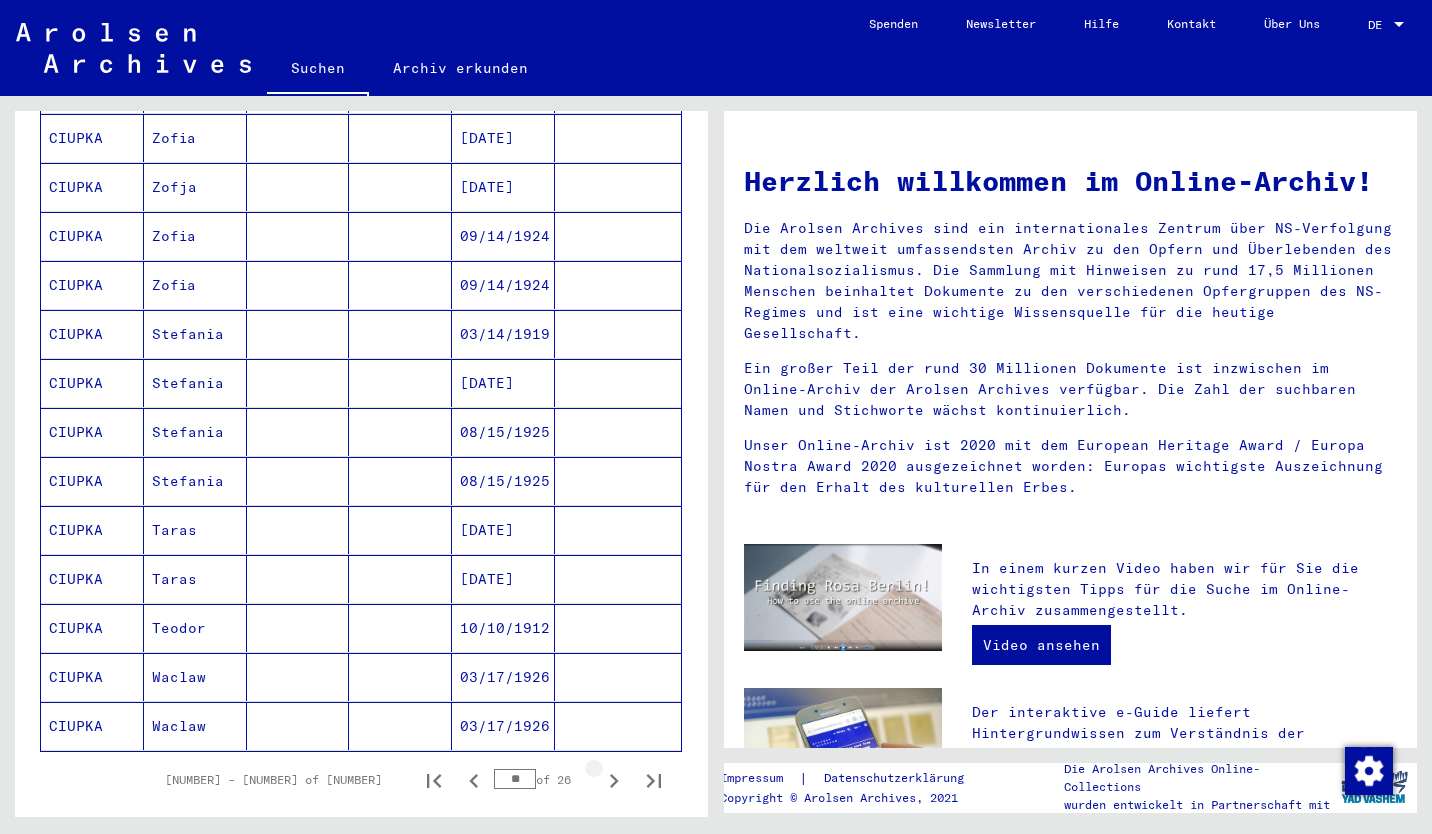 click 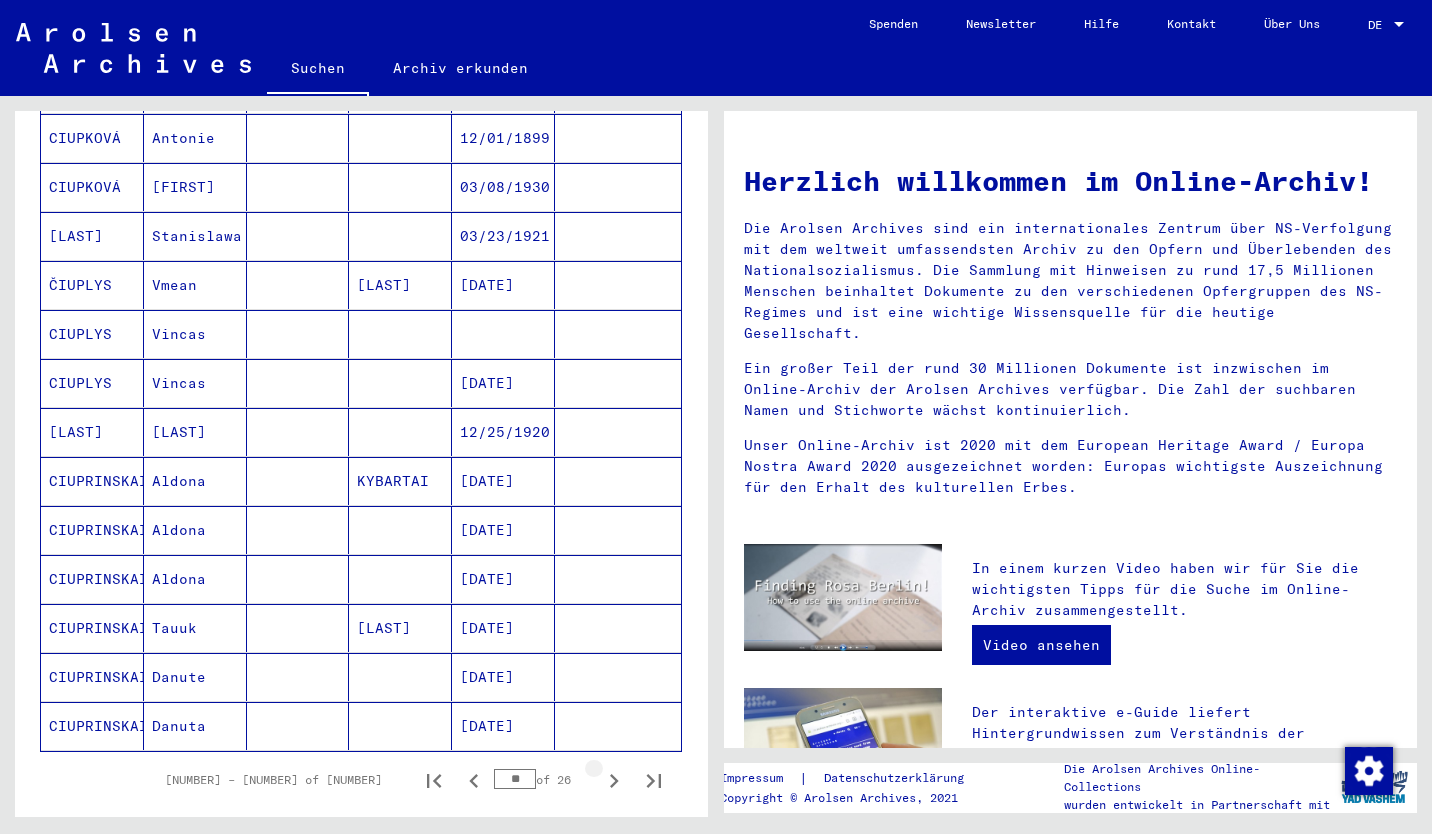 click 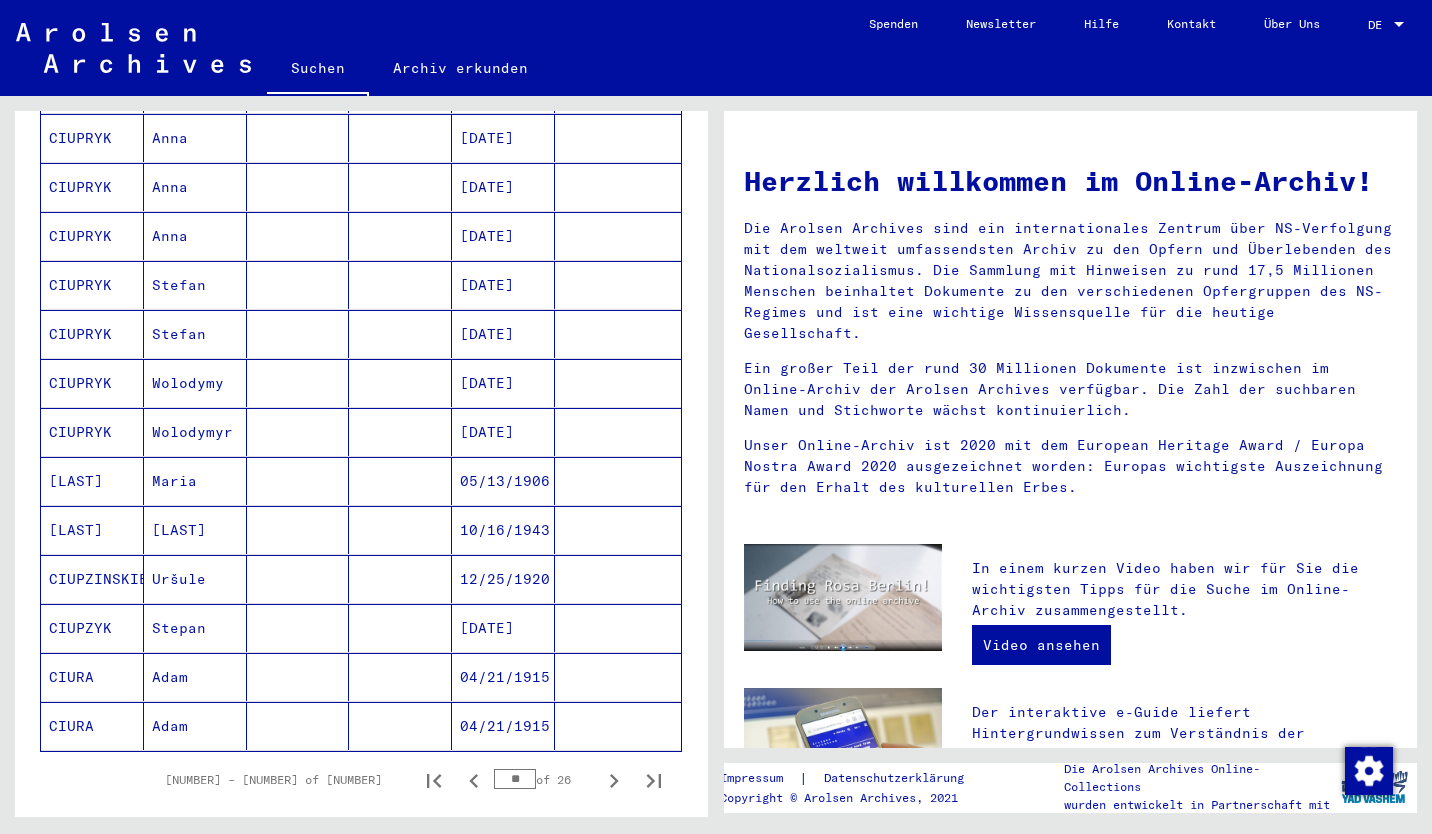 click 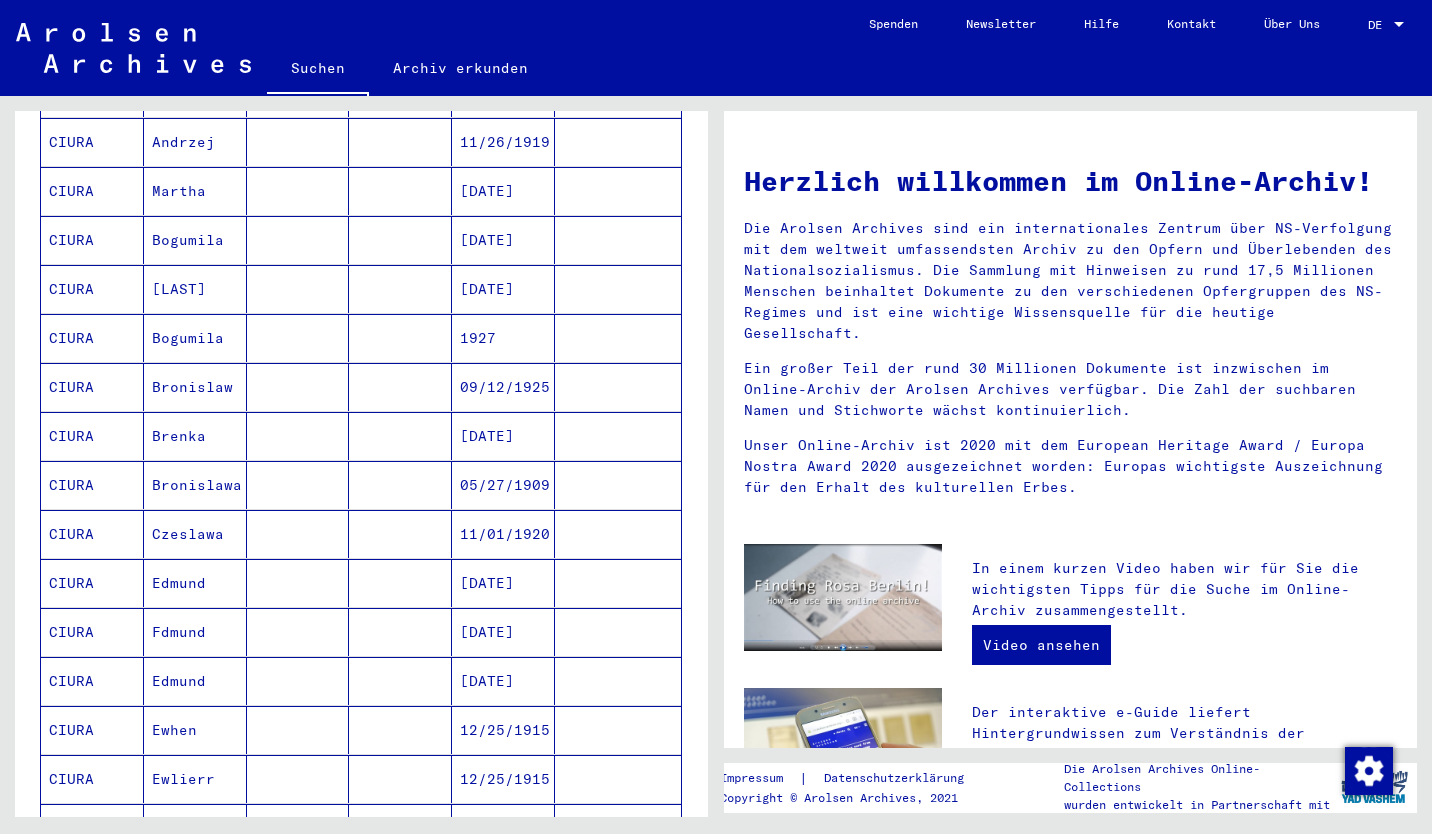 scroll, scrollTop: 900, scrollLeft: 0, axis: vertical 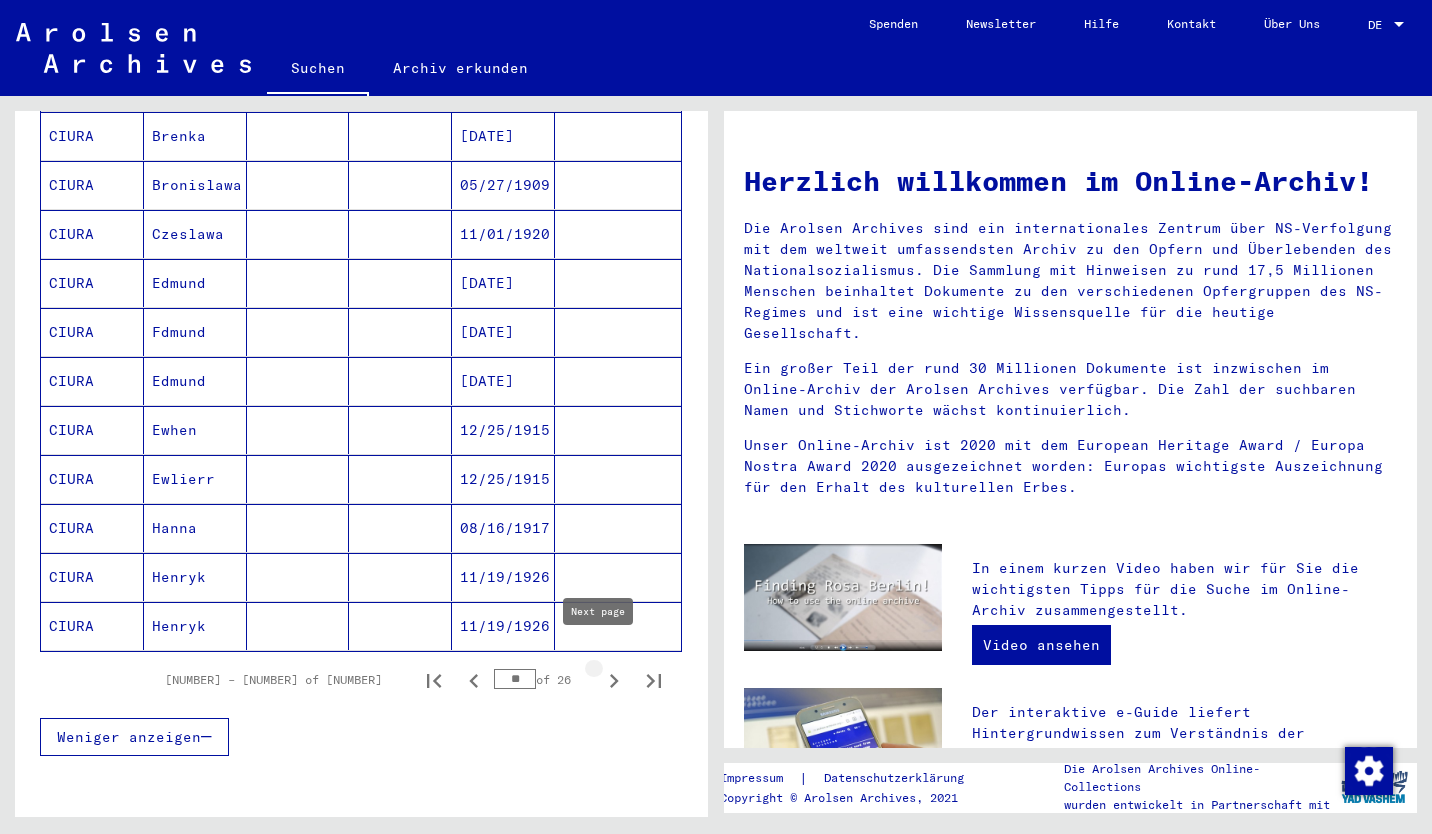 click 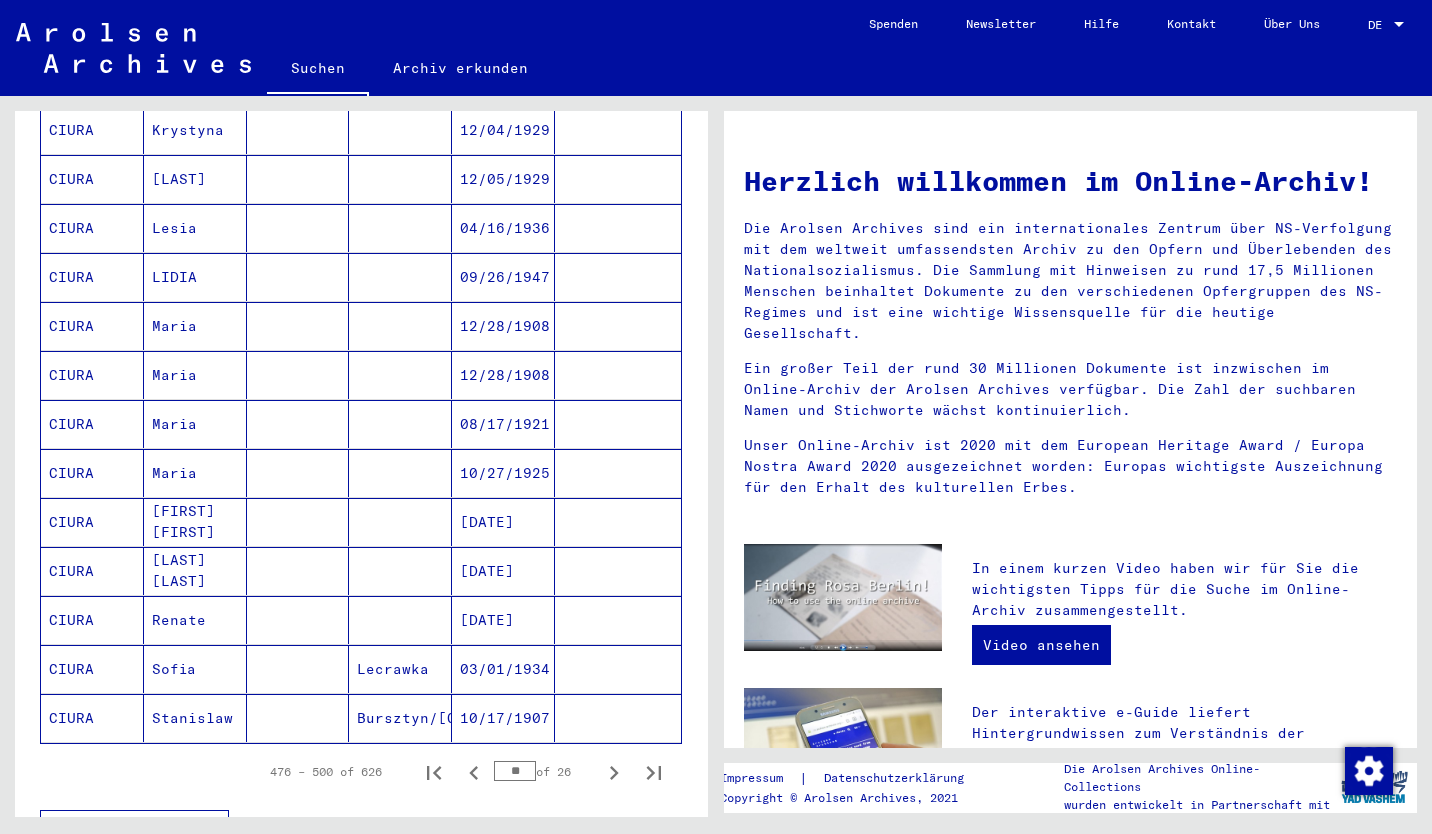 scroll, scrollTop: 1100, scrollLeft: 0, axis: vertical 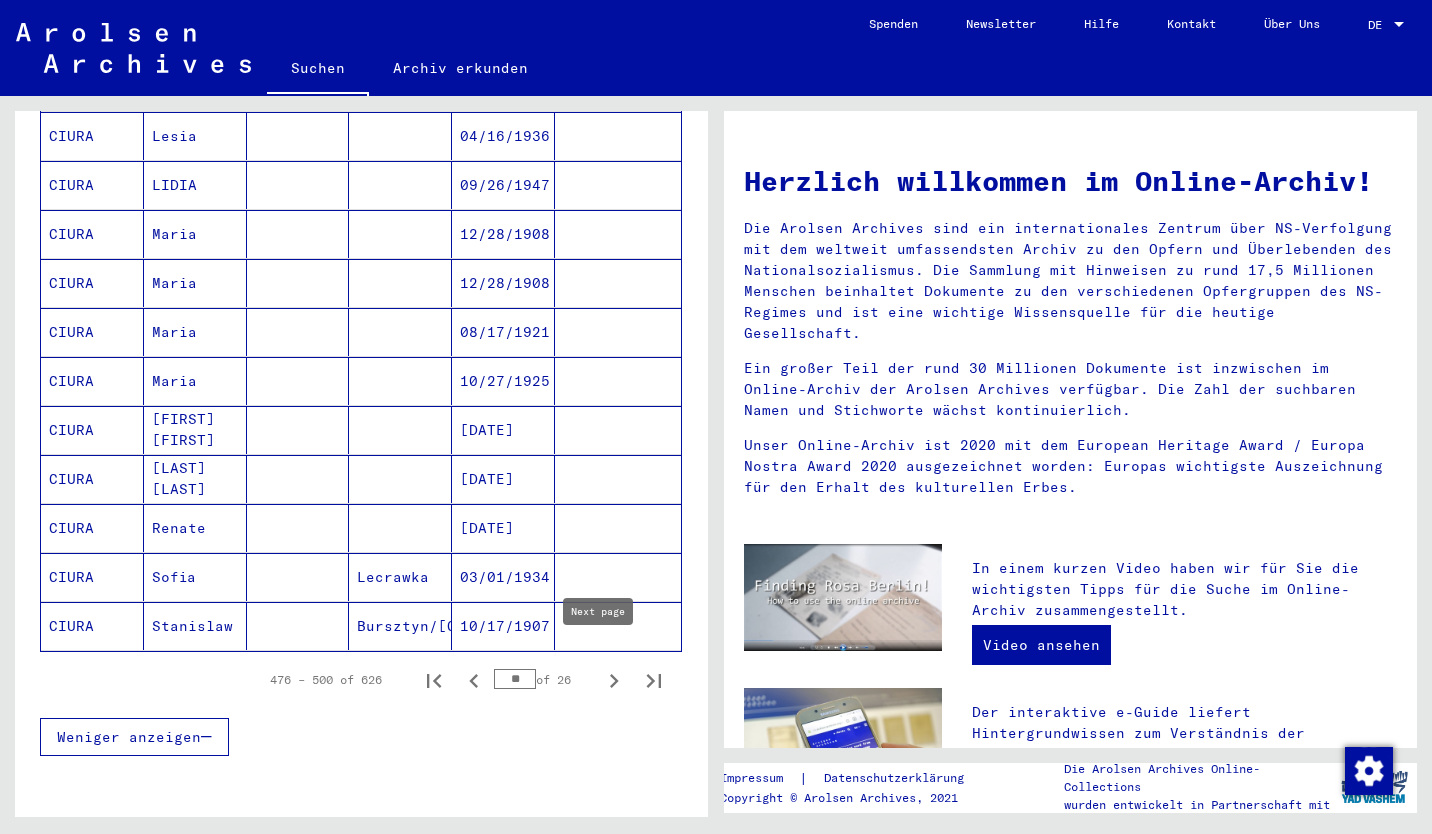 click 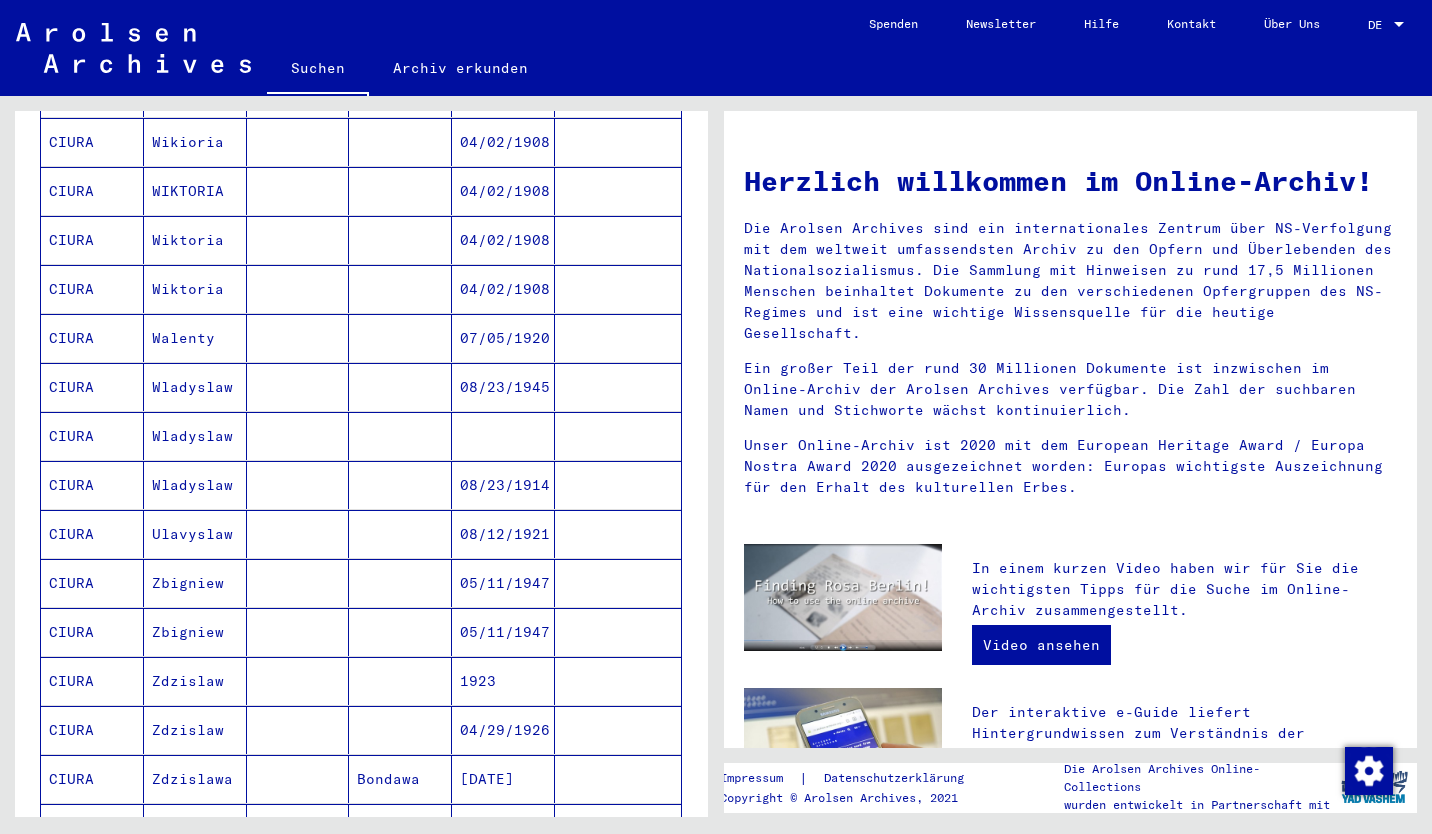 scroll, scrollTop: 1000, scrollLeft: 0, axis: vertical 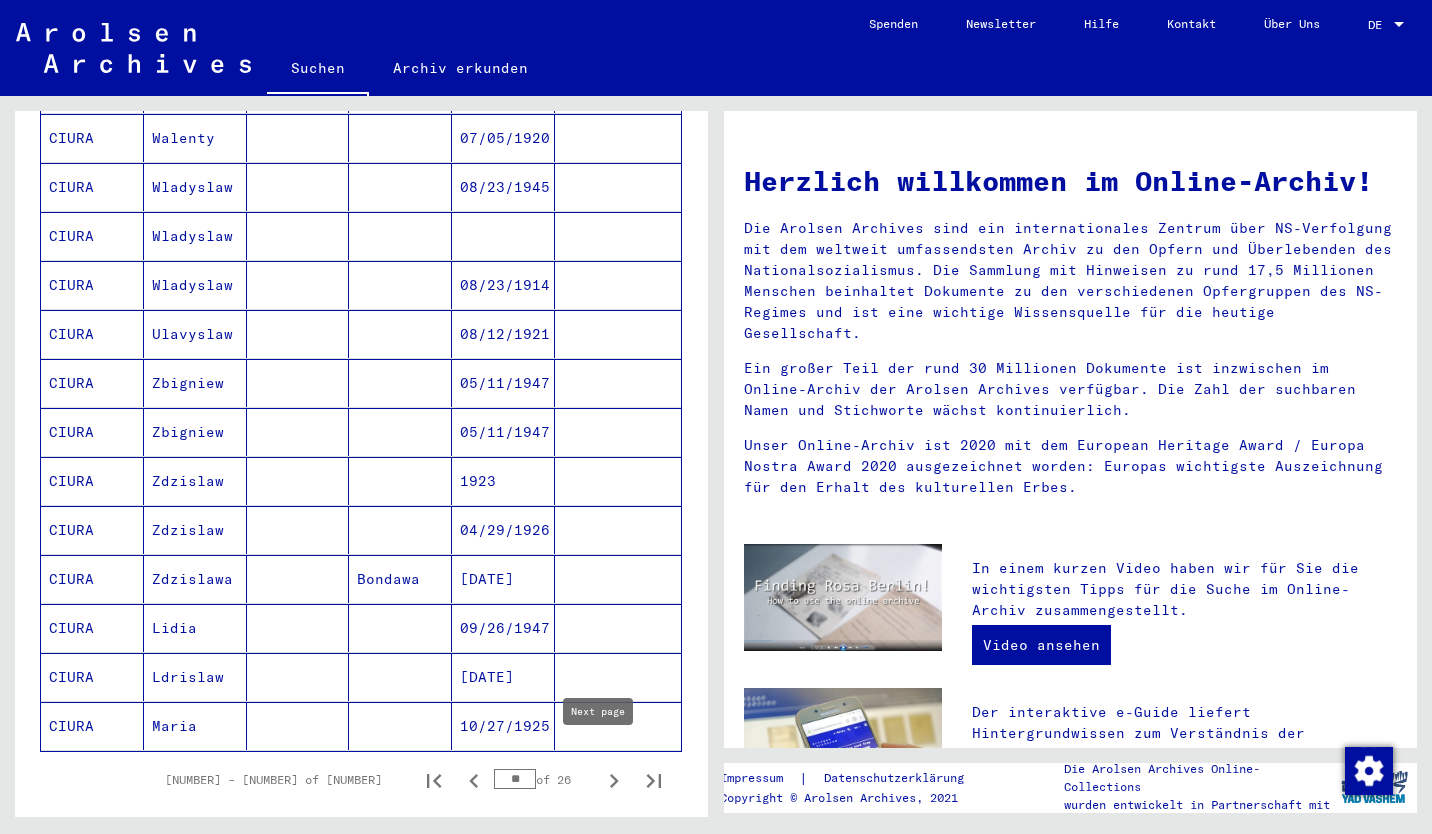 click 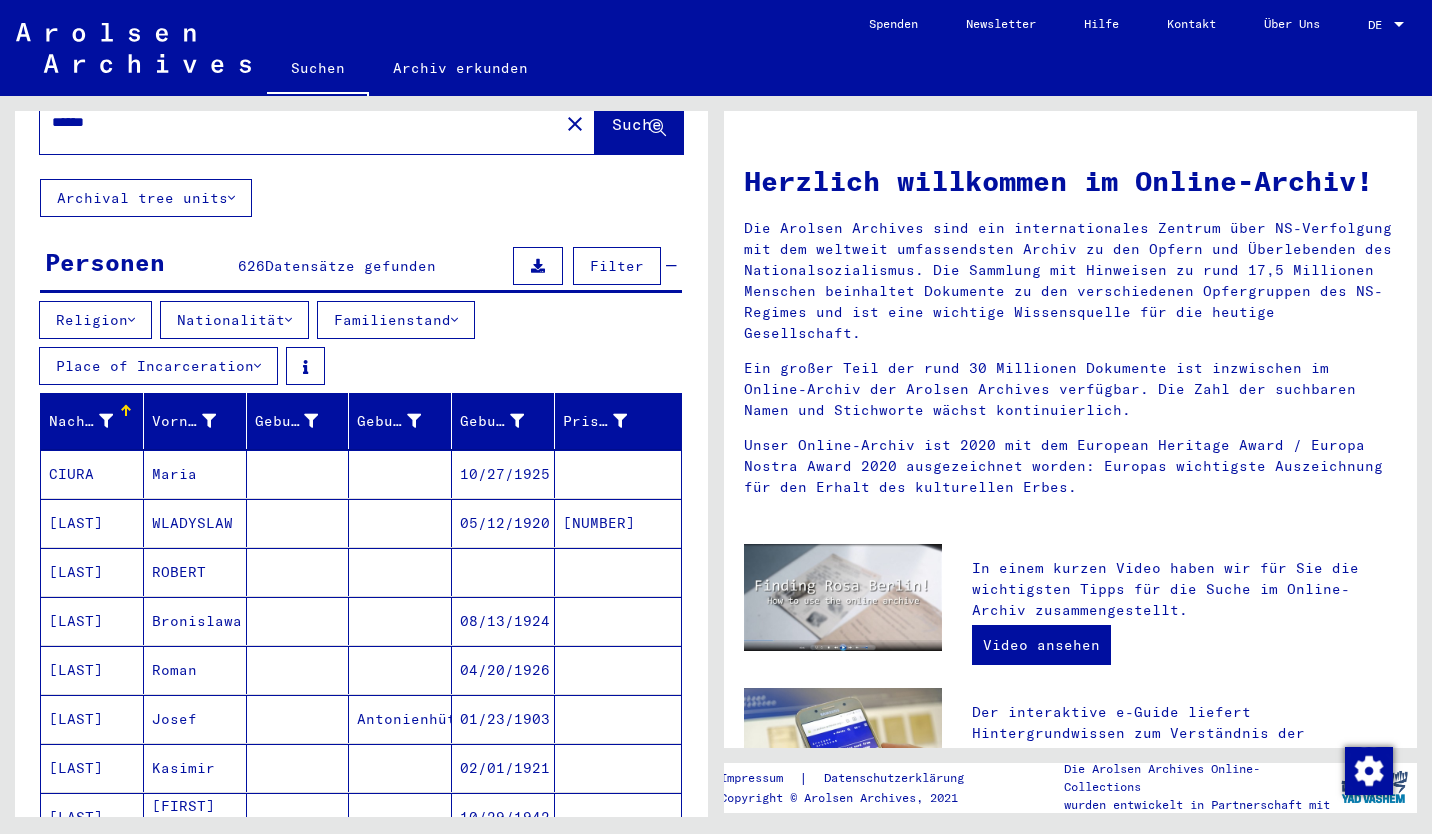scroll, scrollTop: 0, scrollLeft: 0, axis: both 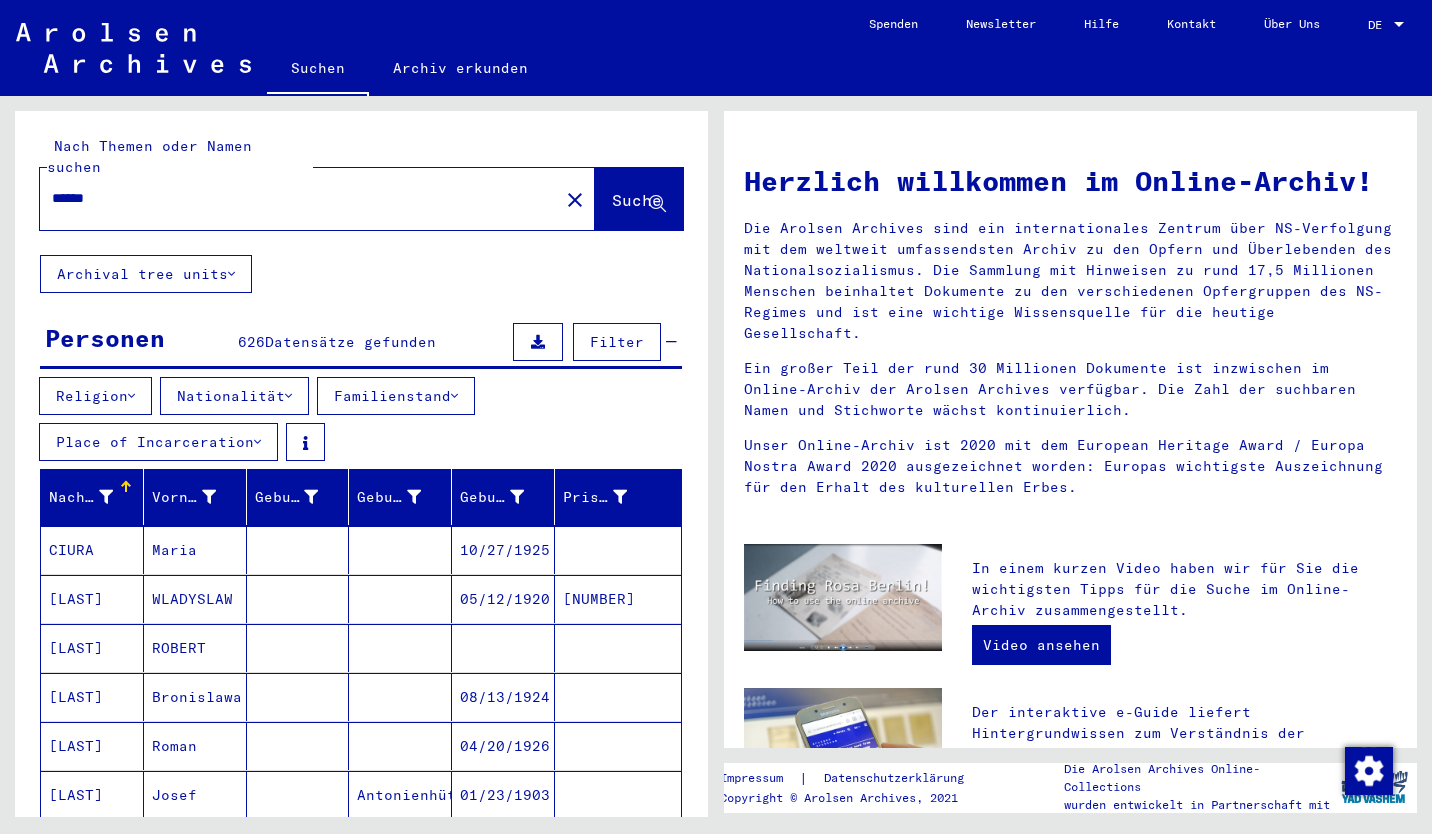 drag, startPoint x: 167, startPoint y: 185, endPoint x: -3, endPoint y: 153, distance: 172.98555 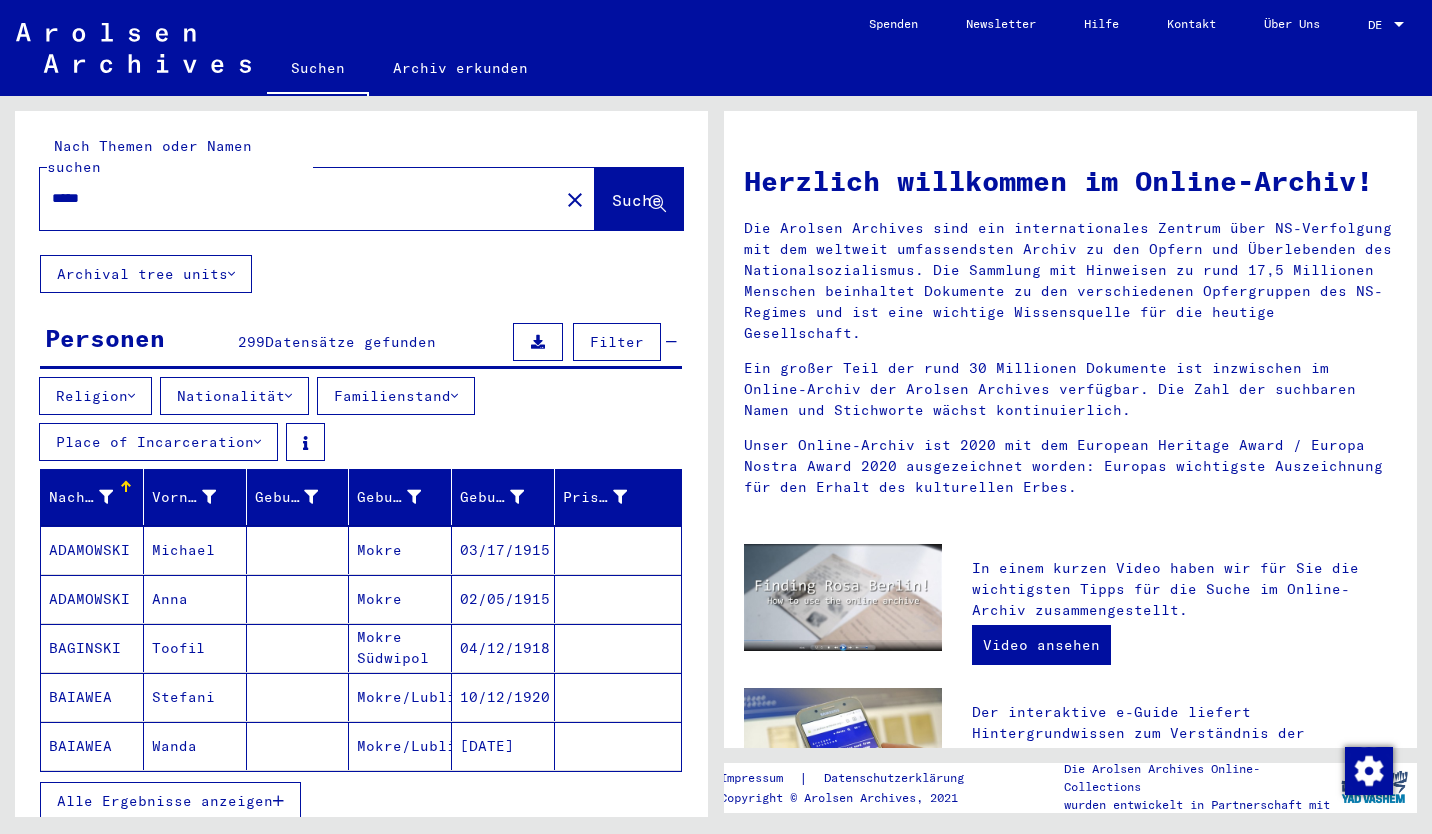 click on "Alle Ergebnisse anzeigen" at bounding box center (165, 801) 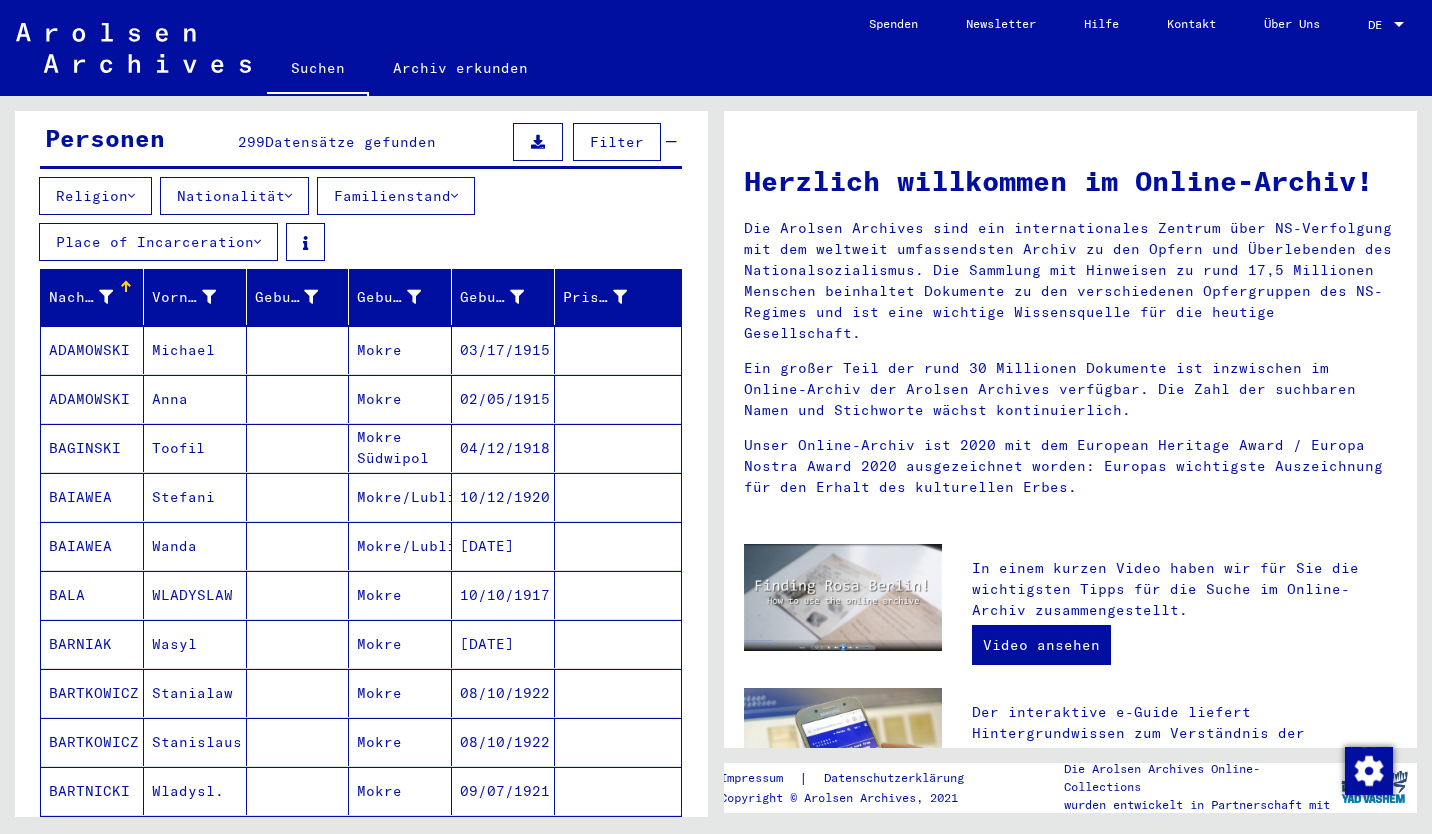 scroll, scrollTop: 0, scrollLeft: 0, axis: both 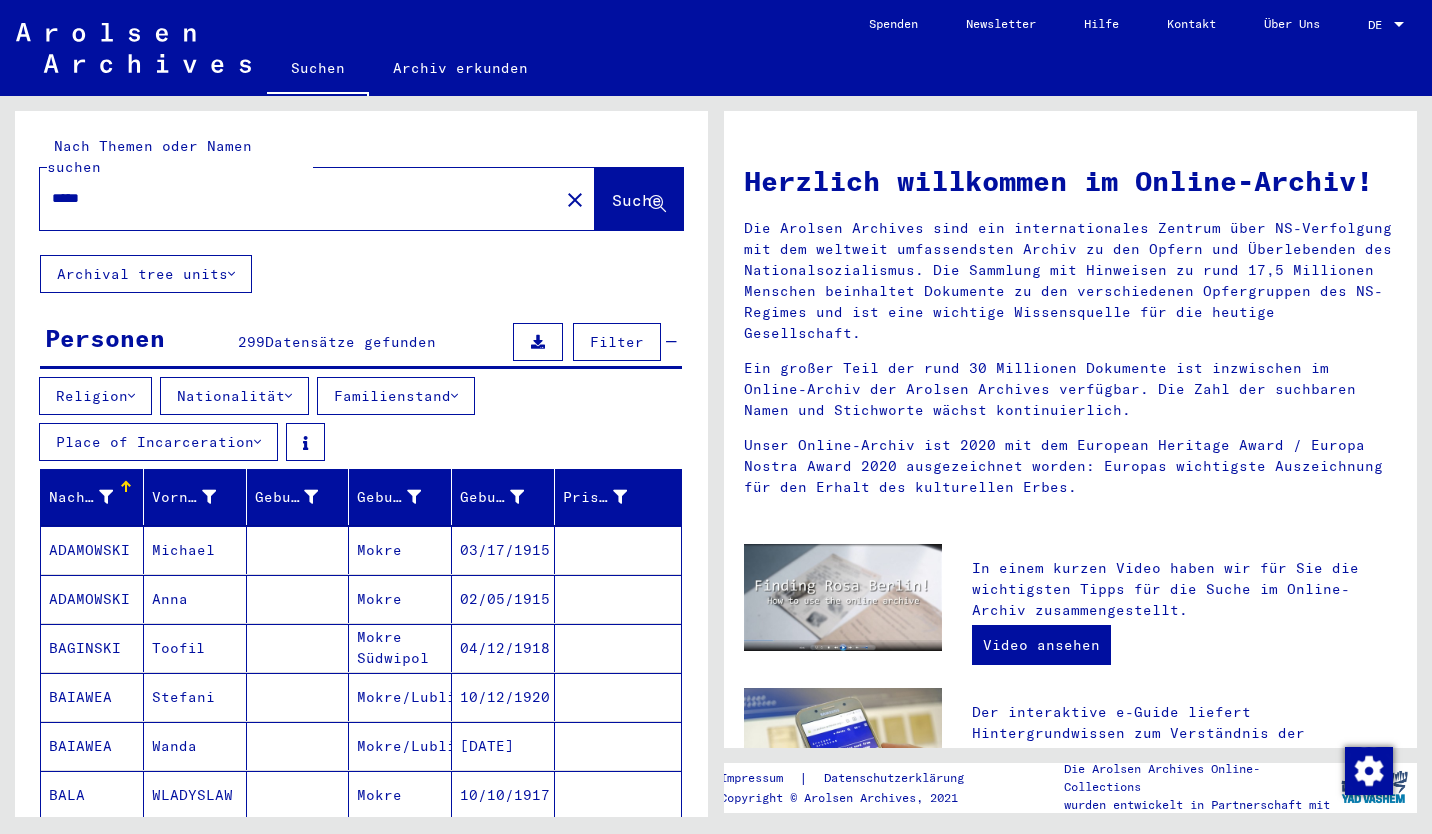 drag, startPoint x: 109, startPoint y: 171, endPoint x: -4, endPoint y: 166, distance: 113.110565 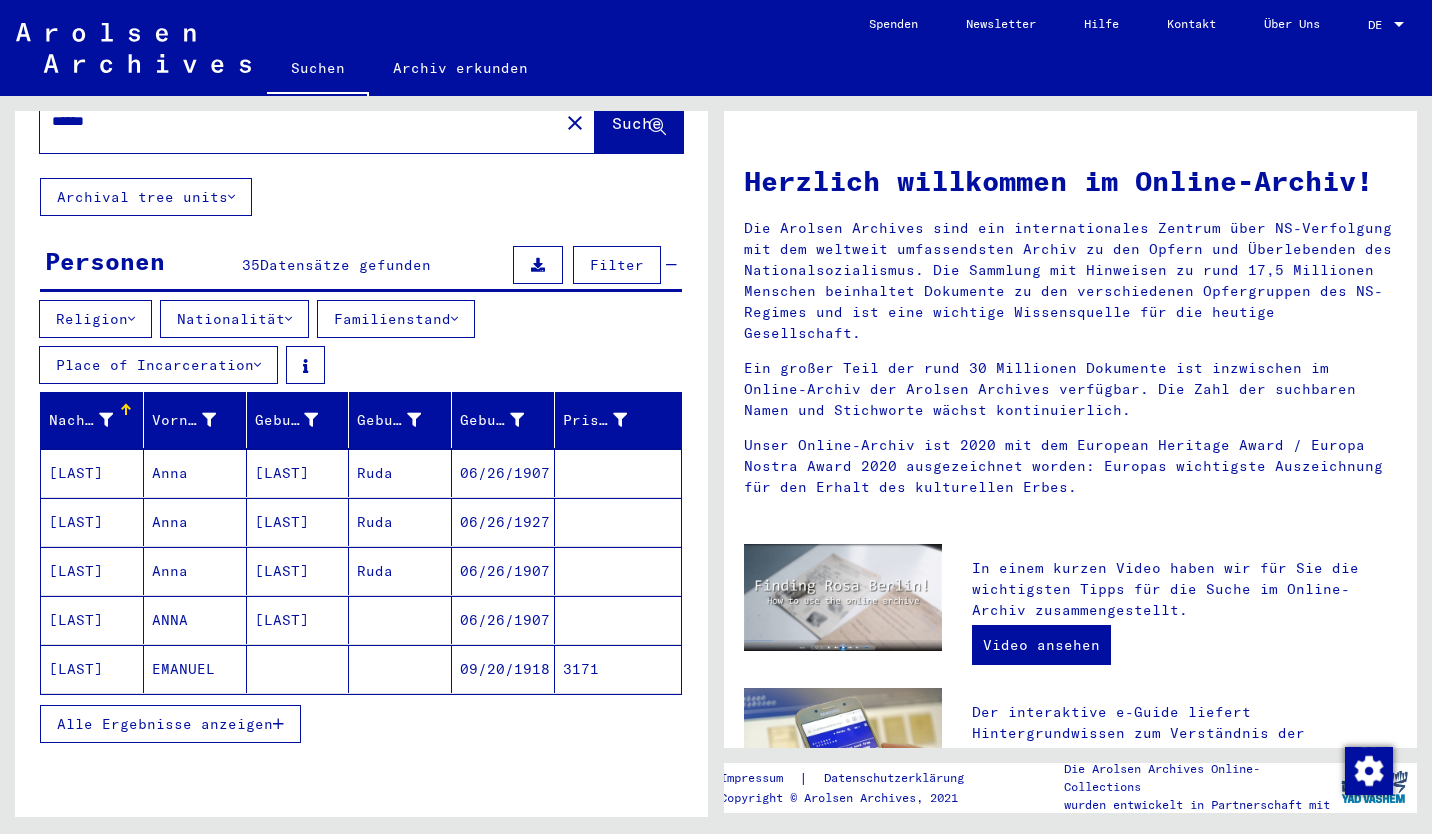 scroll, scrollTop: 100, scrollLeft: 0, axis: vertical 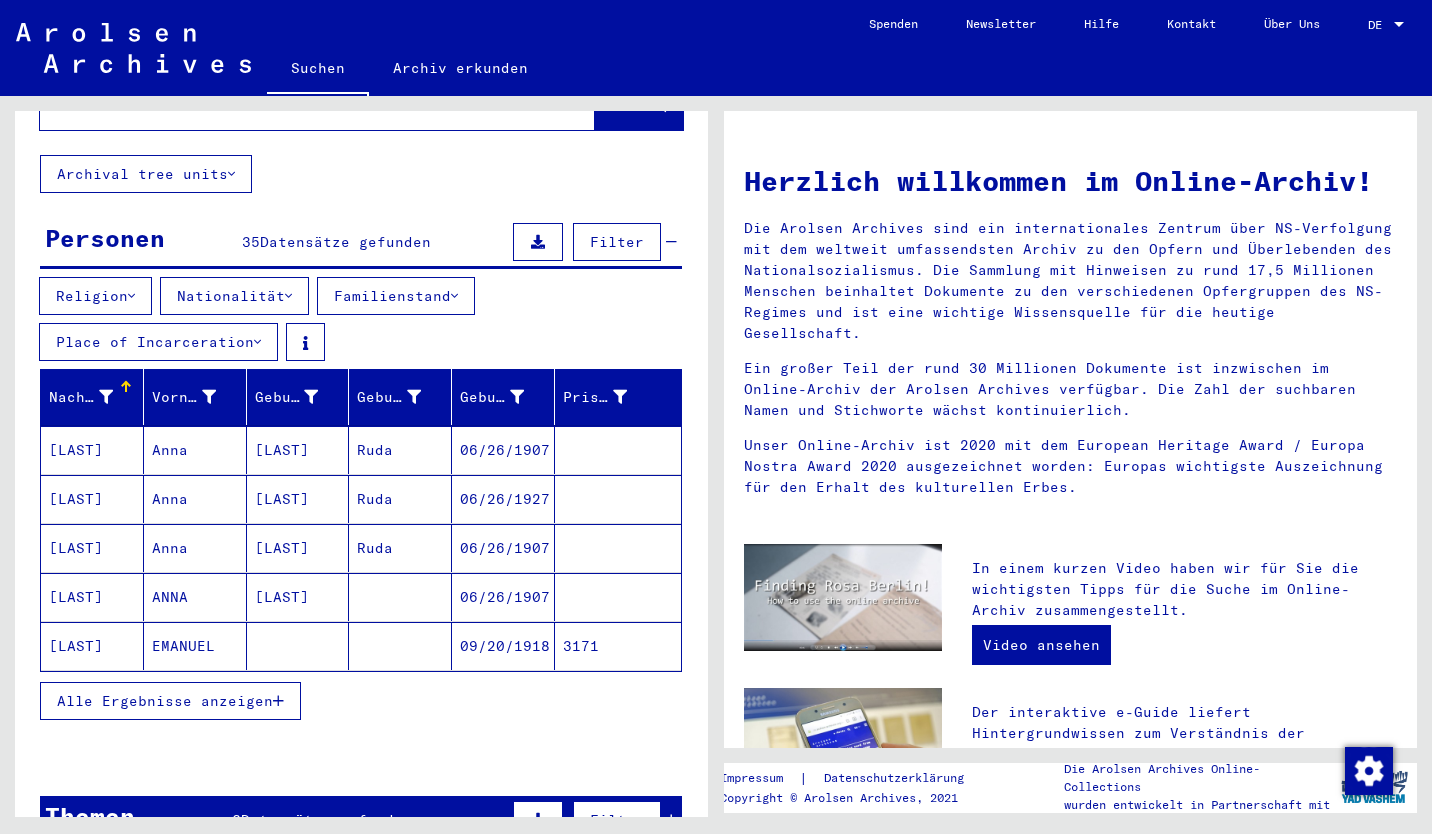 click on "EMANUEL" 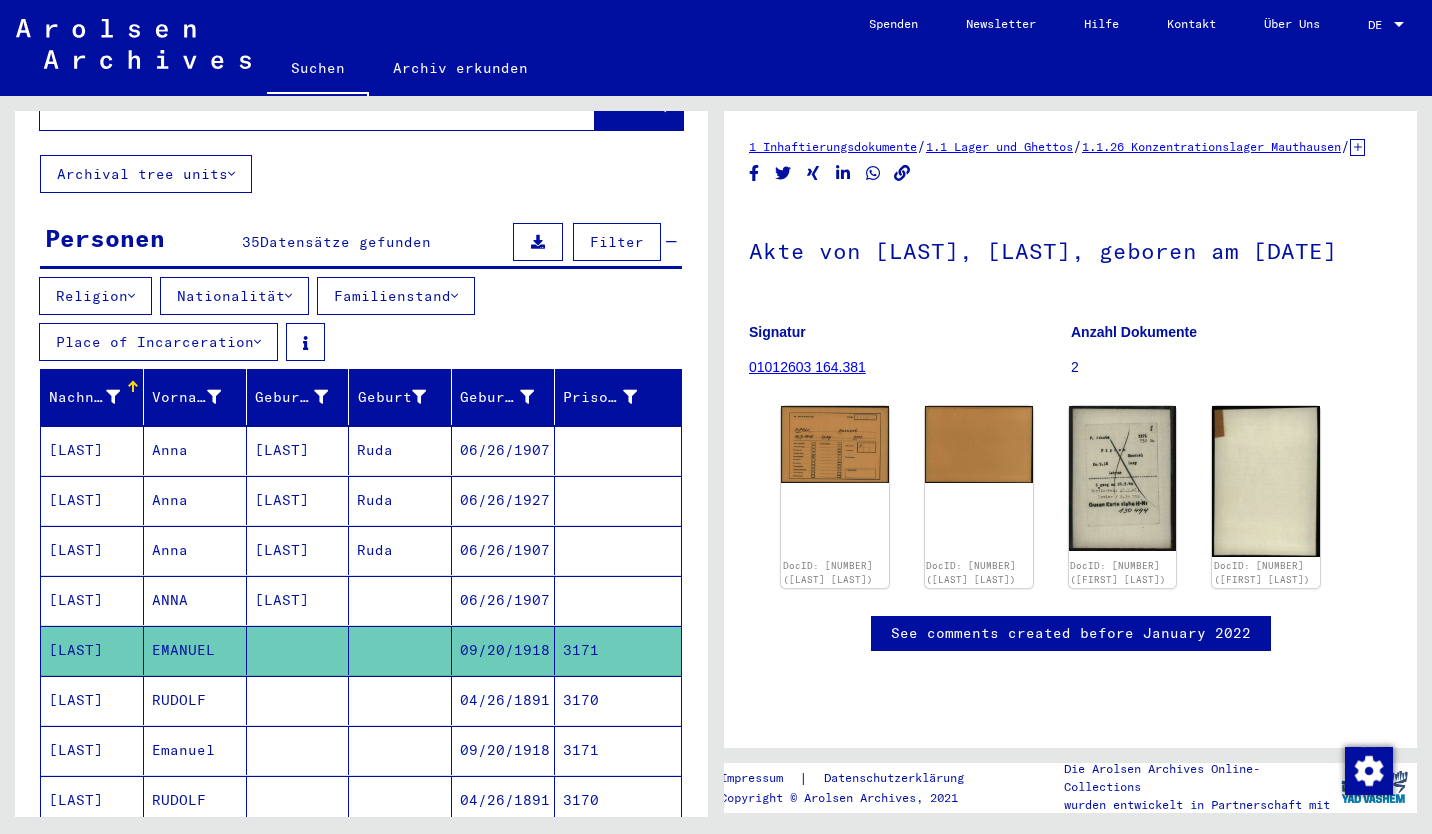 scroll, scrollTop: 0, scrollLeft: 0, axis: both 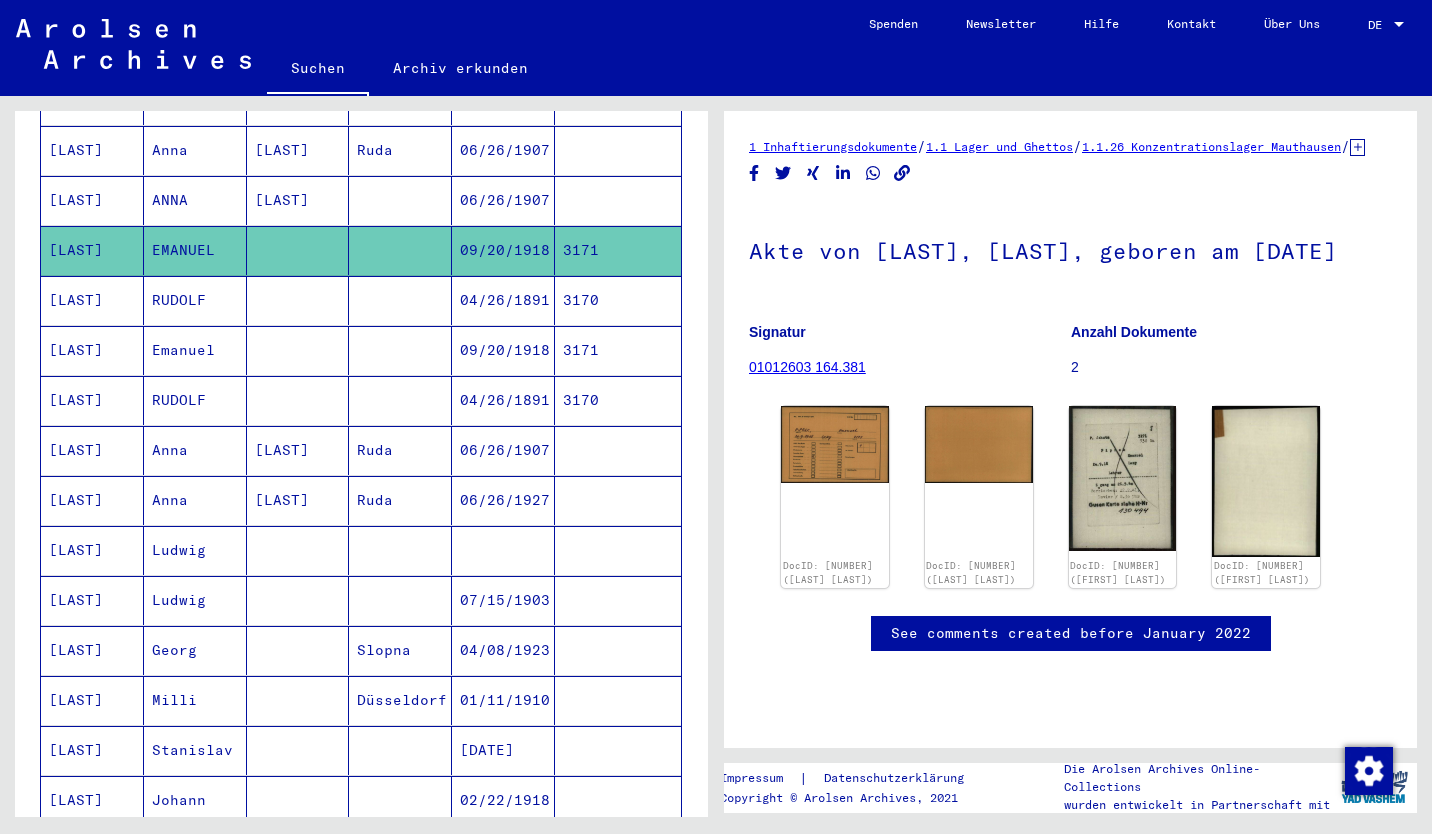 click 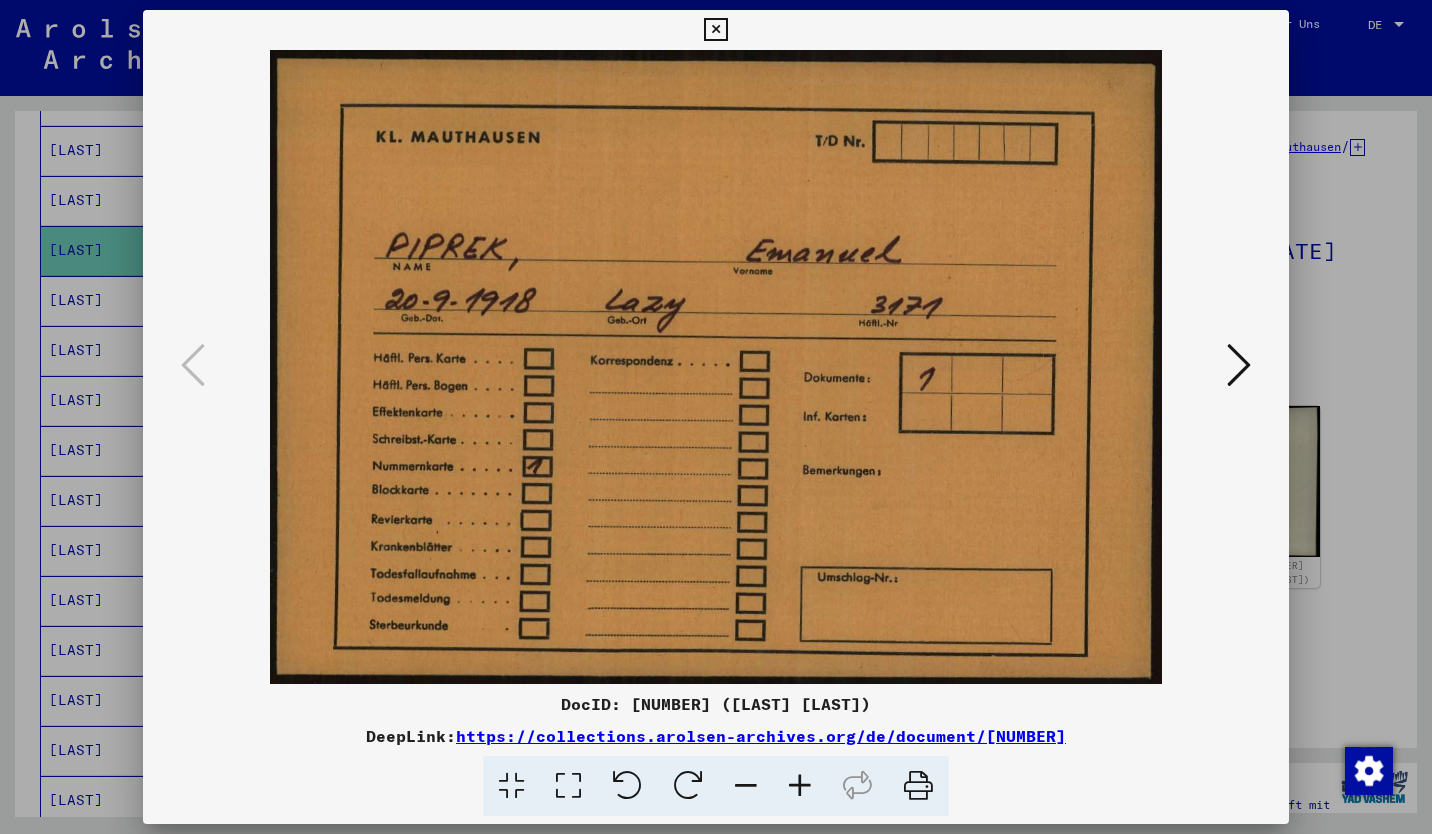 click at bounding box center [1239, 365] 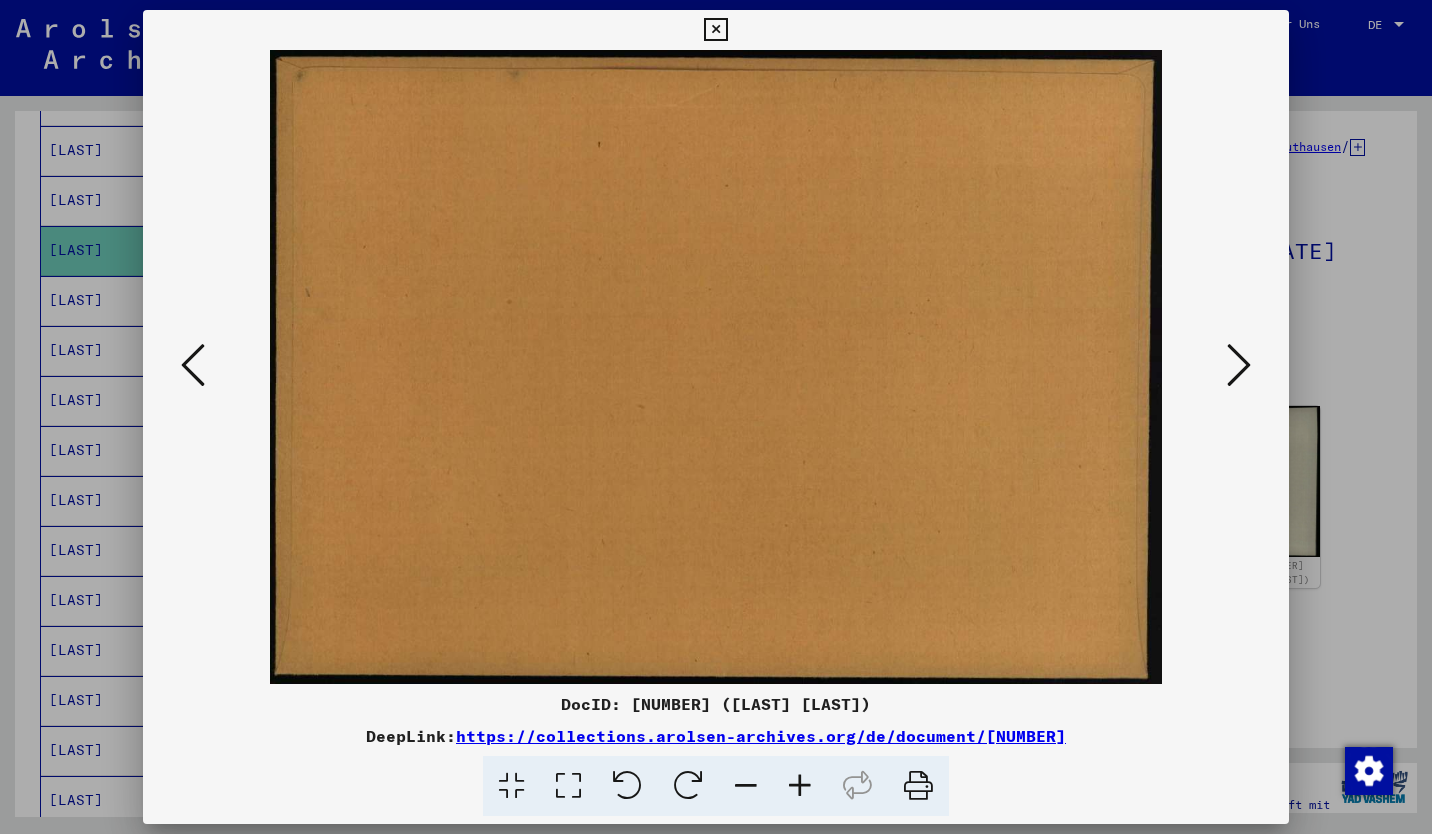click at bounding box center (1239, 365) 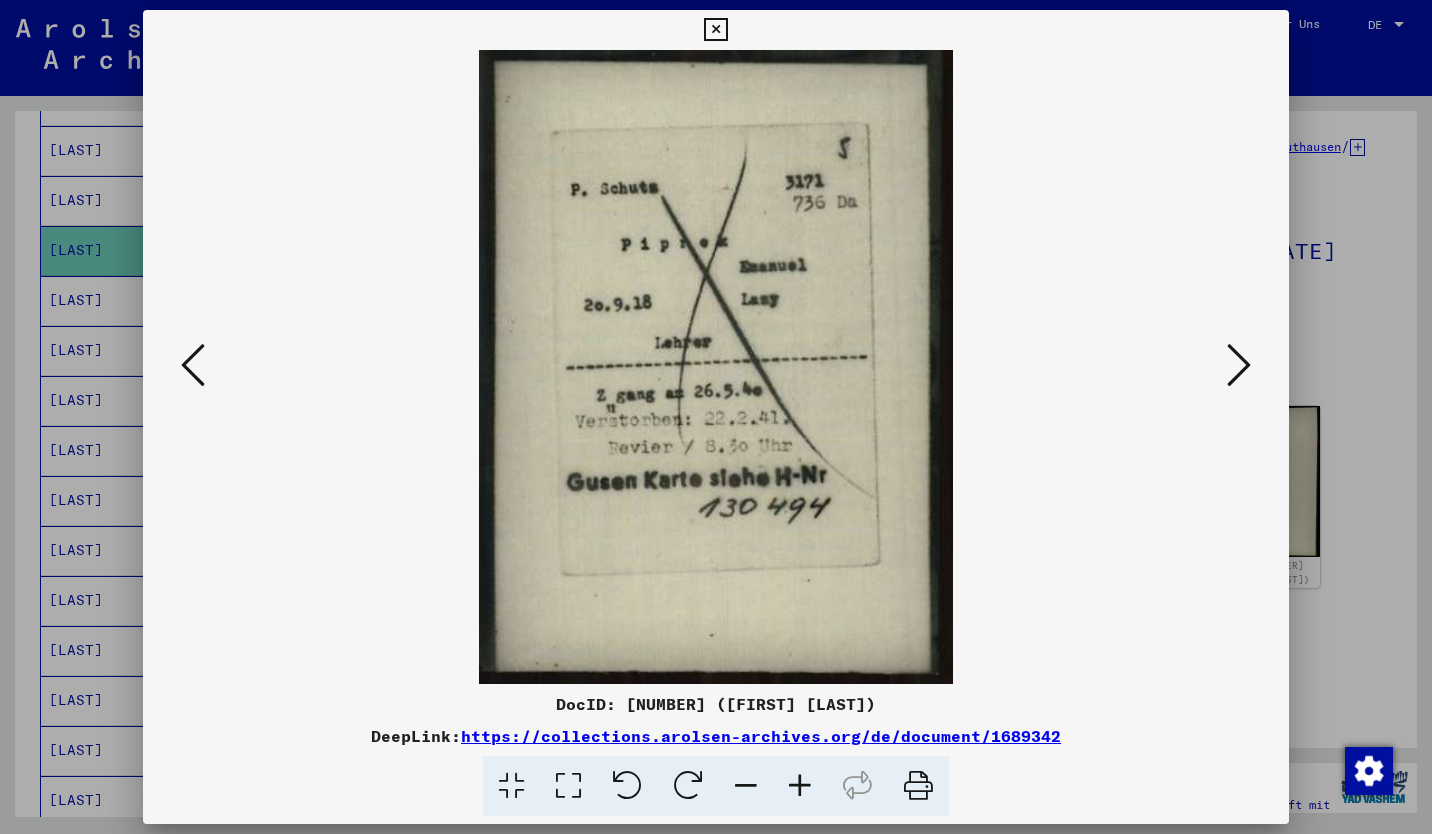 click at bounding box center [715, 30] 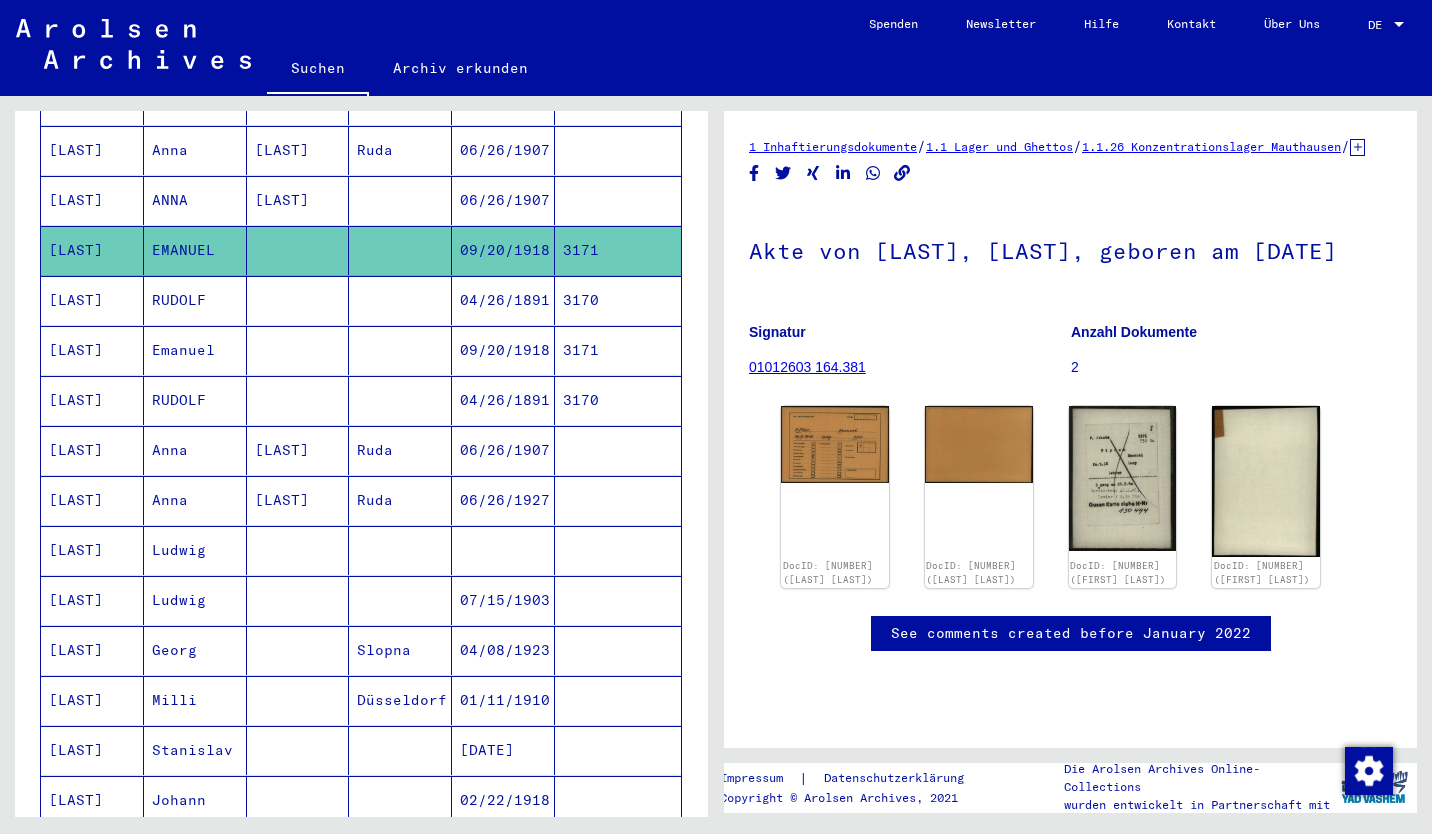 click on "[LAST]" at bounding box center [92, 350] 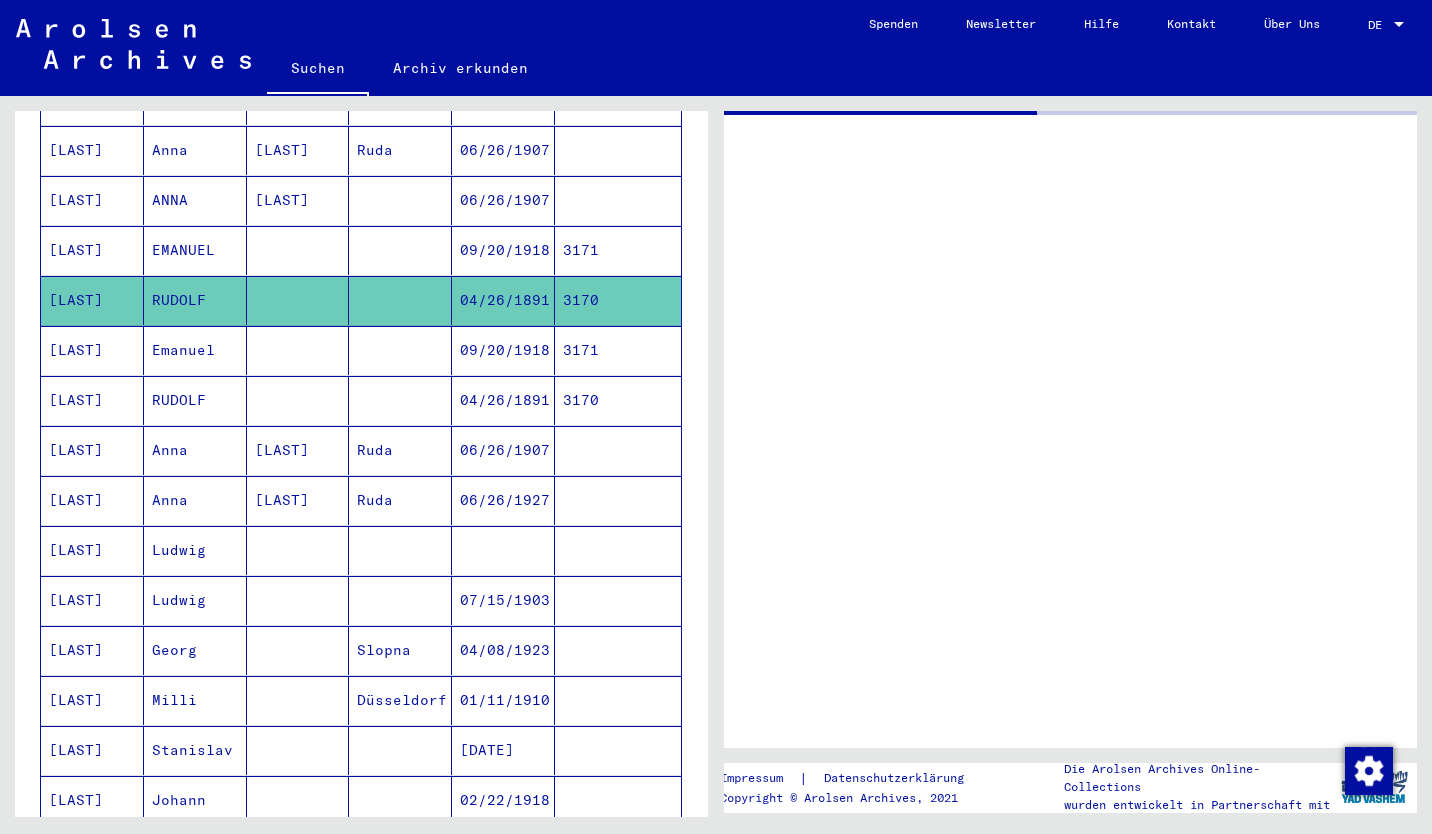 scroll, scrollTop: 0, scrollLeft: 0, axis: both 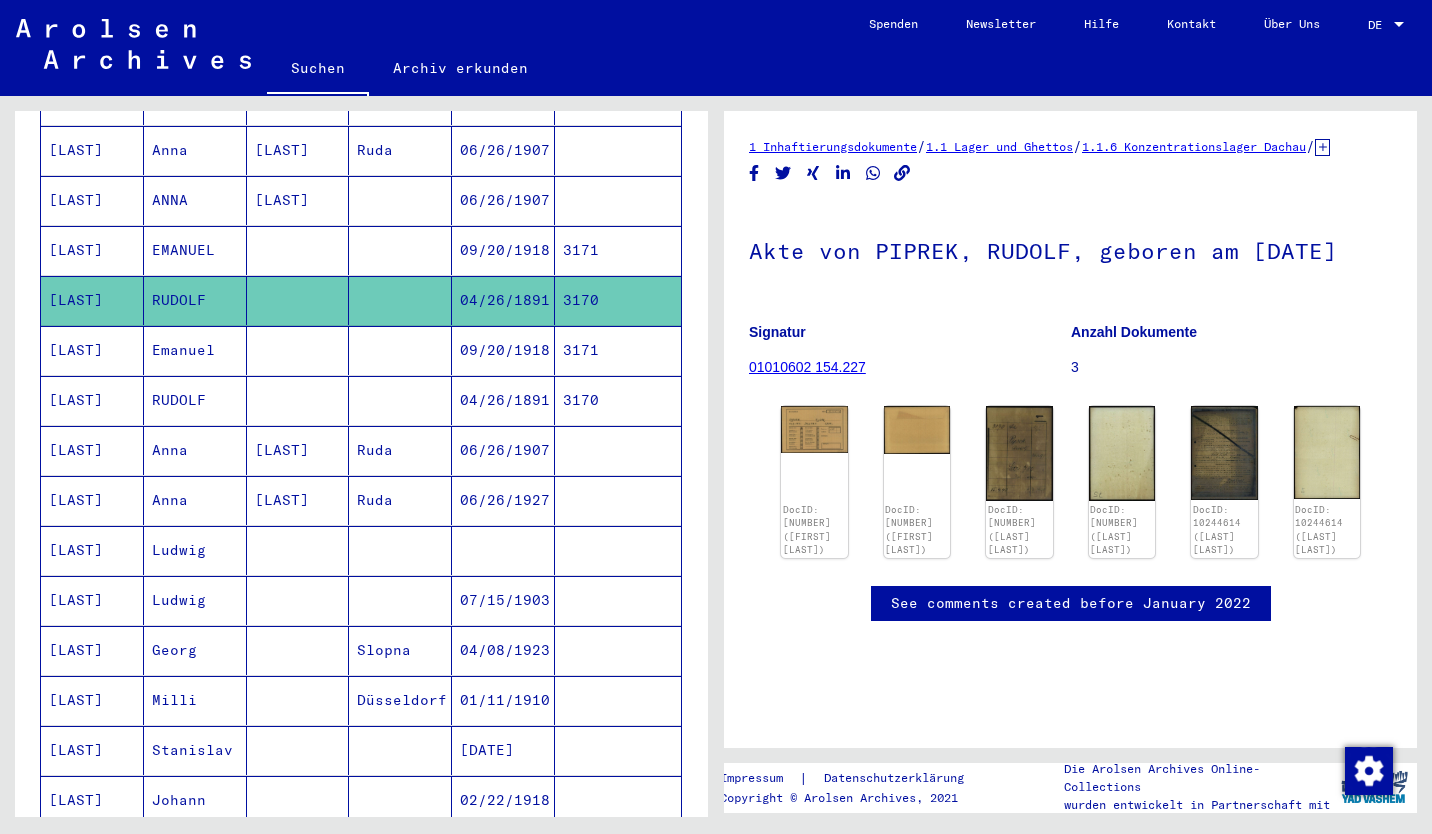 click 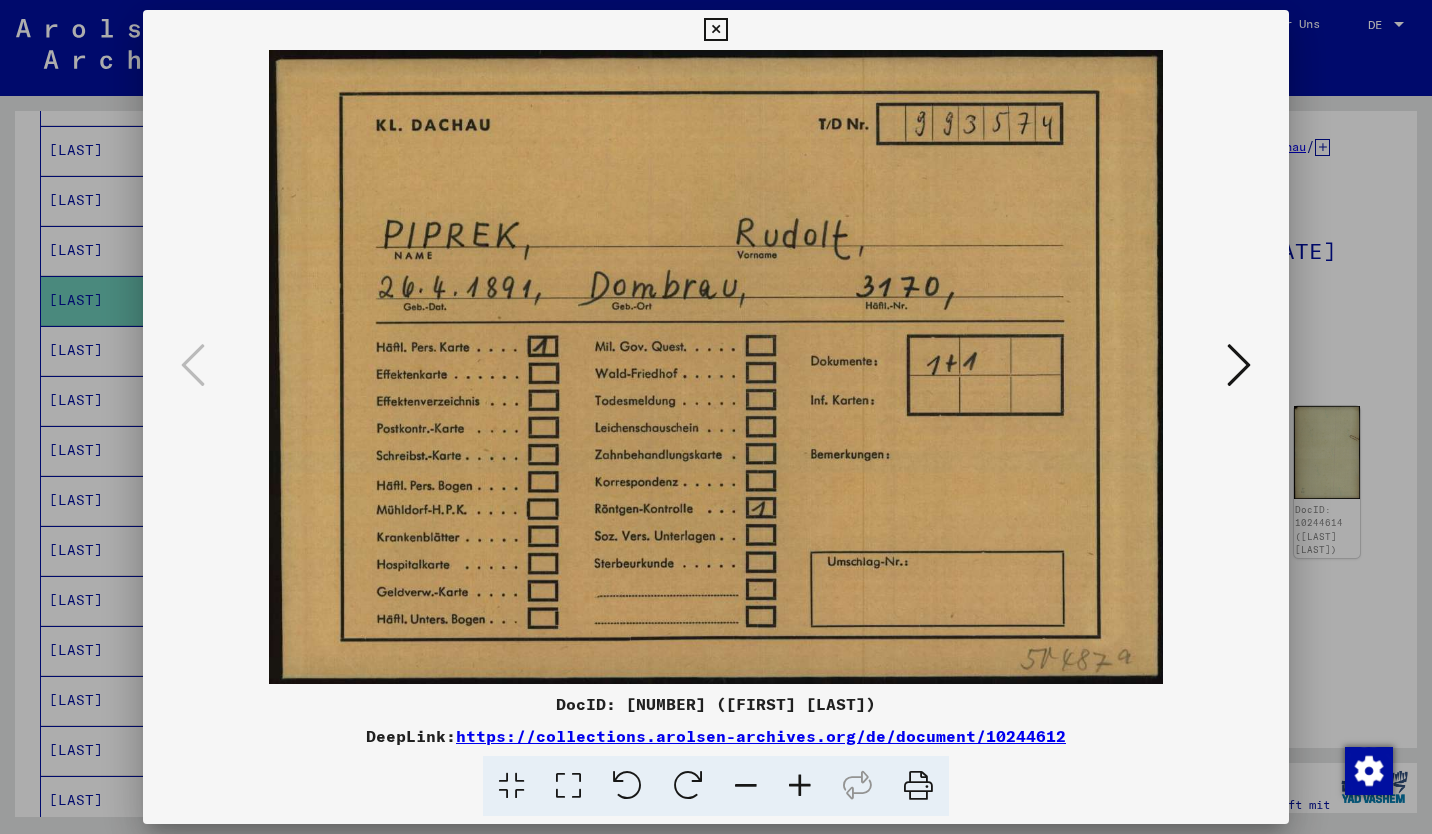 click at bounding box center [1239, 365] 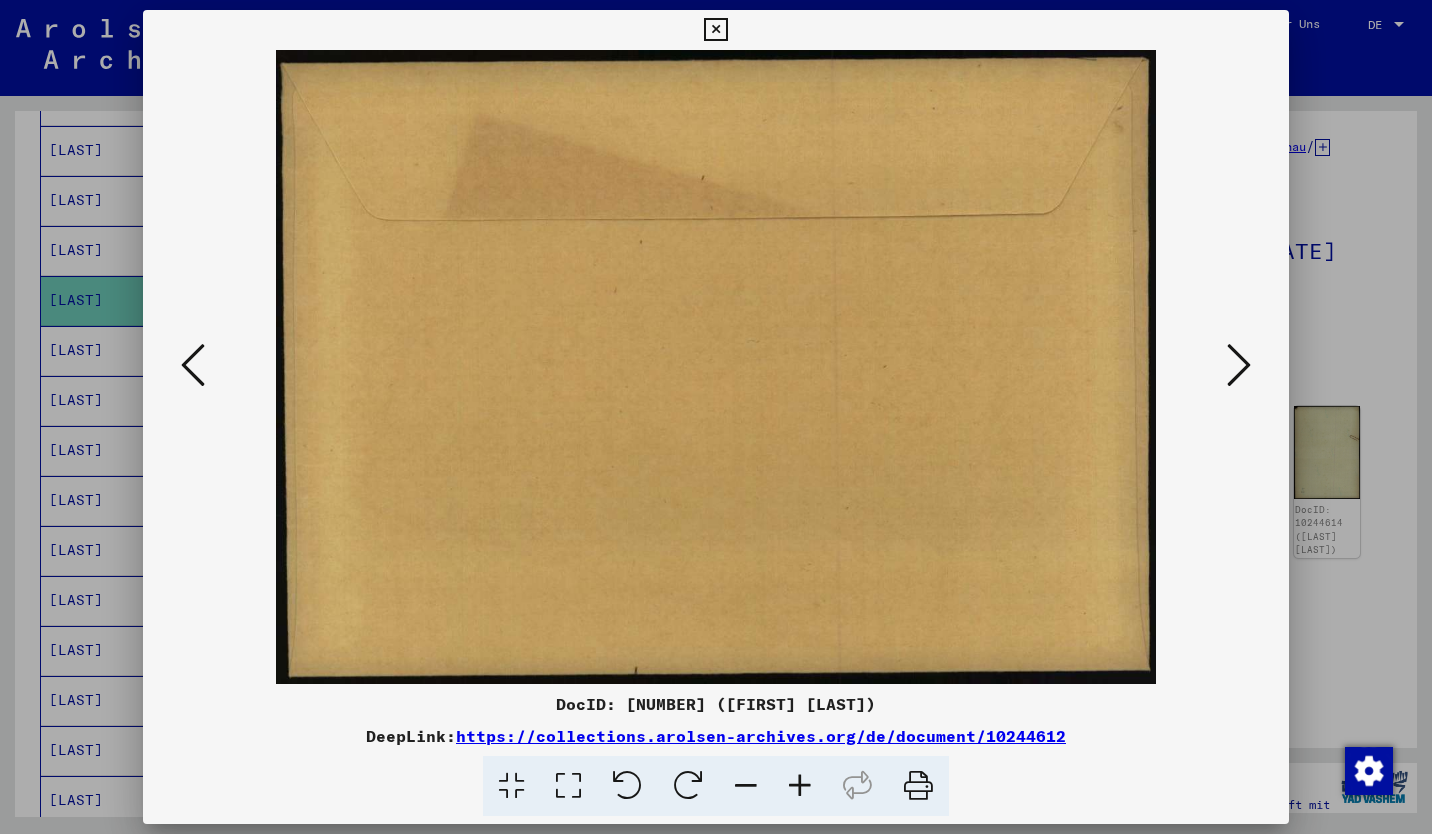 click at bounding box center (1239, 365) 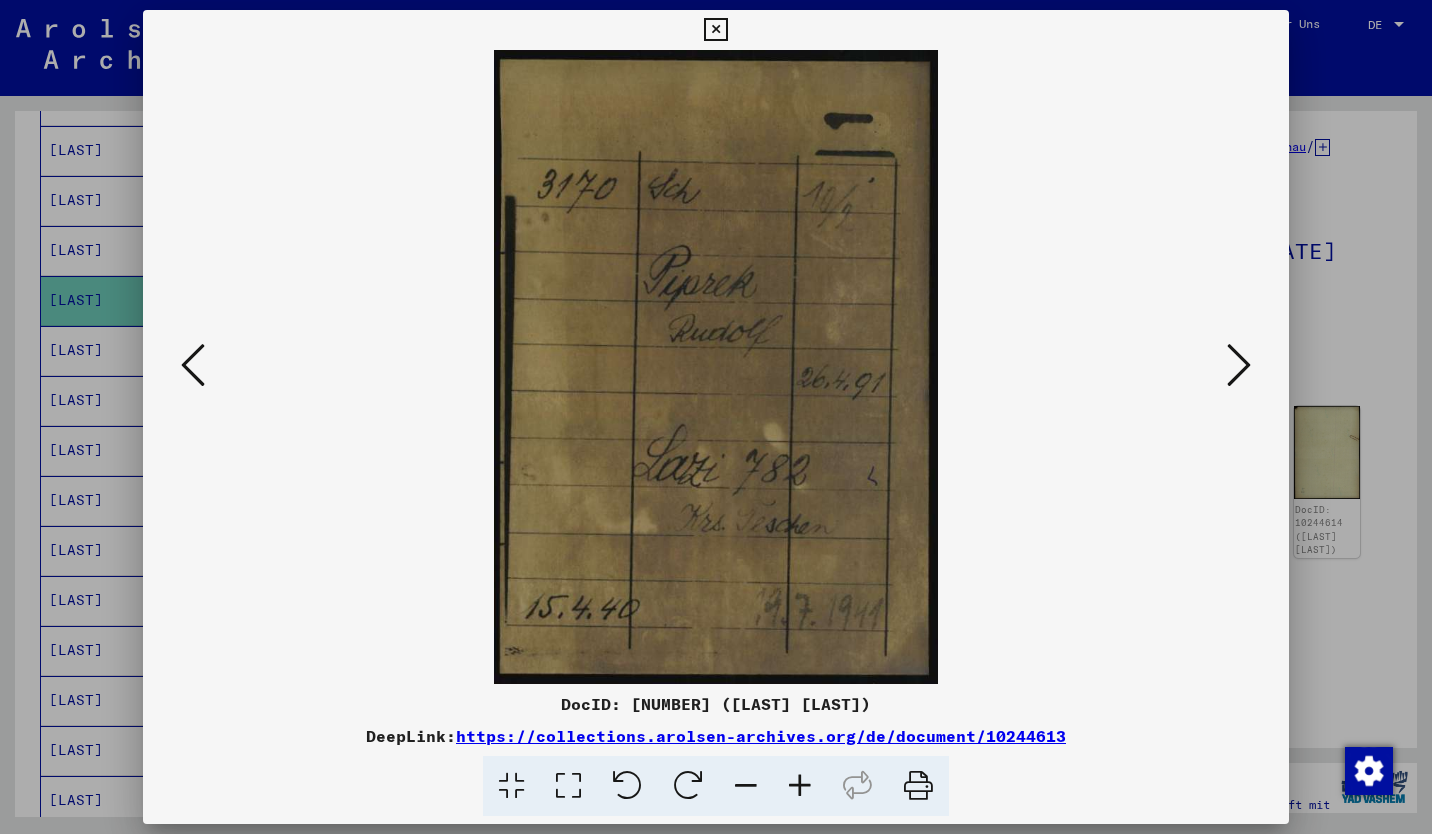 click at bounding box center (1239, 365) 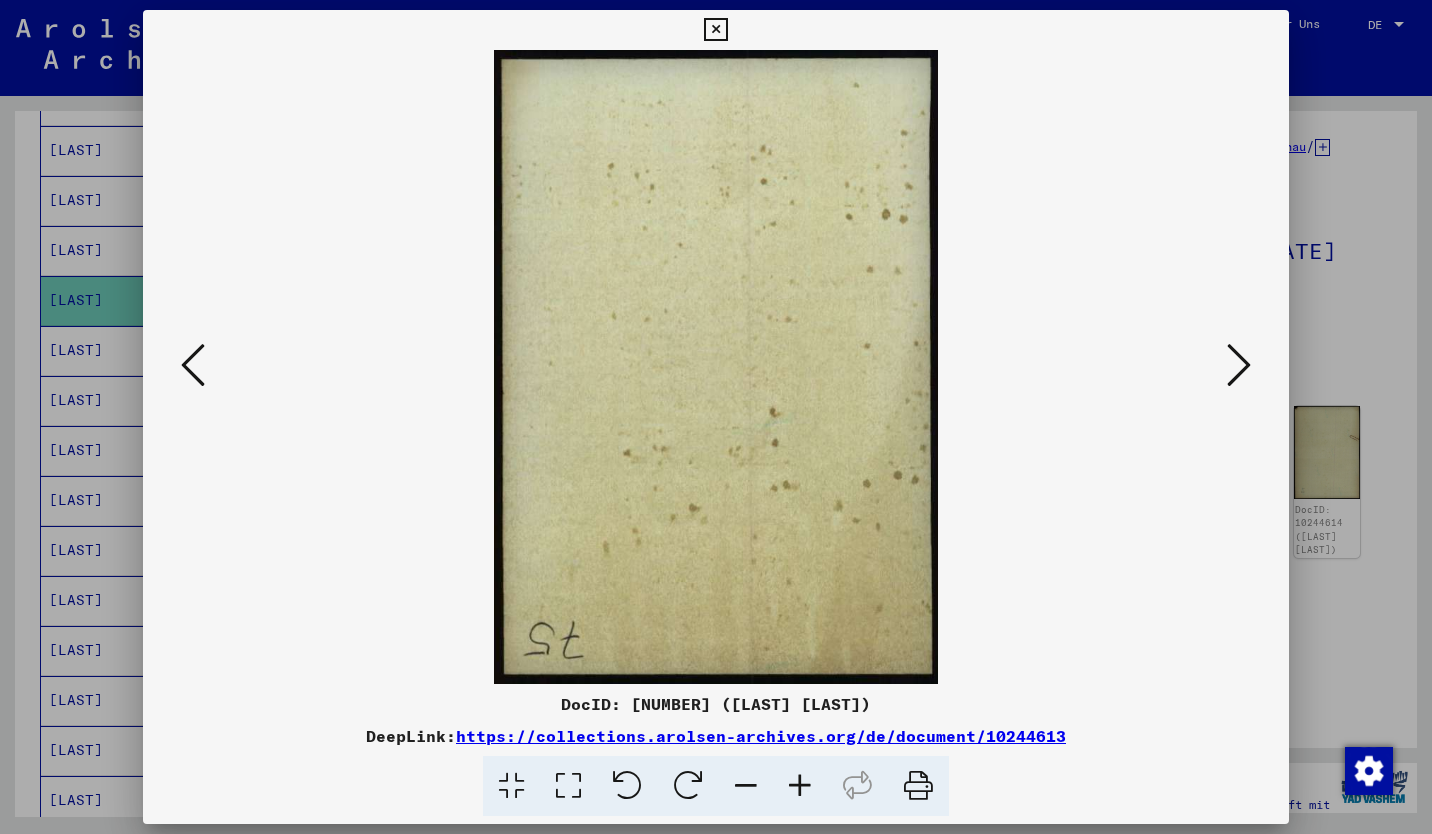 click at bounding box center (1239, 365) 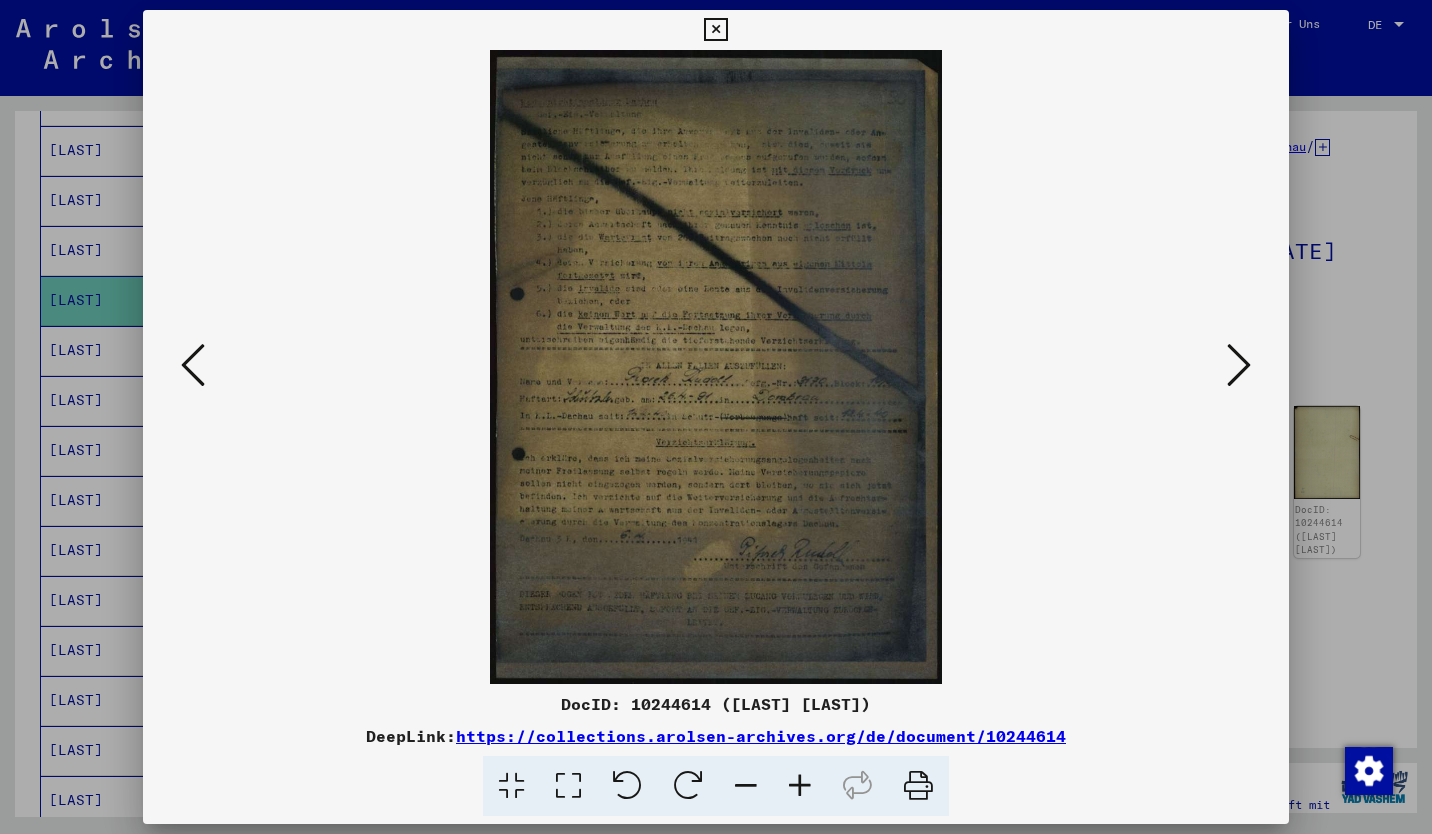 click at bounding box center [715, 30] 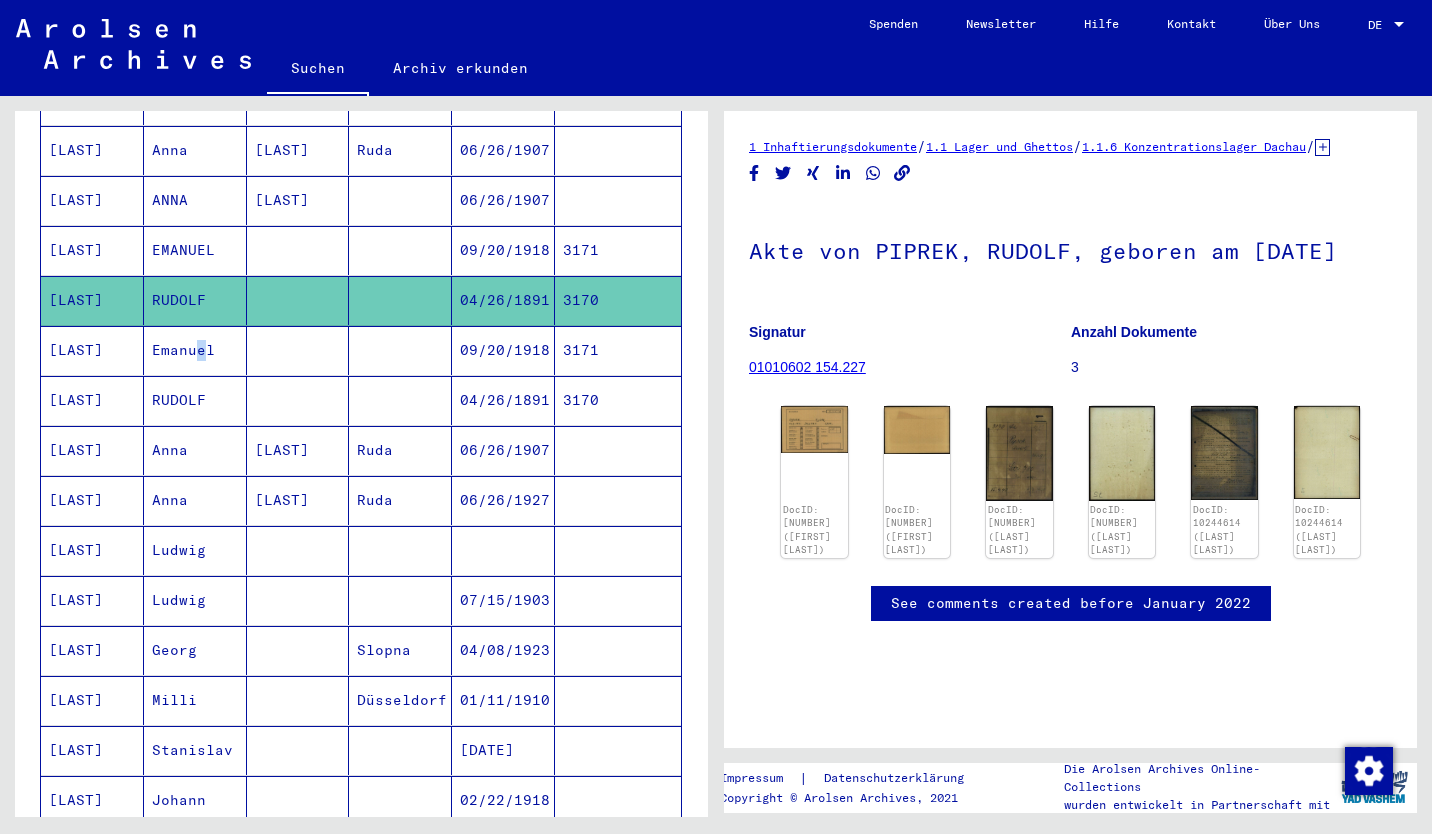 click on "Emanuel" at bounding box center [195, 400] 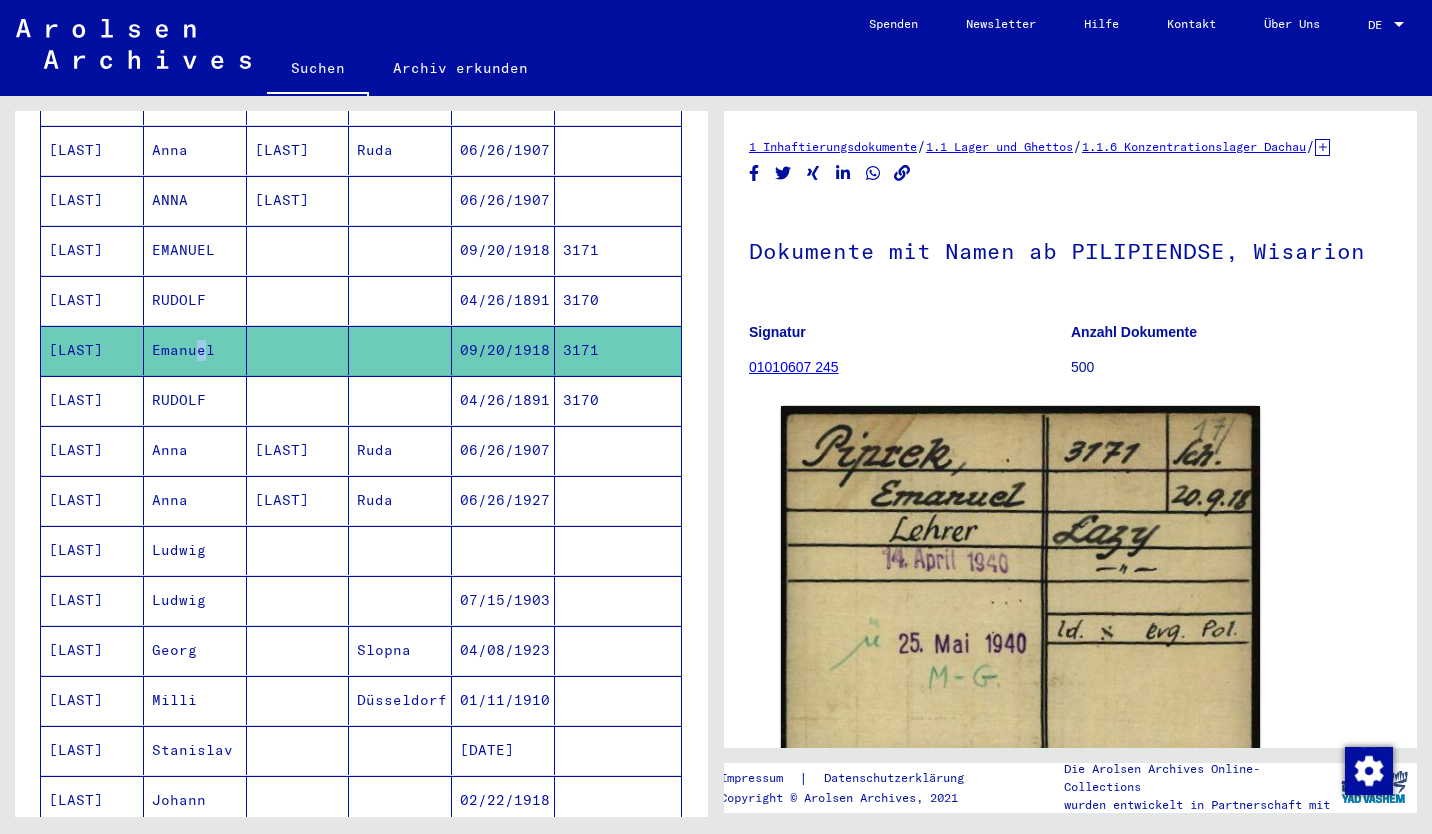 scroll, scrollTop: 0, scrollLeft: 0, axis: both 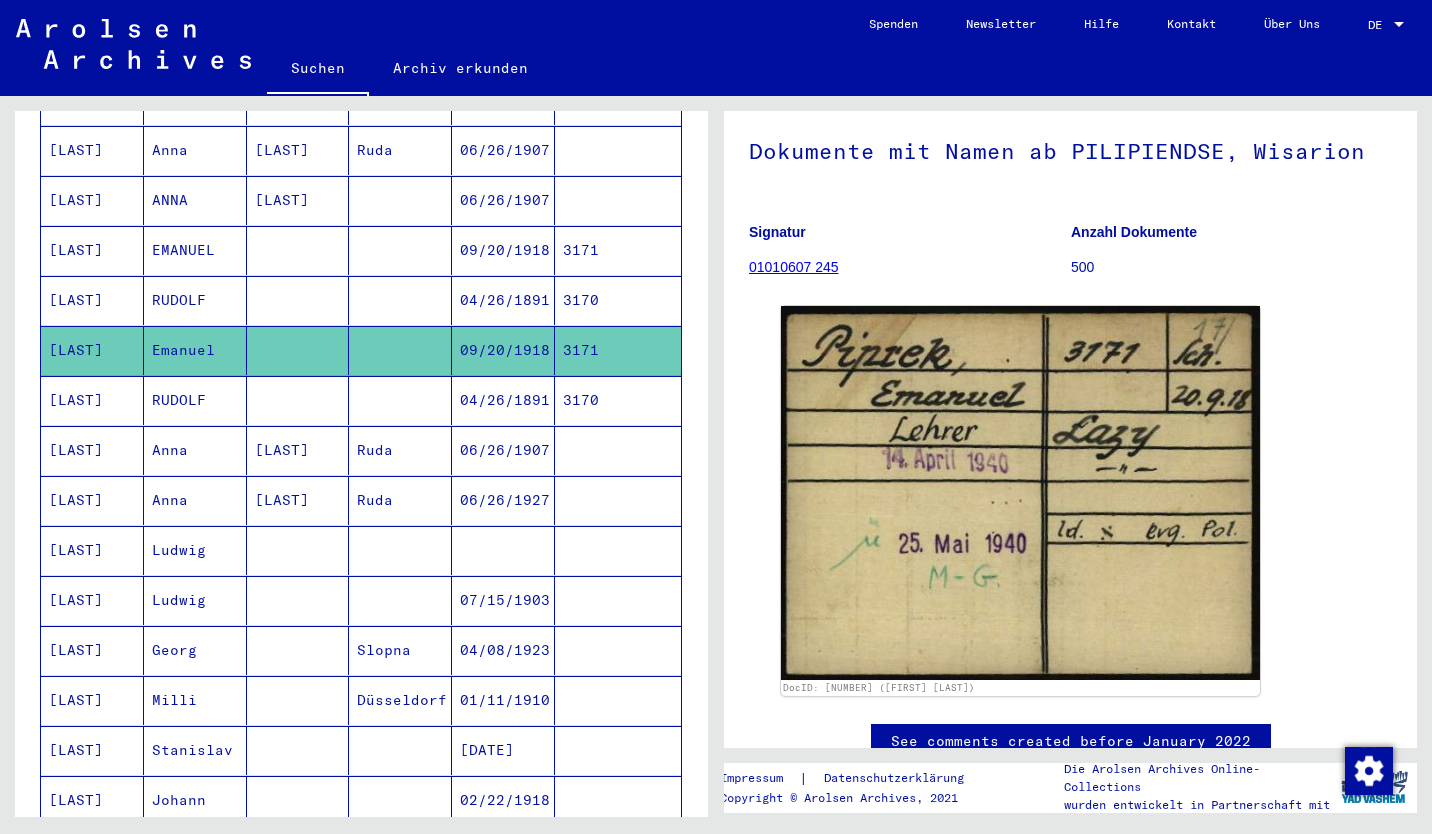 click on "RUDOLF" at bounding box center [195, 450] 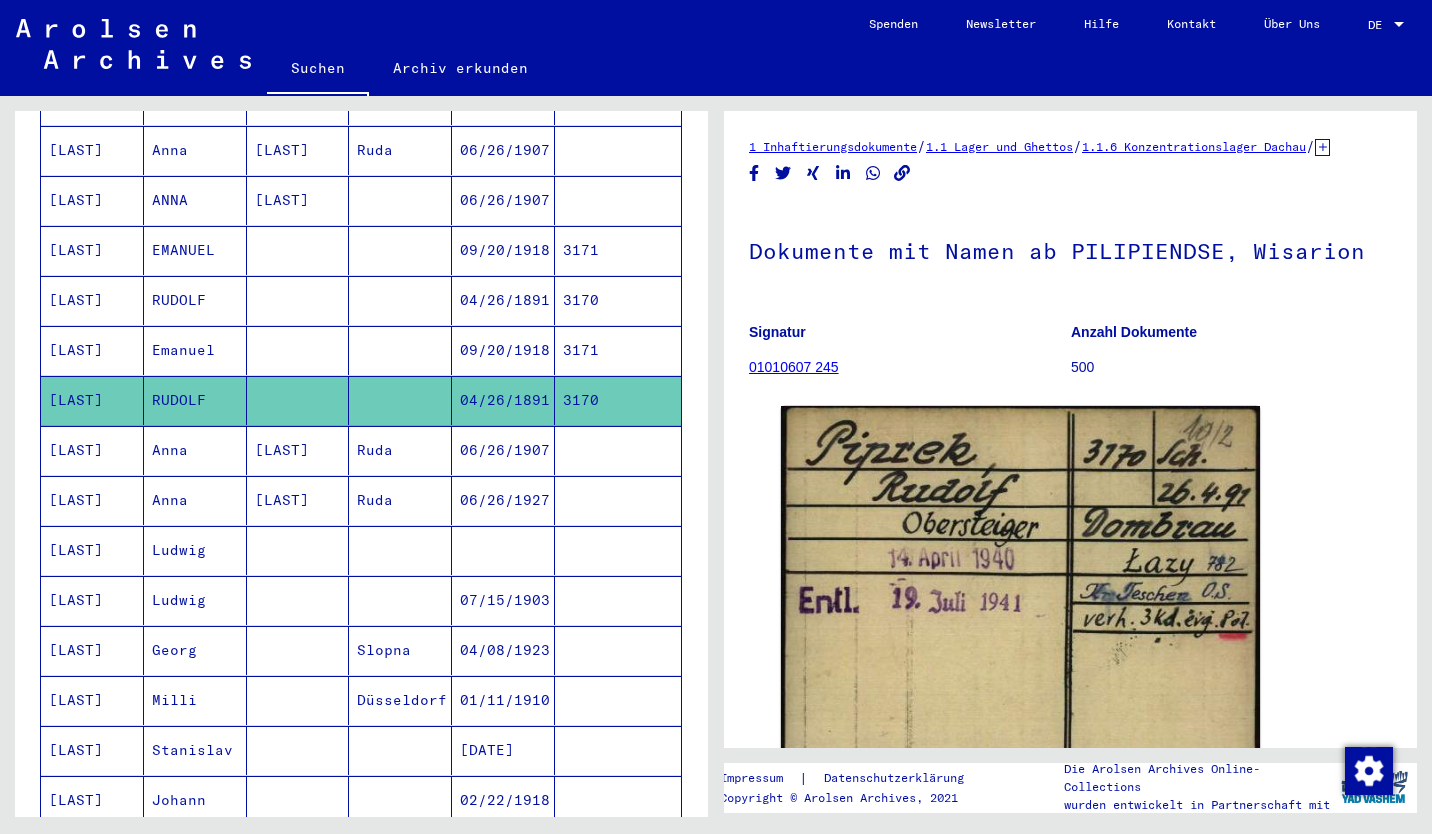scroll, scrollTop: 0, scrollLeft: 0, axis: both 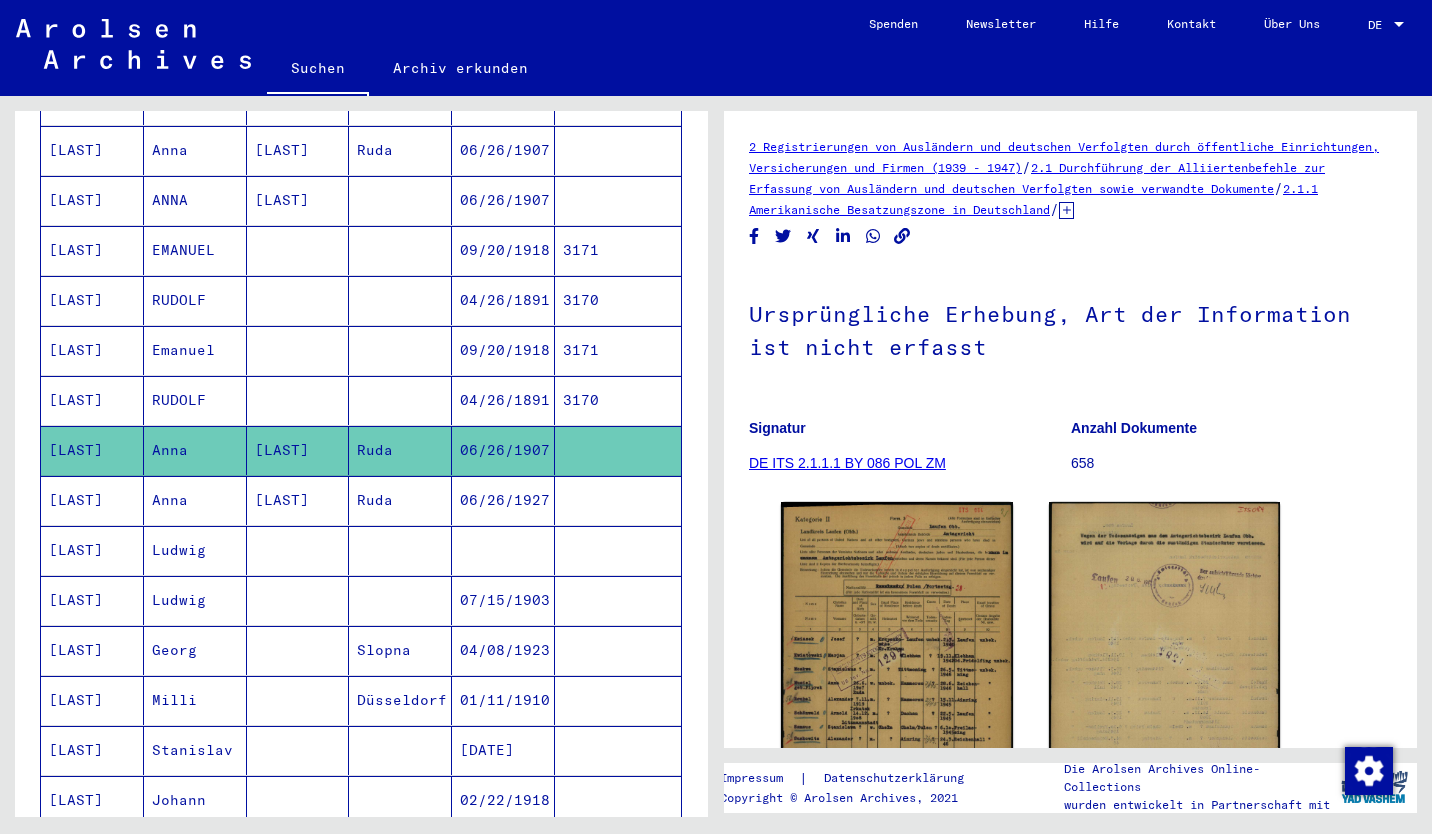 click on "Ludwig" at bounding box center [195, 600] 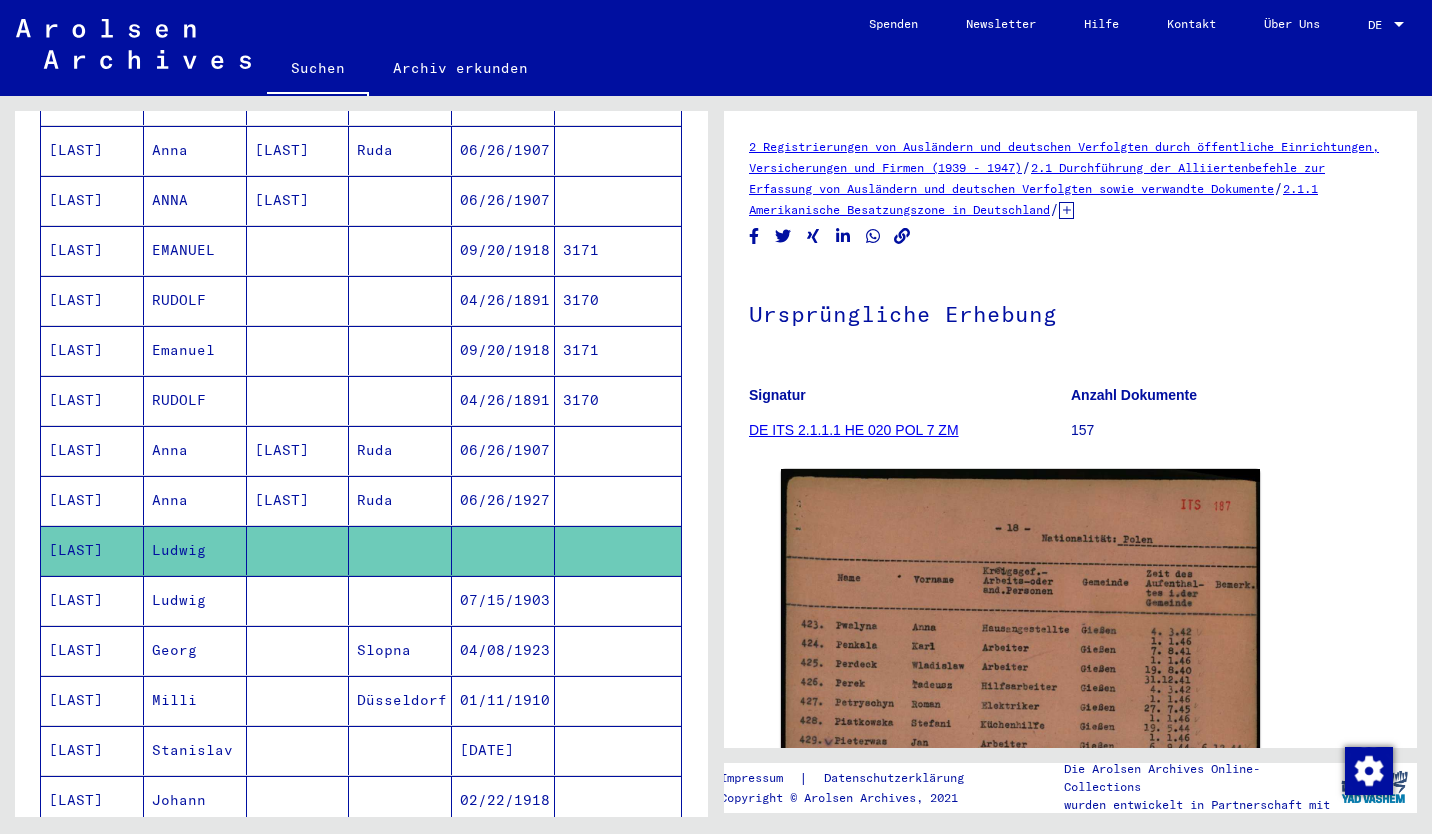 scroll, scrollTop: 0, scrollLeft: 0, axis: both 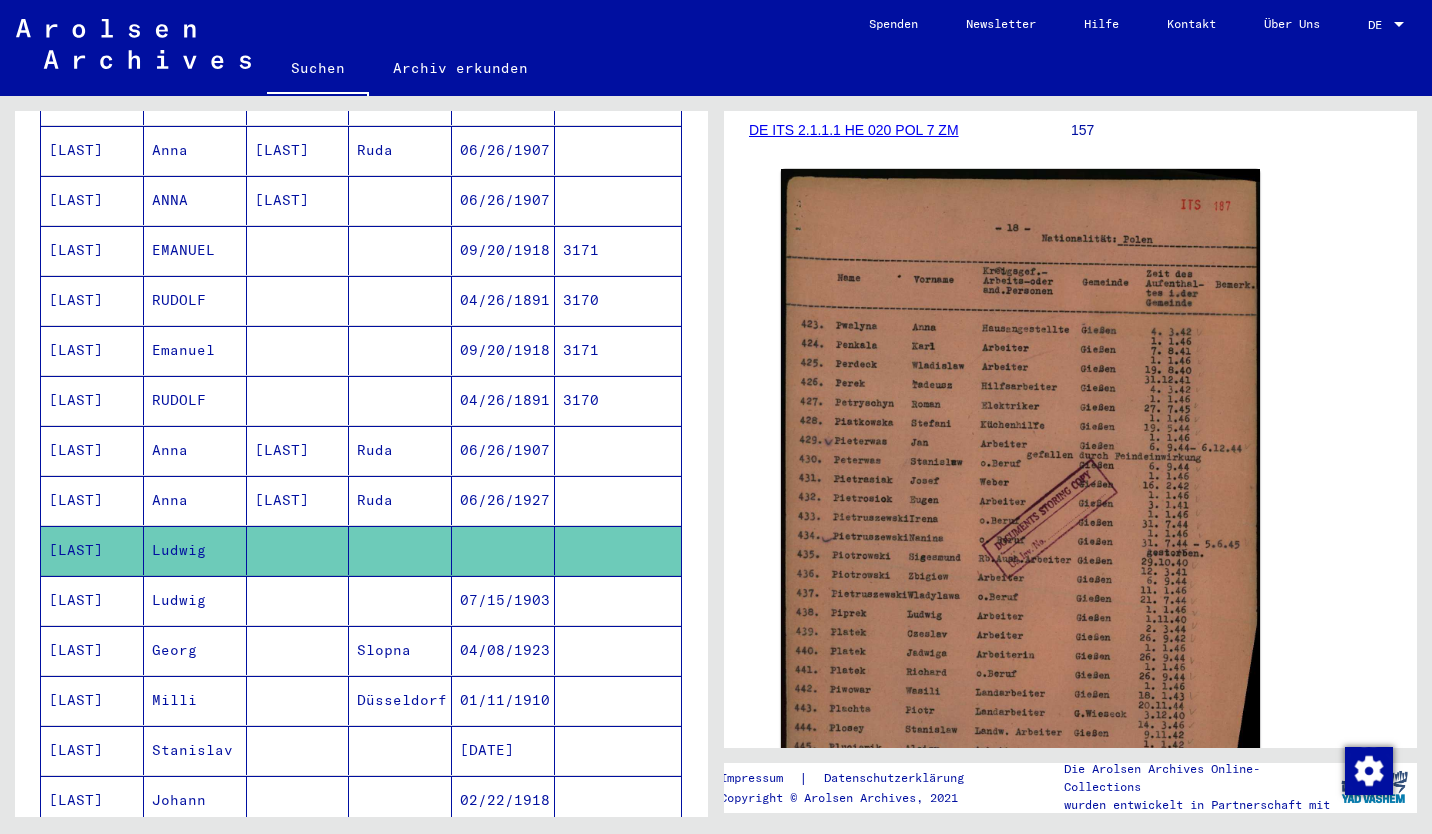 click on "Ludwig" at bounding box center (195, 650) 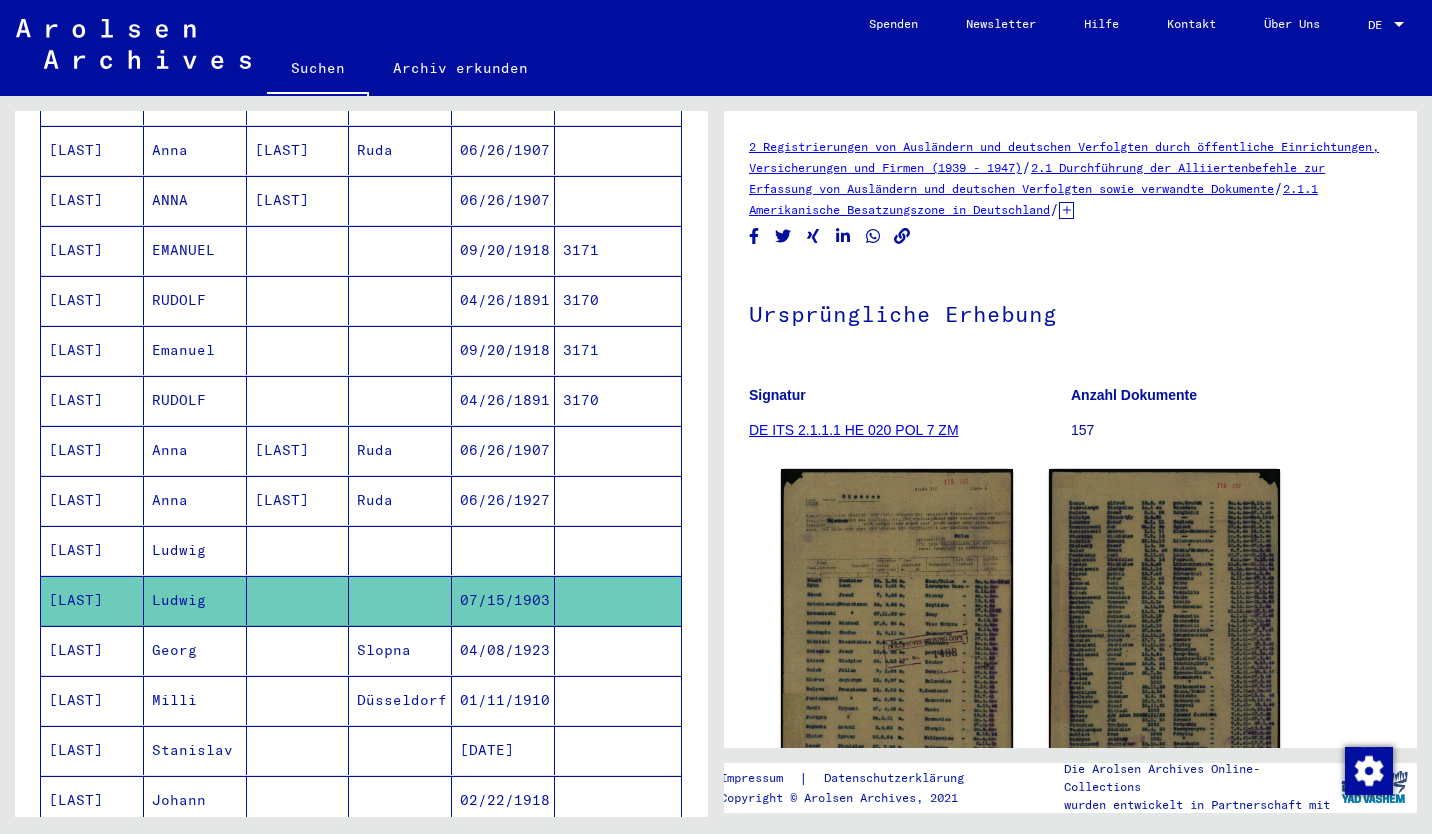 scroll, scrollTop: 0, scrollLeft: 0, axis: both 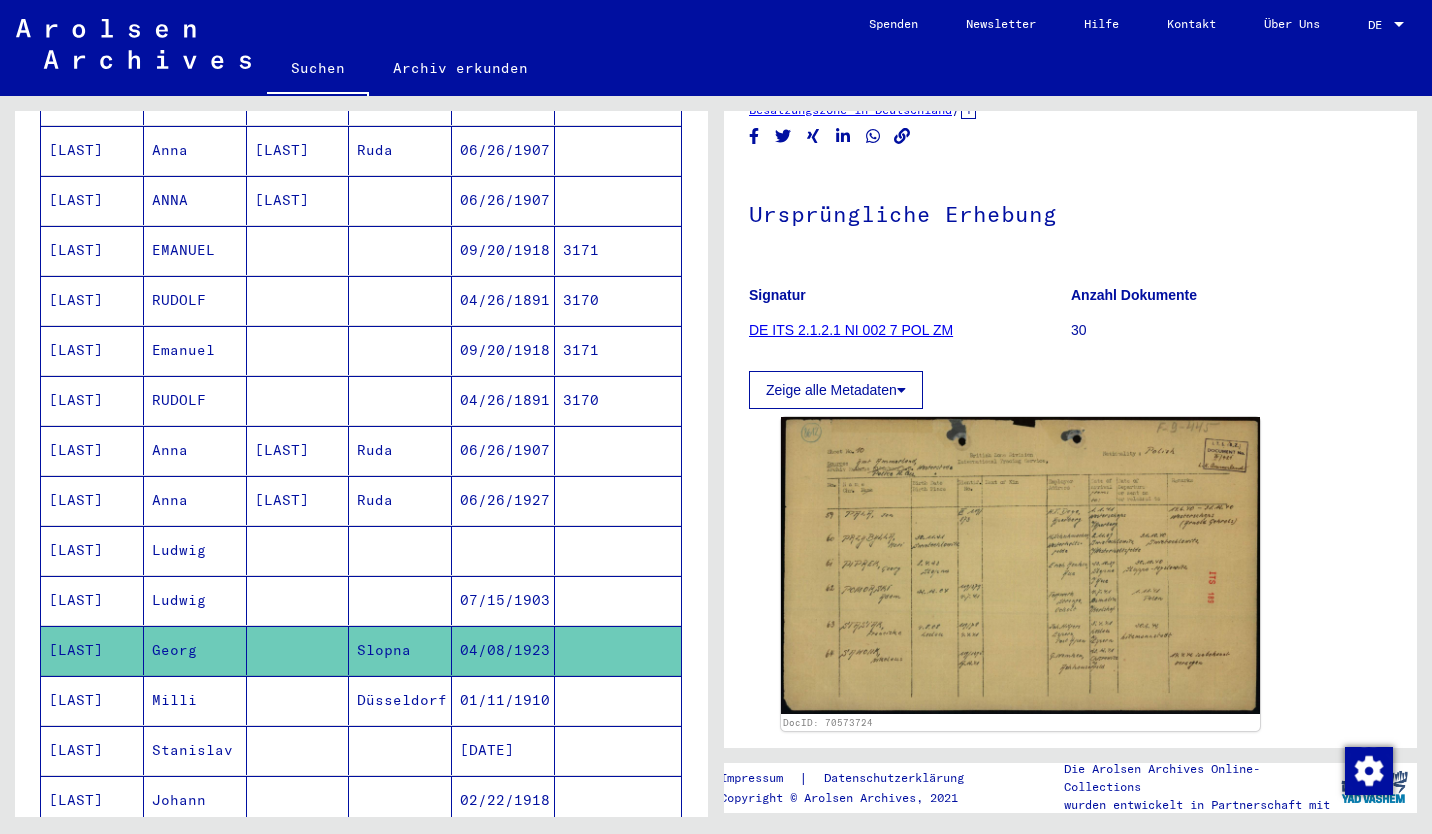 click 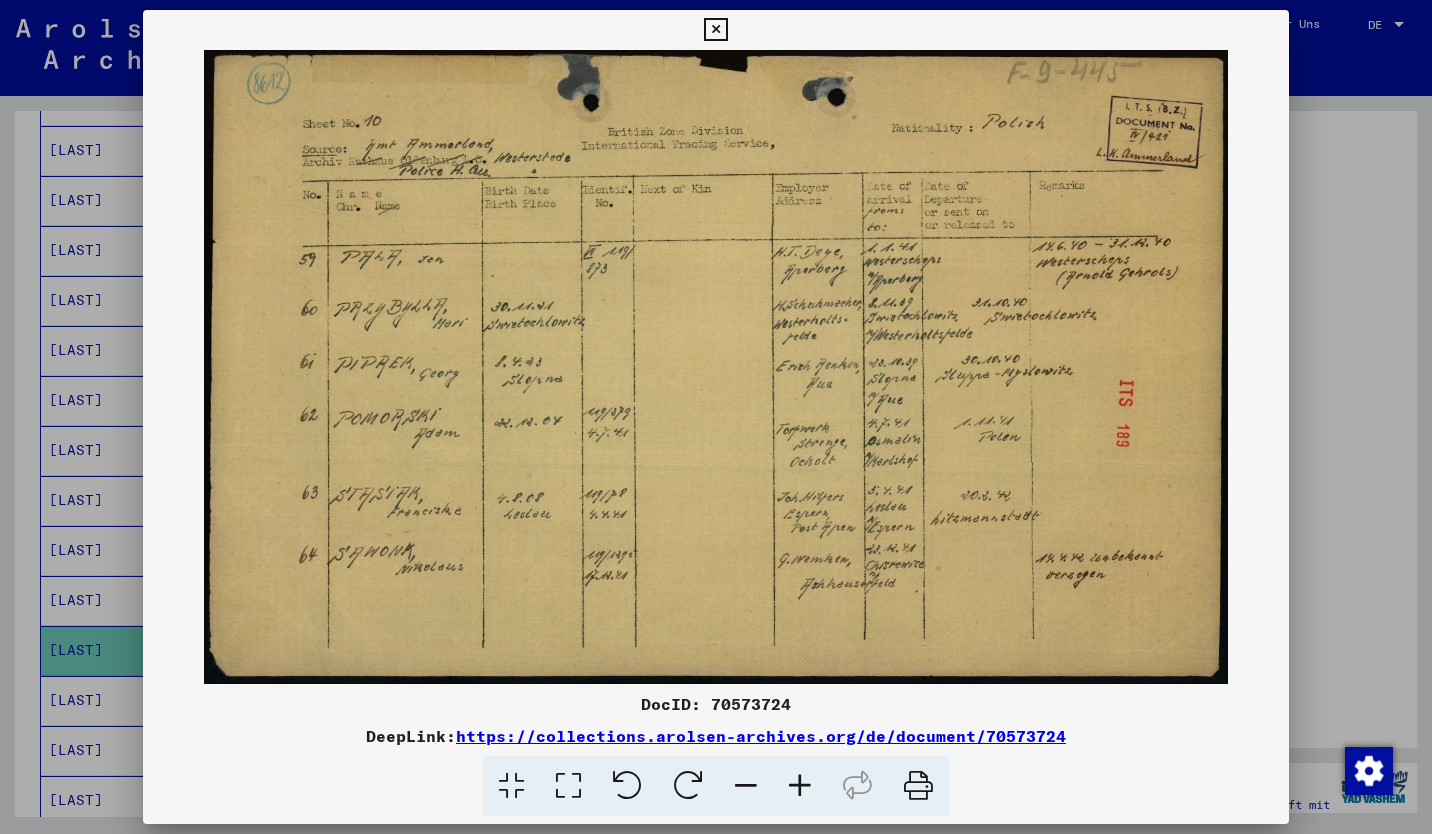click at bounding box center (715, 30) 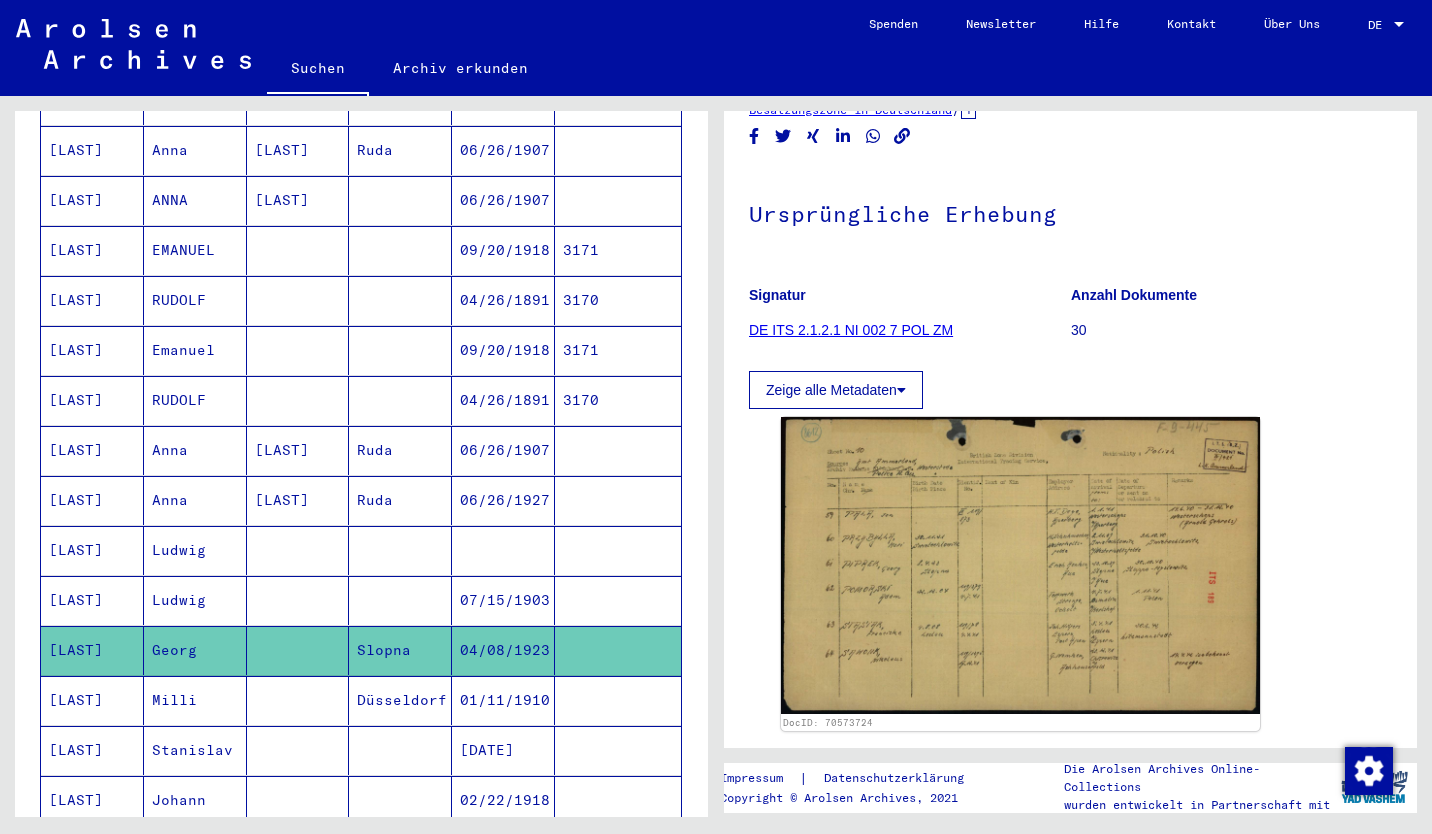 click on "Milli" at bounding box center (195, 750) 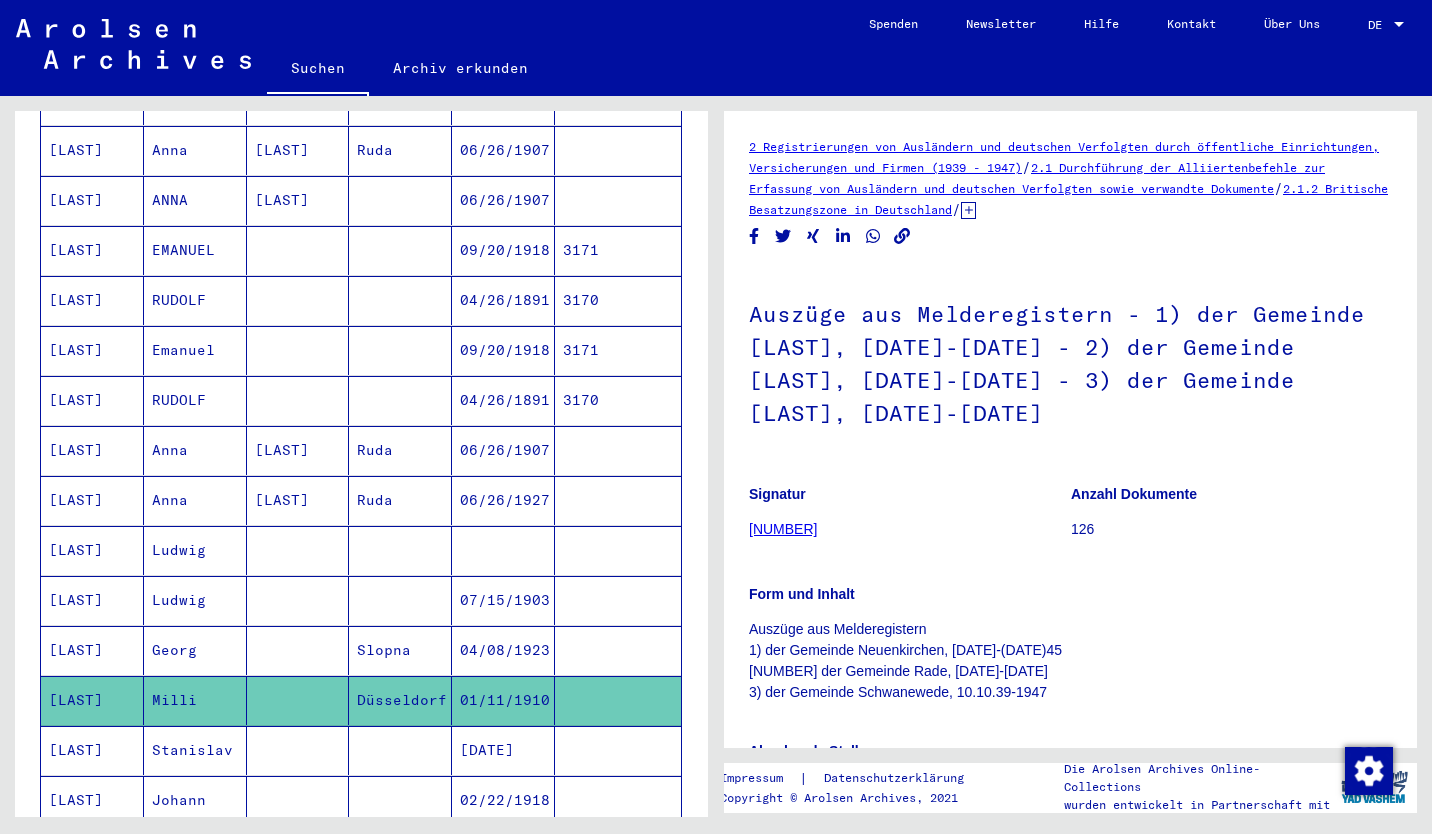 scroll, scrollTop: 0, scrollLeft: 0, axis: both 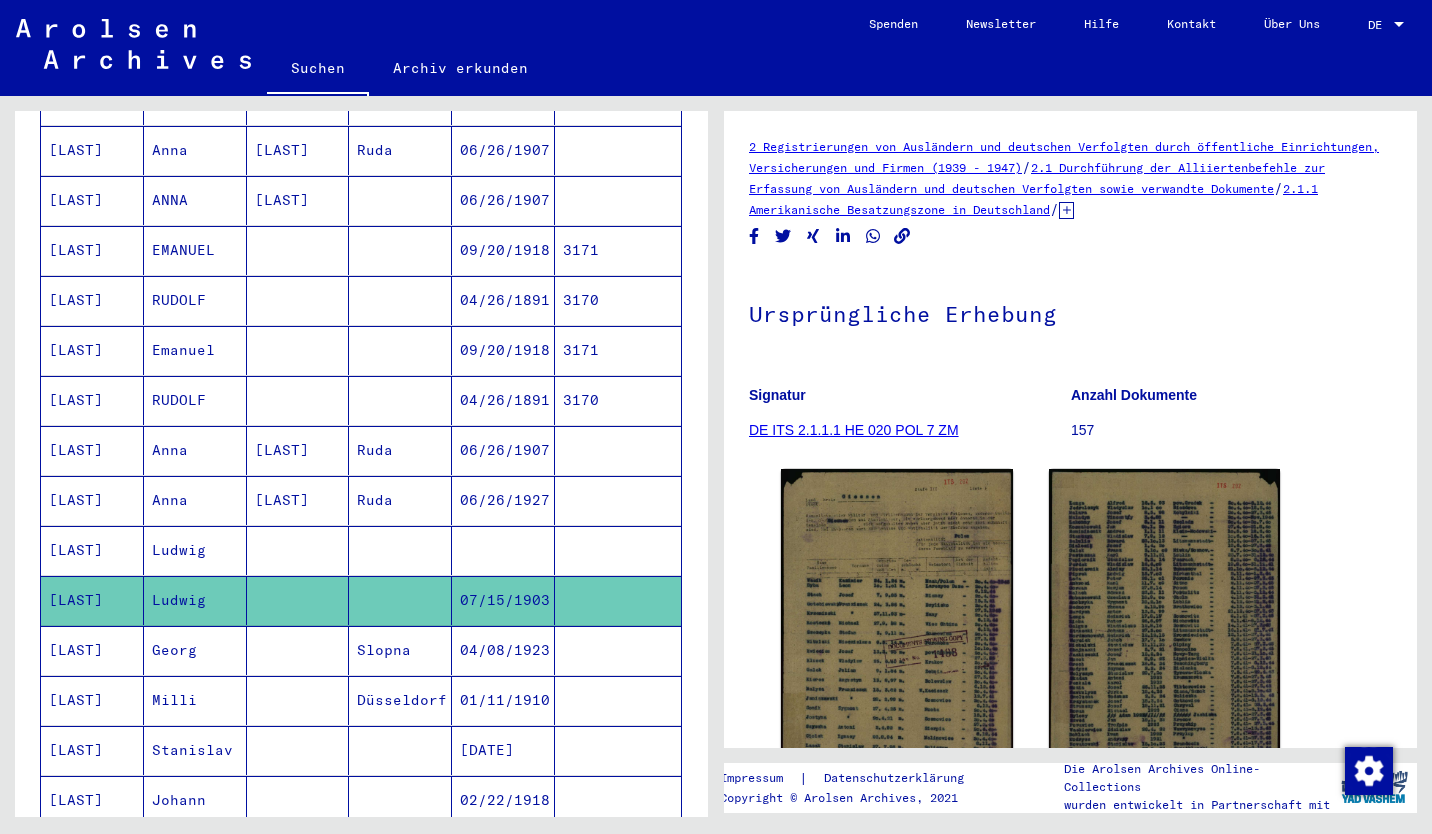 click on "DocID: [NUMBER] DocID: [NUMBER]" 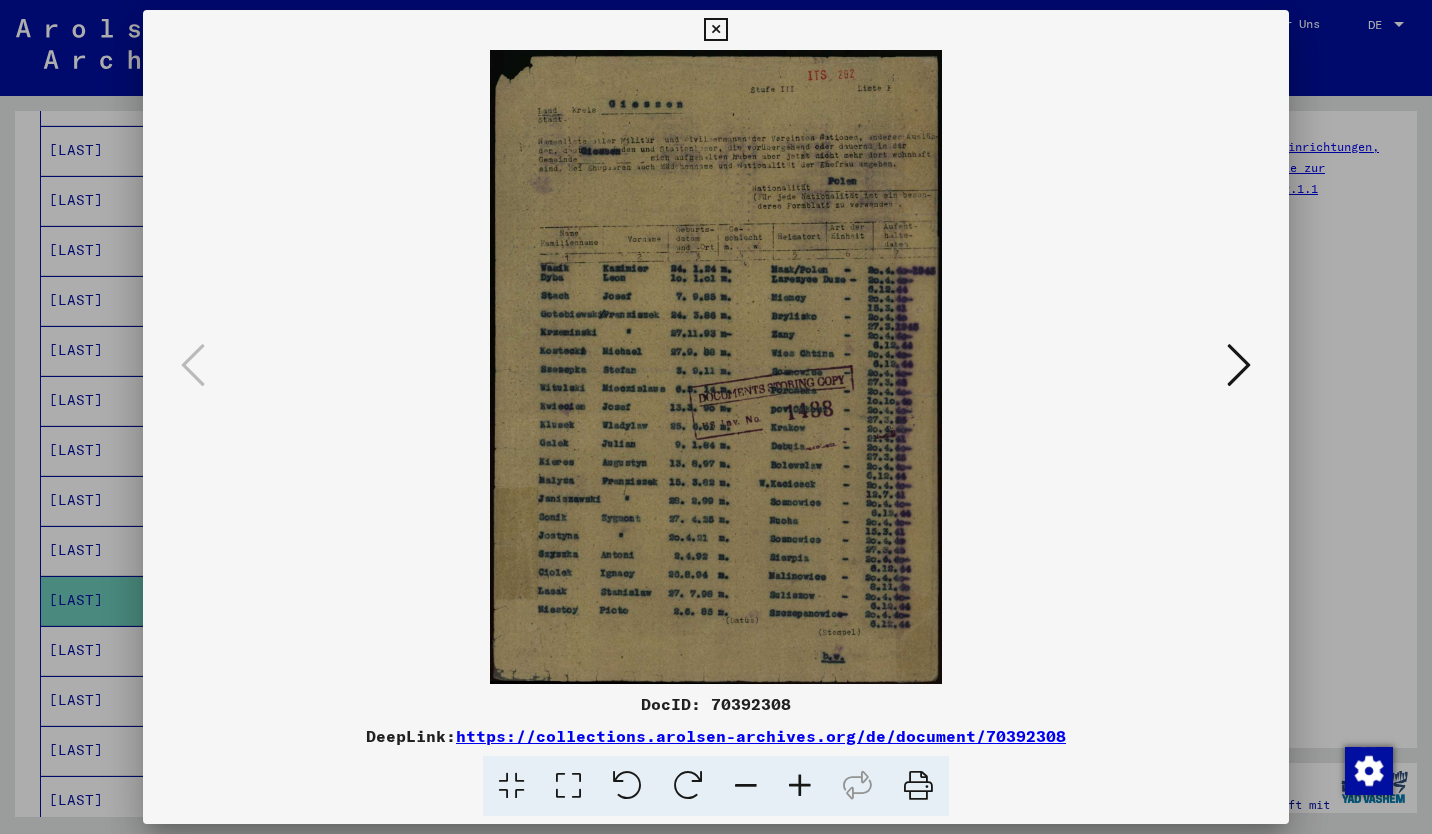 click at bounding box center (1239, 365) 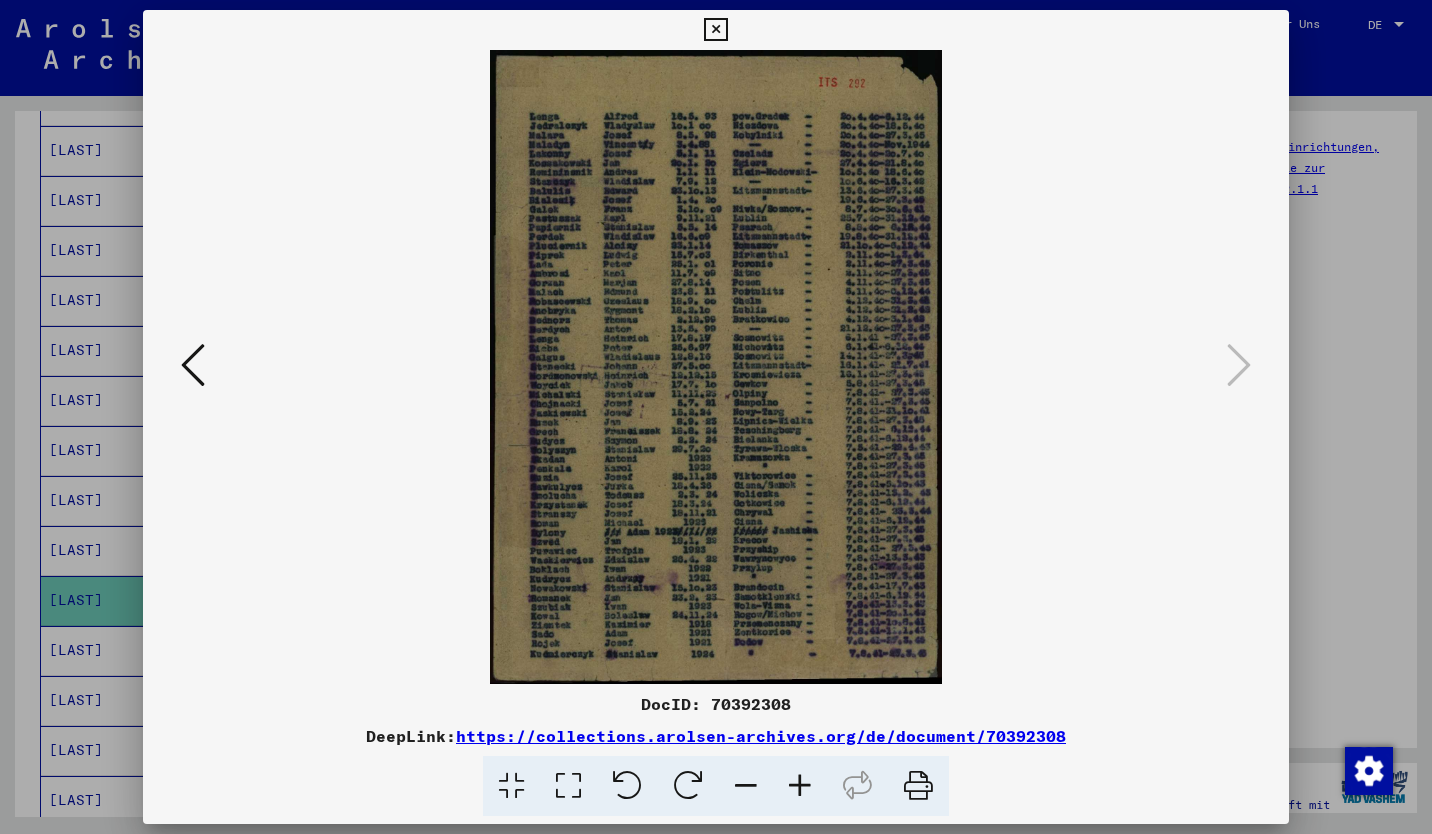 click at bounding box center [716, 367] 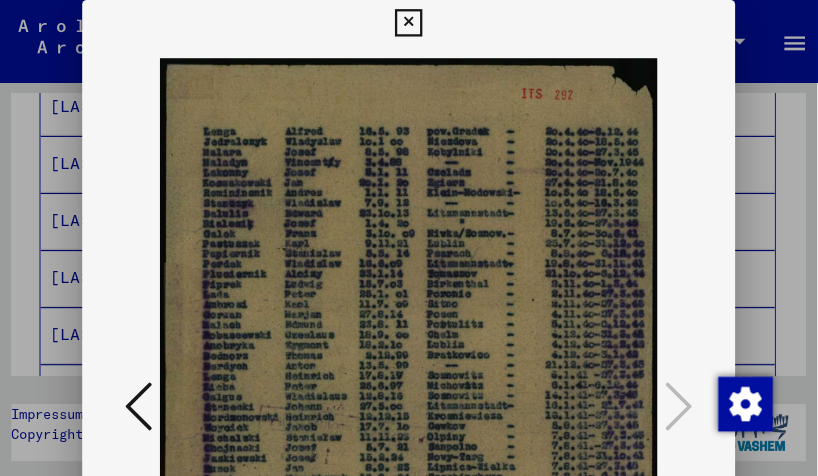 scroll, scrollTop: 506, scrollLeft: 0, axis: vertical 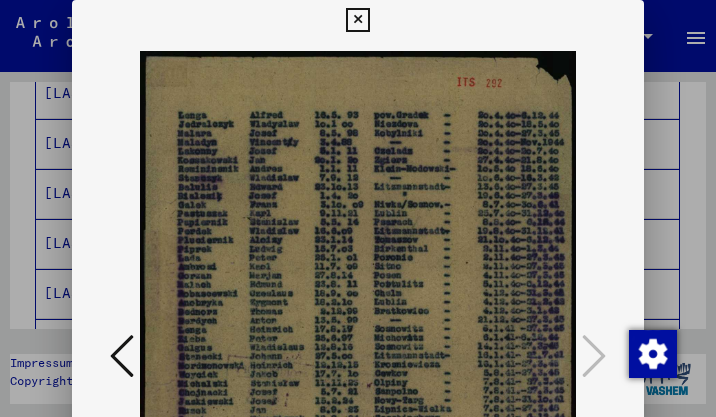 drag, startPoint x: 326, startPoint y: 365, endPoint x: 333, endPoint y: 226, distance: 139.17615 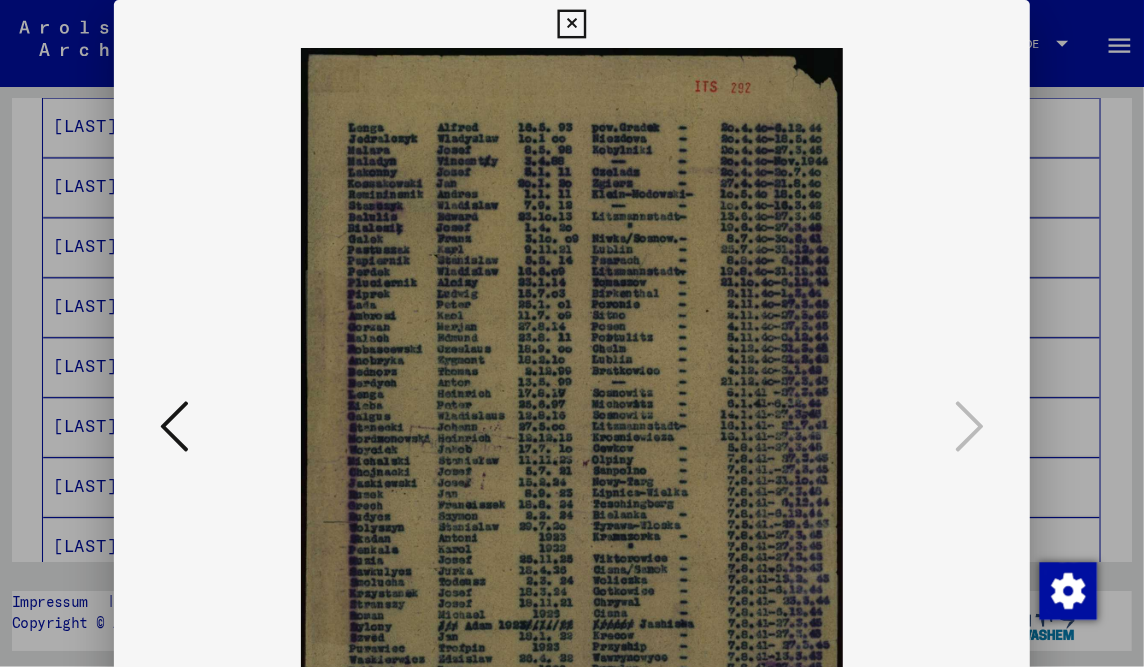 scroll, scrollTop: 495, scrollLeft: 0, axis: vertical 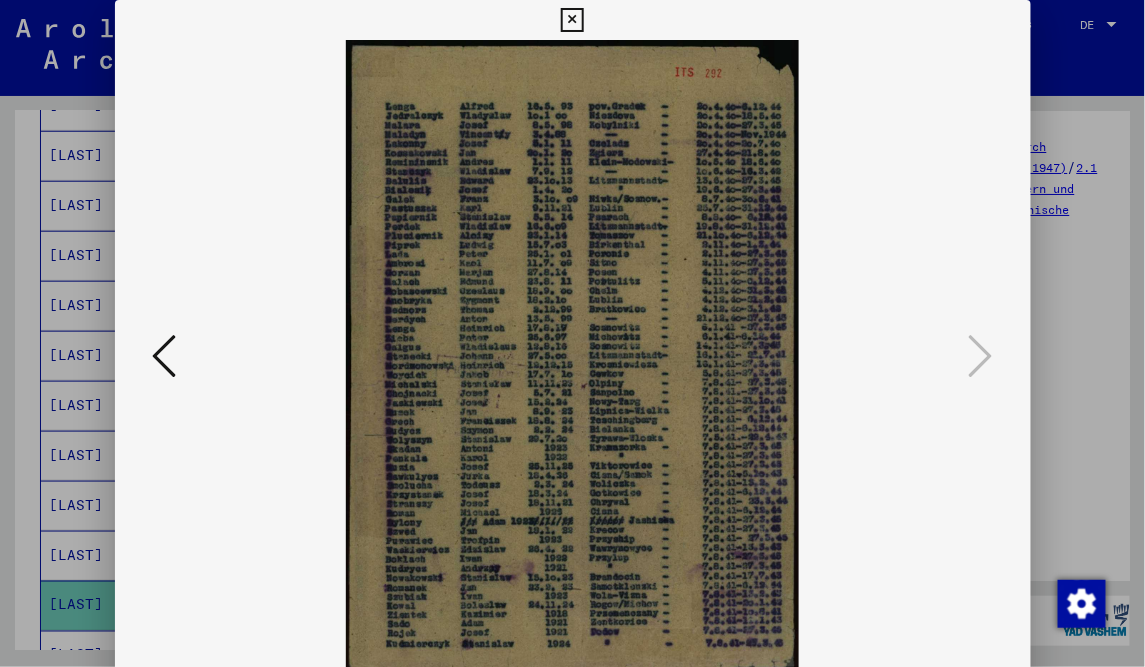 click at bounding box center [572, 20] 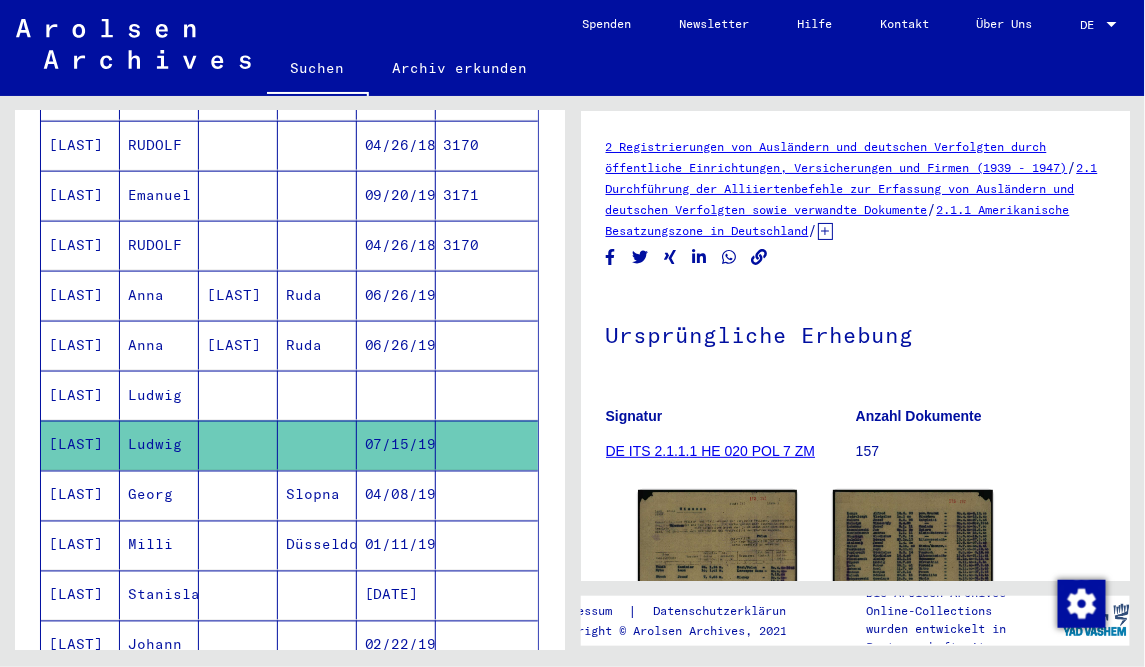 scroll, scrollTop: 735, scrollLeft: 0, axis: vertical 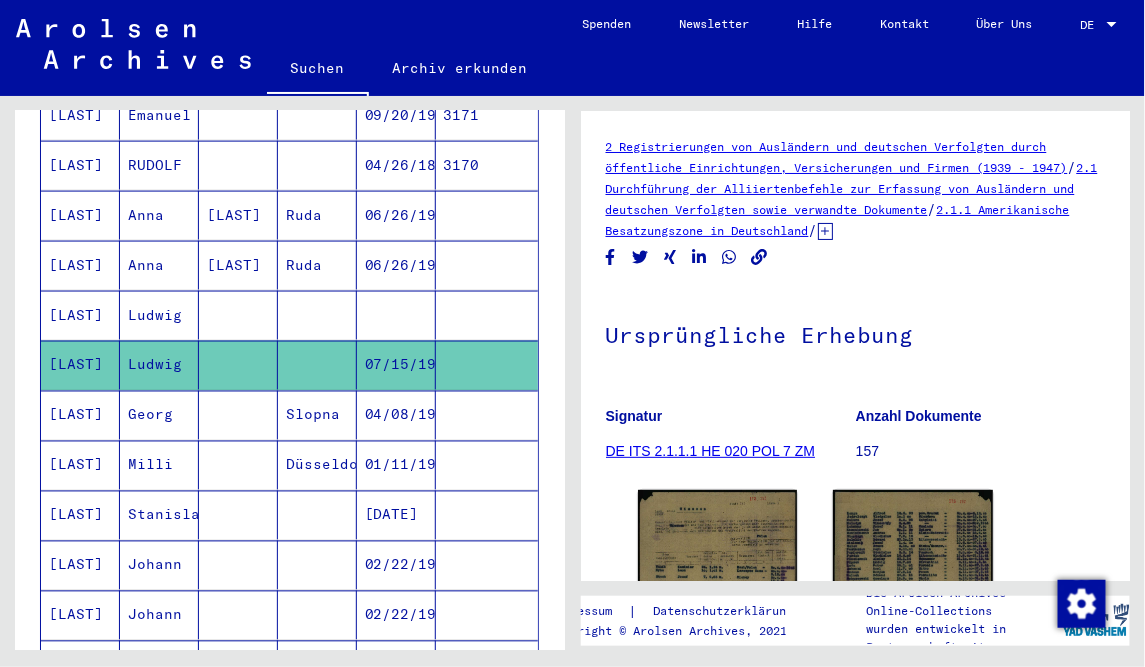 click at bounding box center (238, 615) 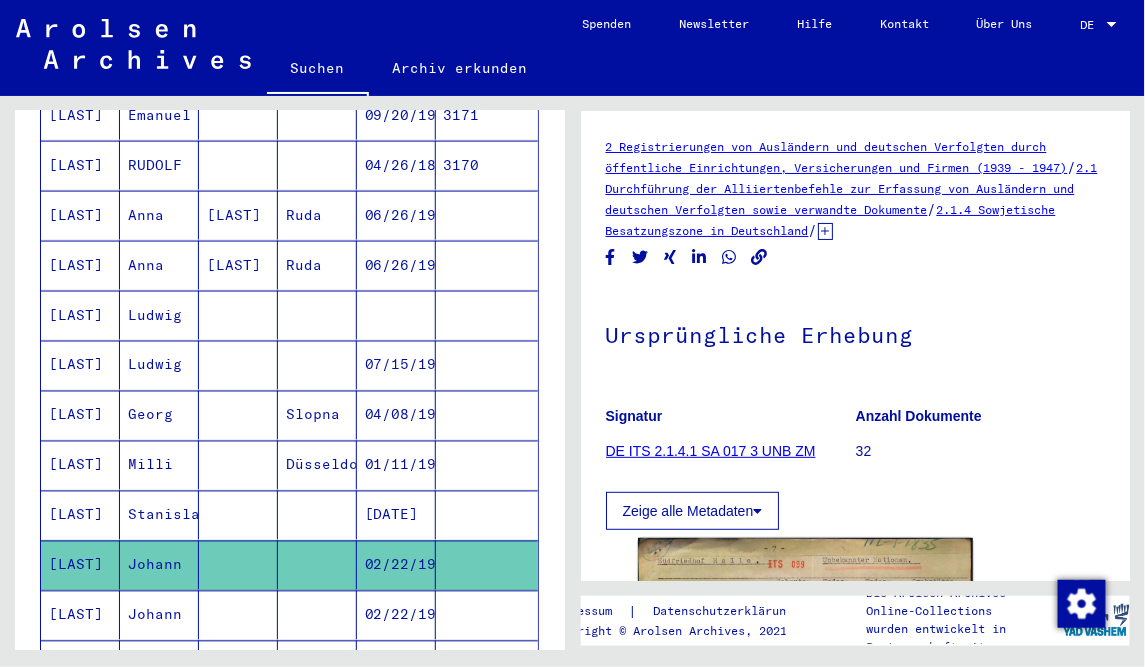 scroll, scrollTop: 0, scrollLeft: 0, axis: both 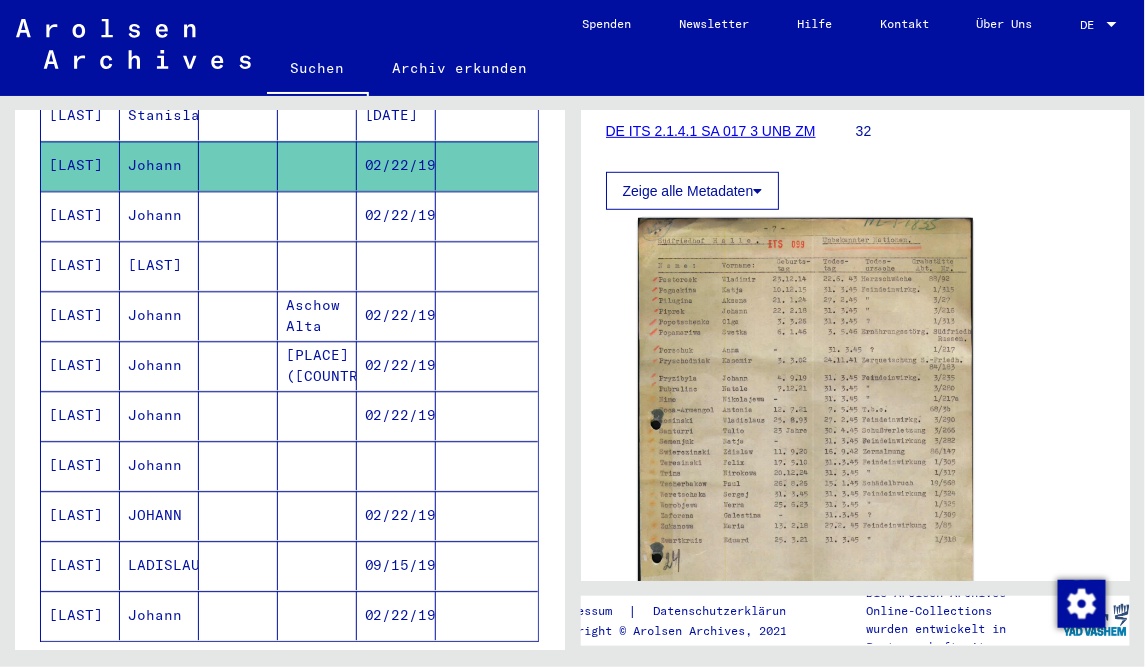 click 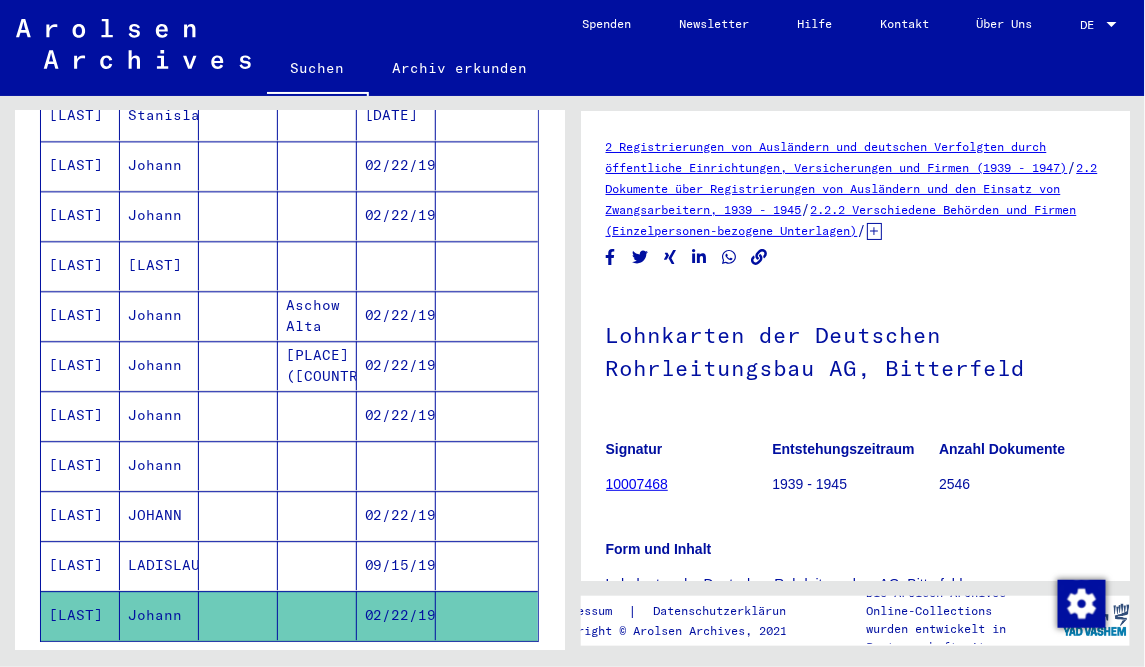 scroll, scrollTop: 0, scrollLeft: 0, axis: both 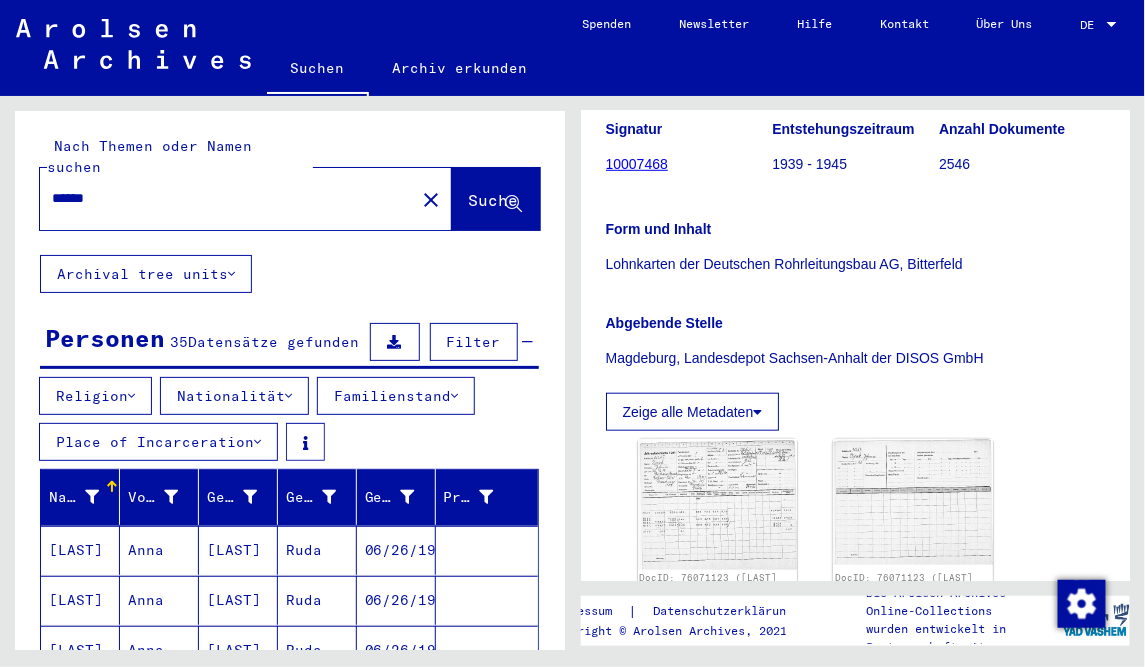drag, startPoint x: 141, startPoint y: 185, endPoint x: -4, endPoint y: 174, distance: 145.41664 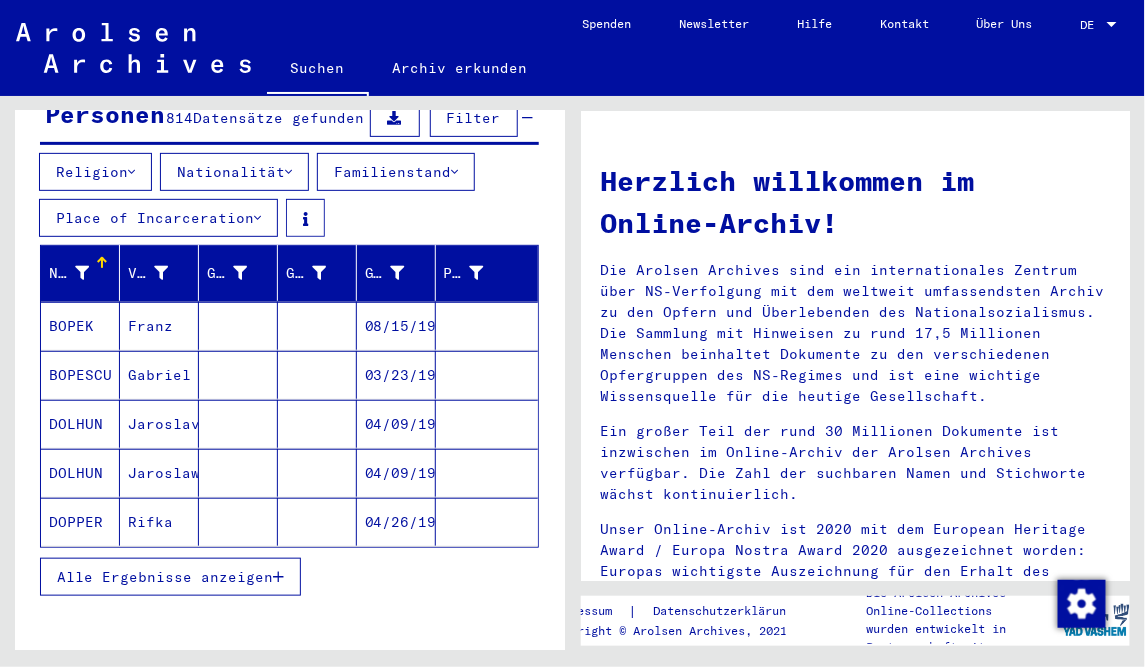 scroll, scrollTop: 240, scrollLeft: 0, axis: vertical 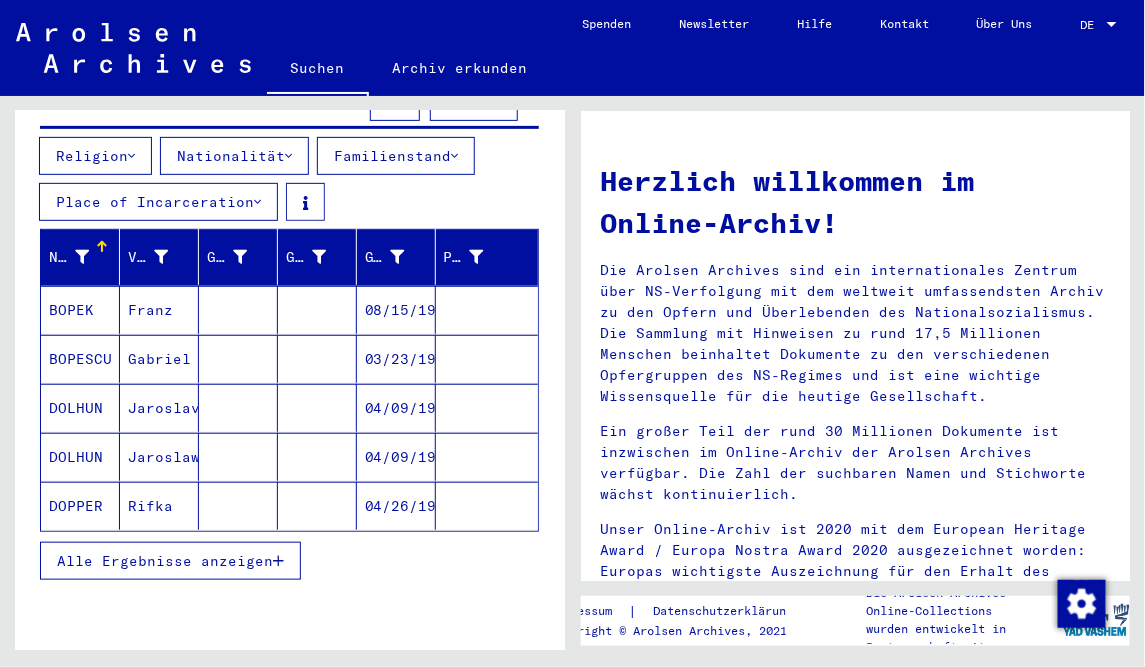 click on "Alle Ergebnisse anzeigen" at bounding box center [165, 561] 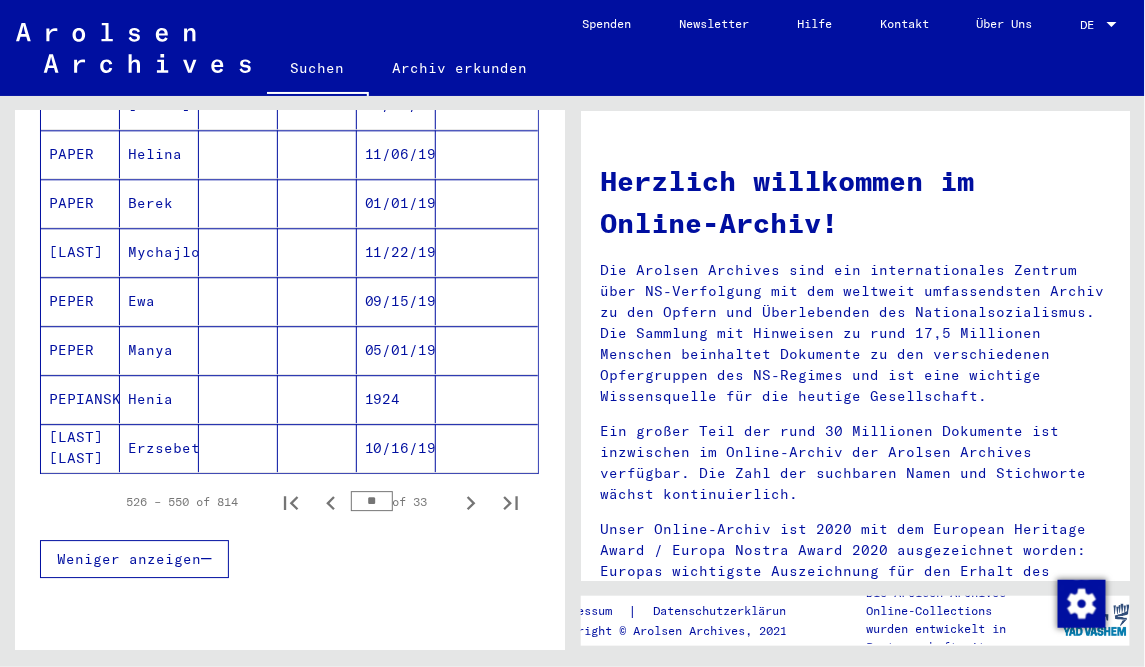 scroll, scrollTop: 1280, scrollLeft: 0, axis: vertical 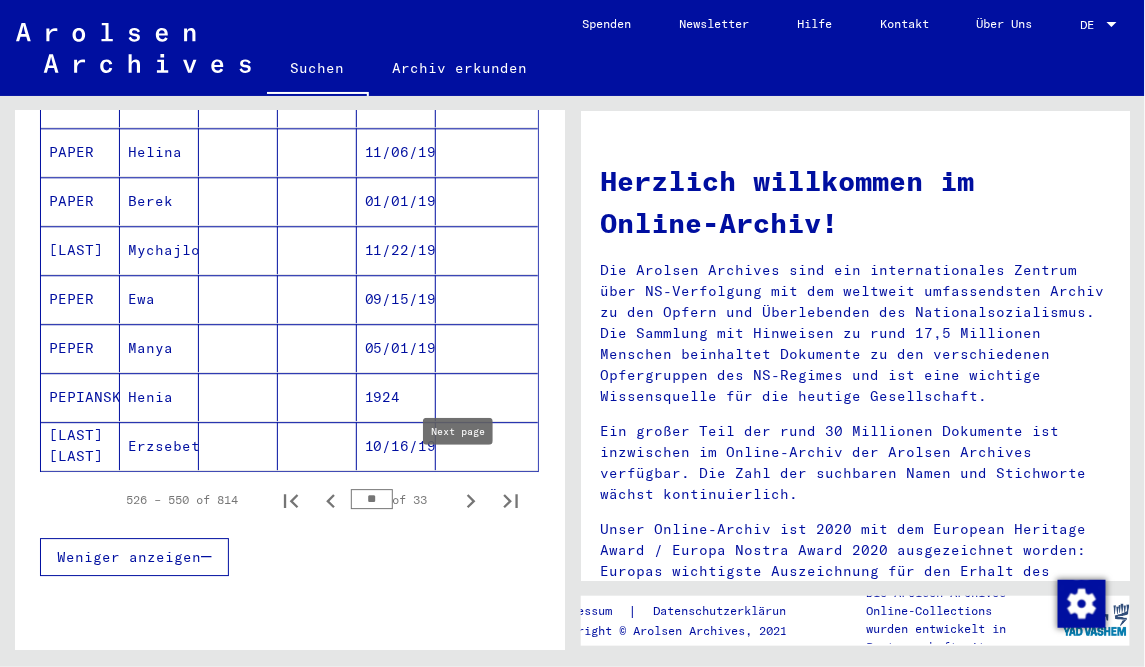 click 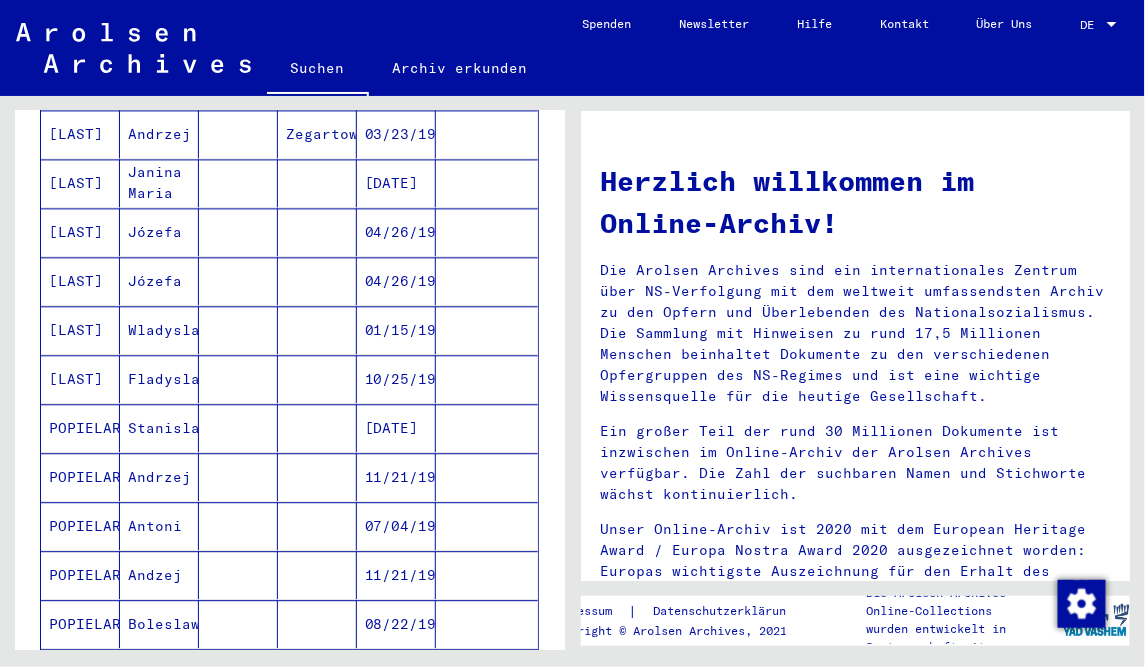 scroll, scrollTop: 1200, scrollLeft: 0, axis: vertical 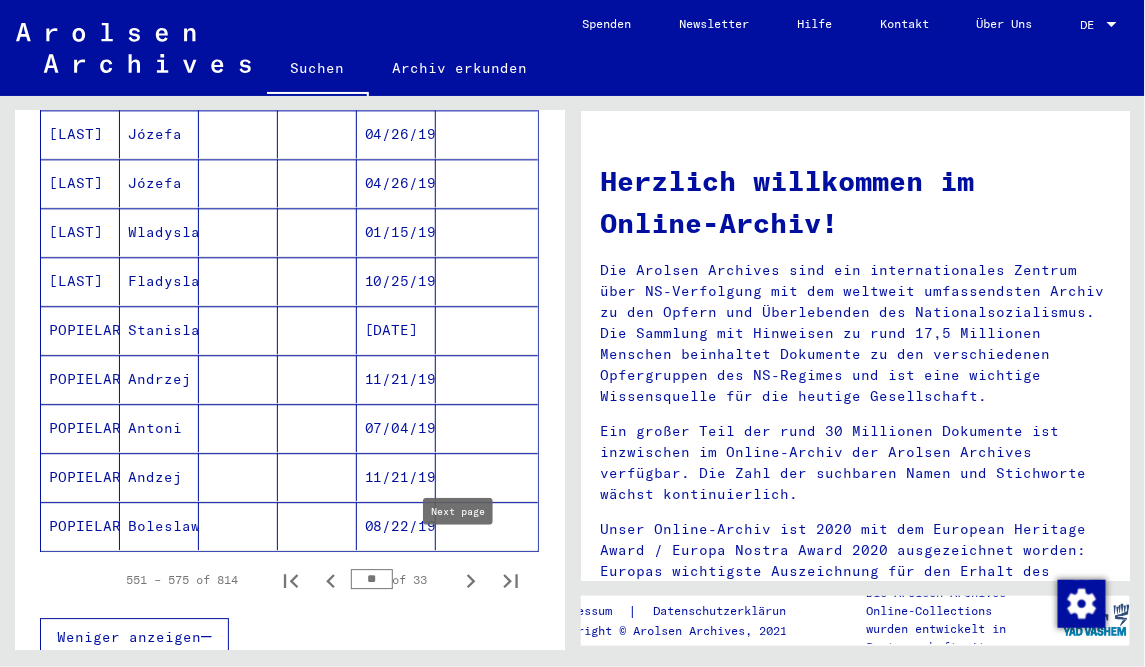 click 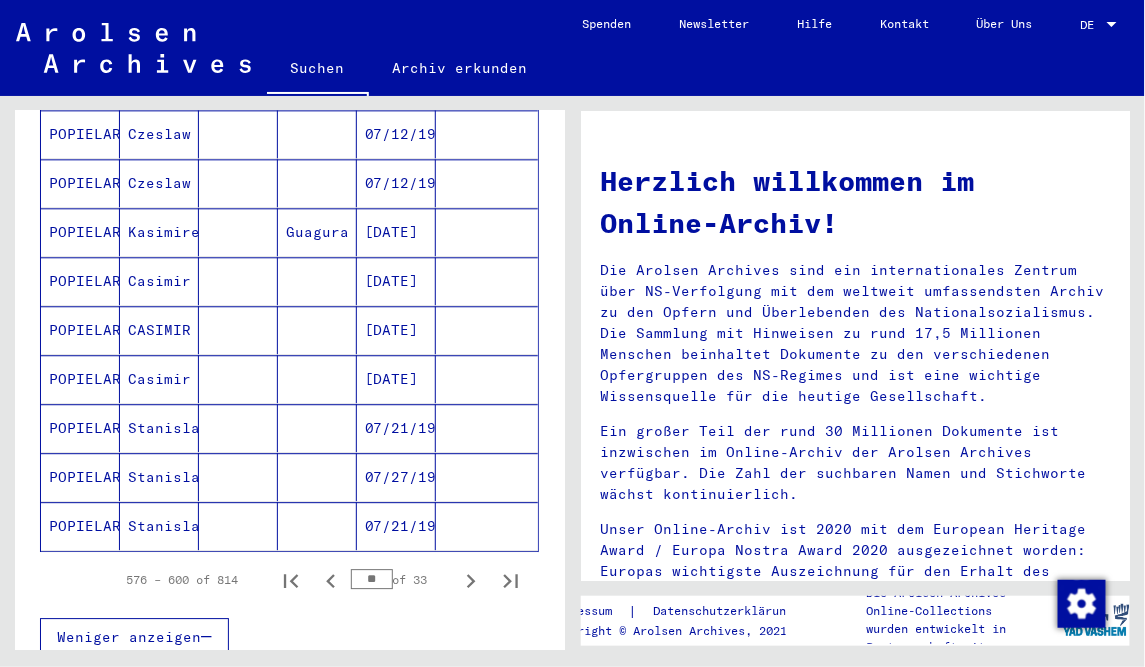 click 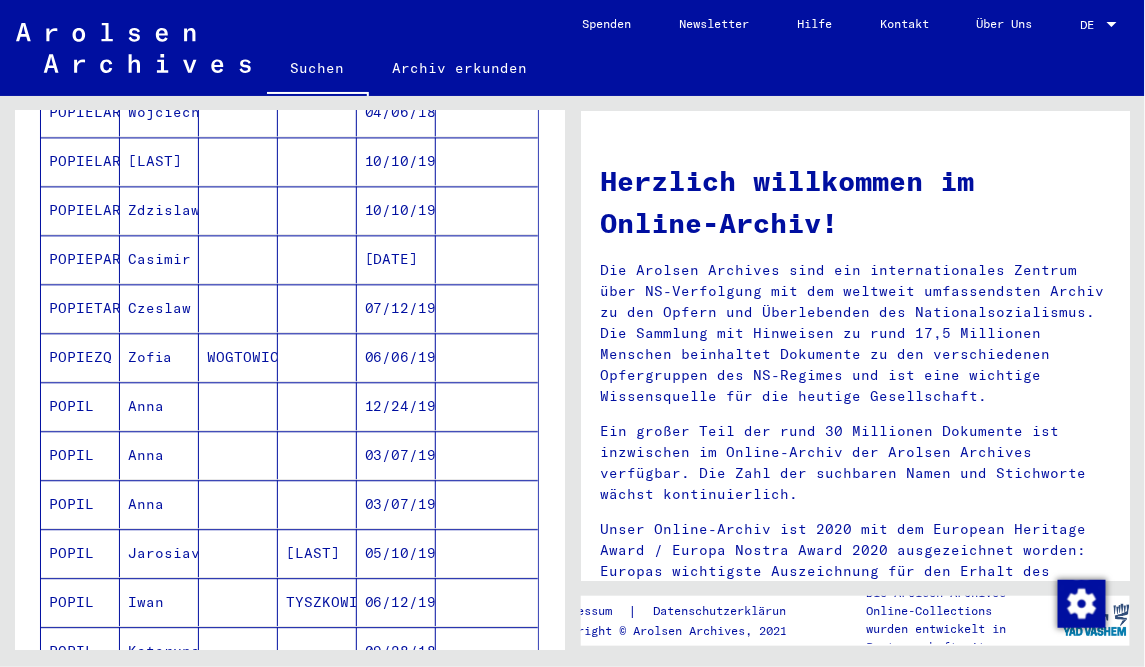 scroll, scrollTop: 1200, scrollLeft: 0, axis: vertical 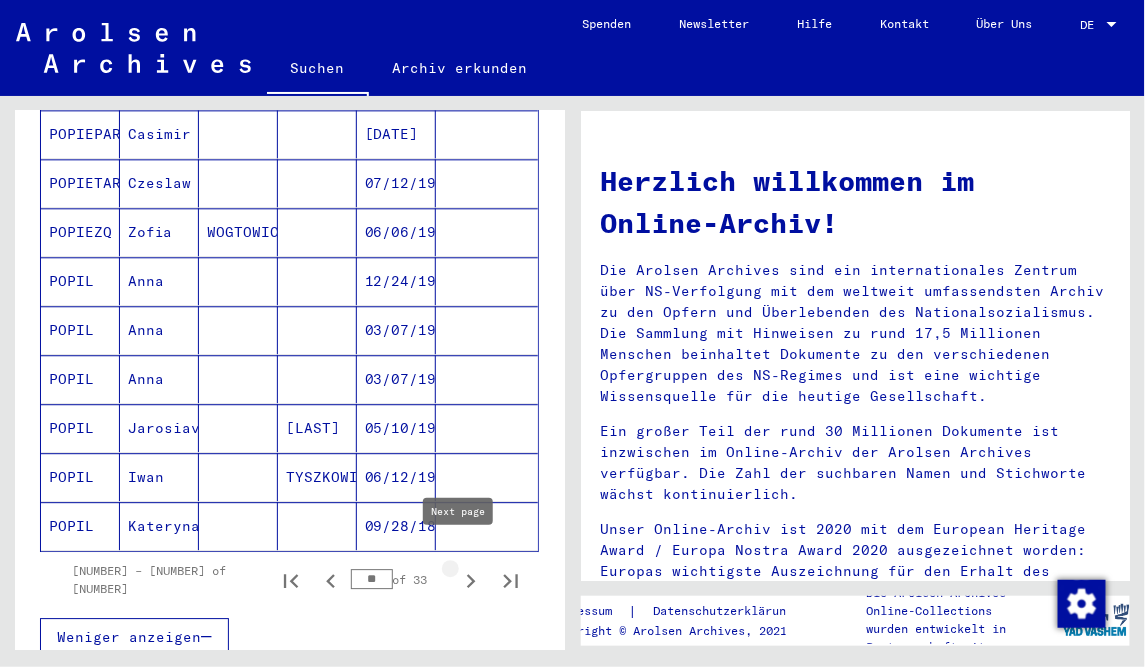 click 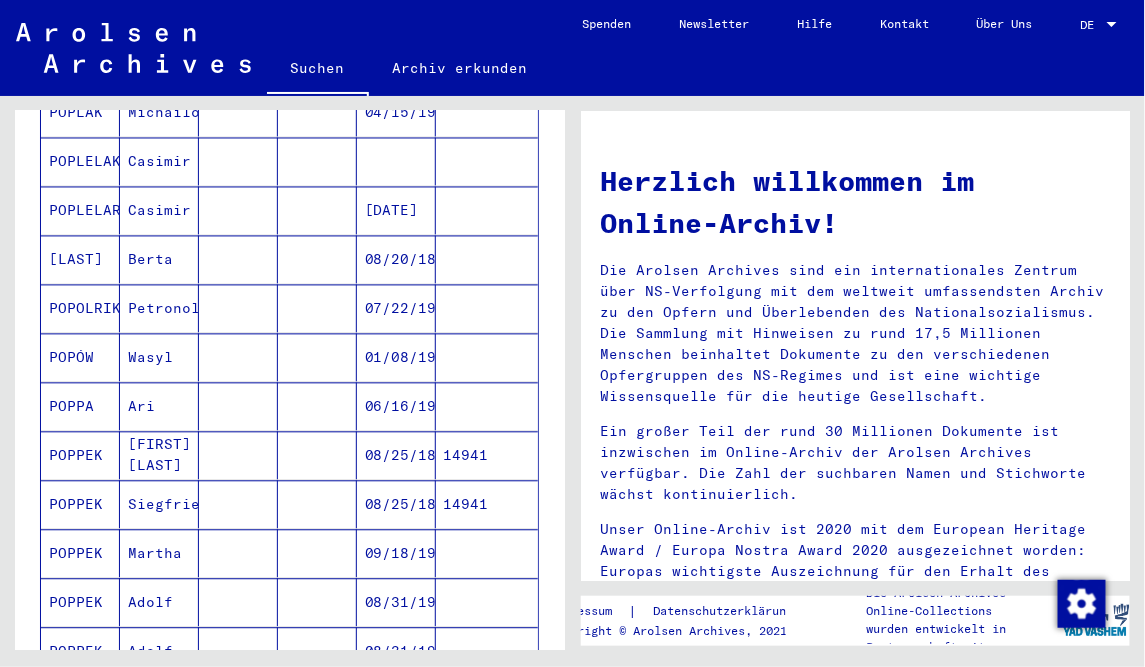 scroll, scrollTop: 960, scrollLeft: 0, axis: vertical 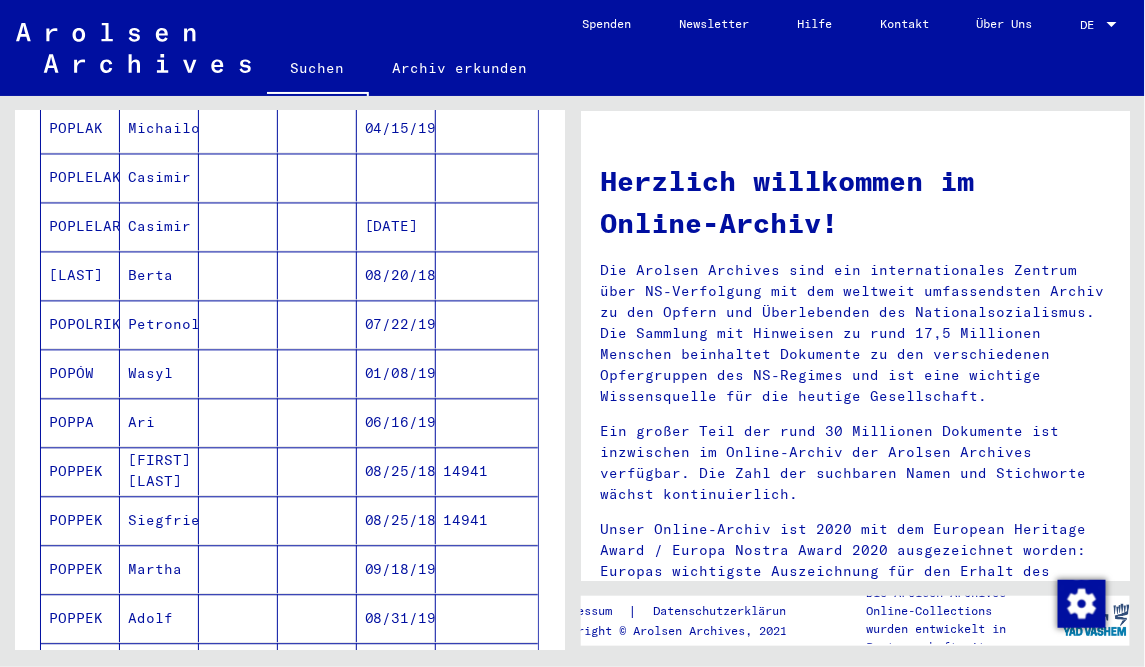 click on "[FIRST] [LAST]" at bounding box center (159, 521) 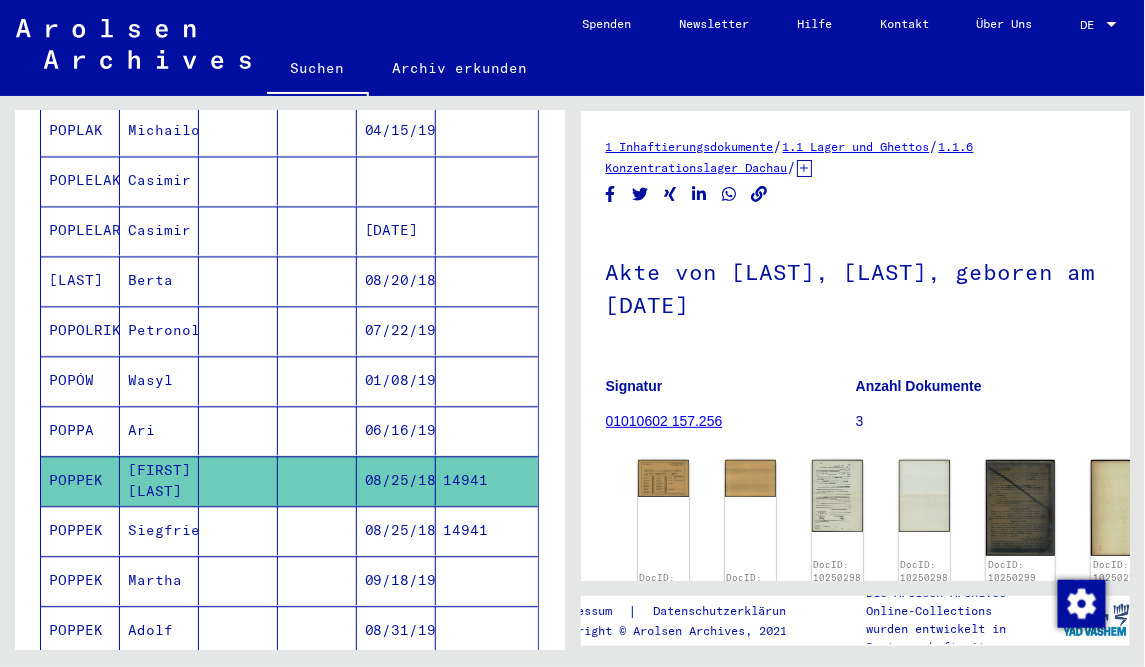 scroll, scrollTop: 0, scrollLeft: 0, axis: both 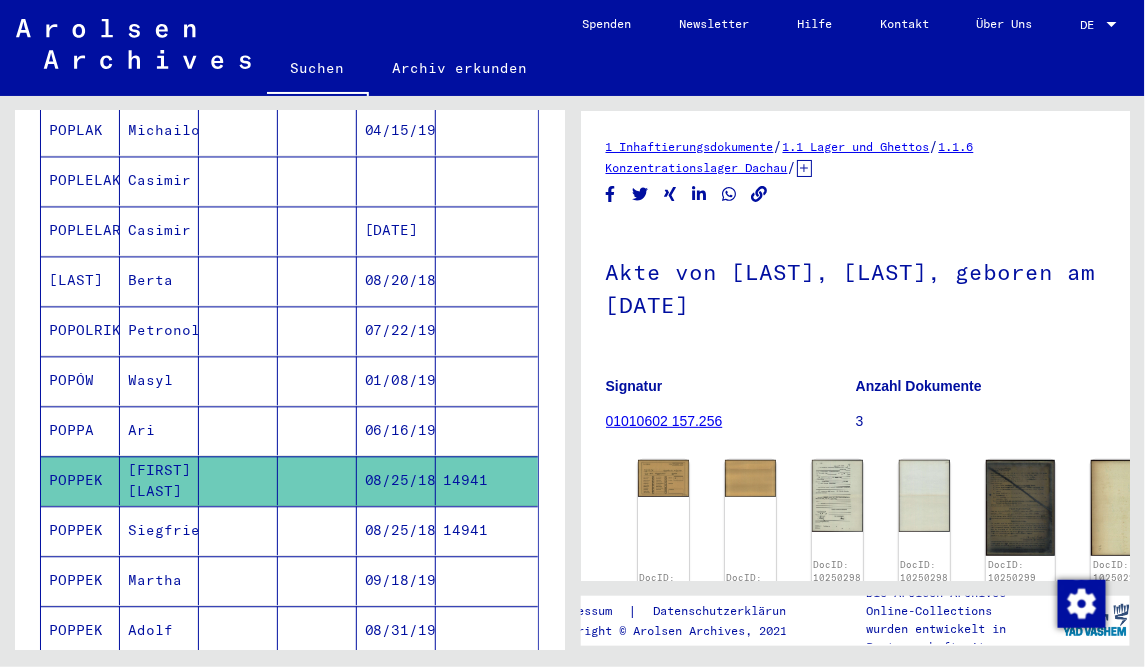 click 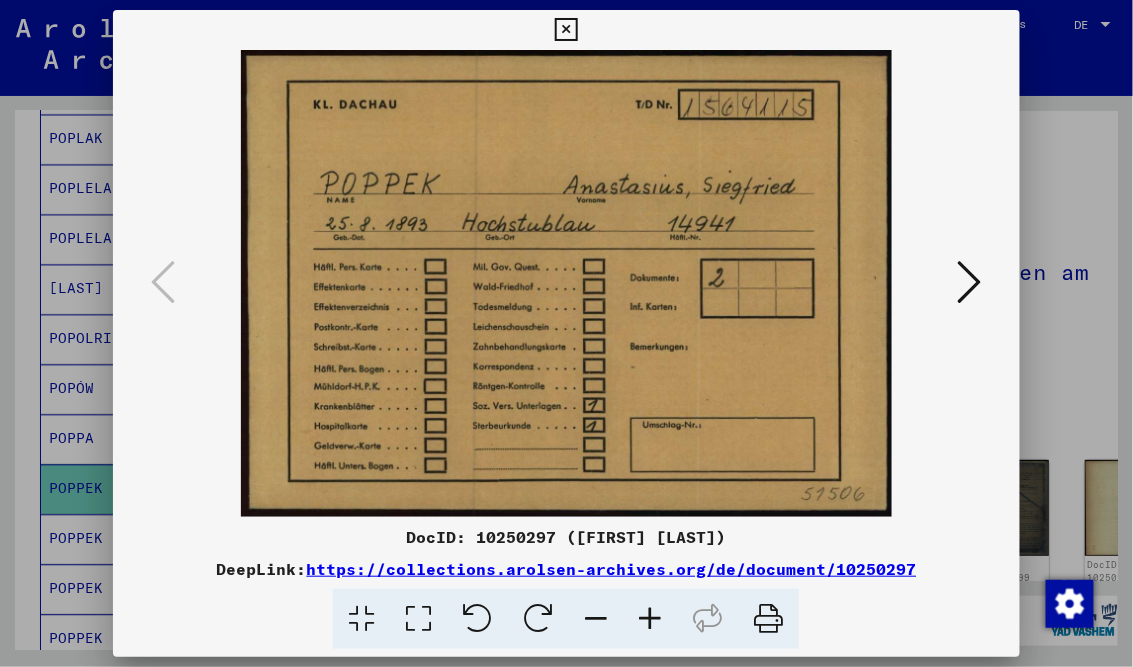 click at bounding box center [970, 282] 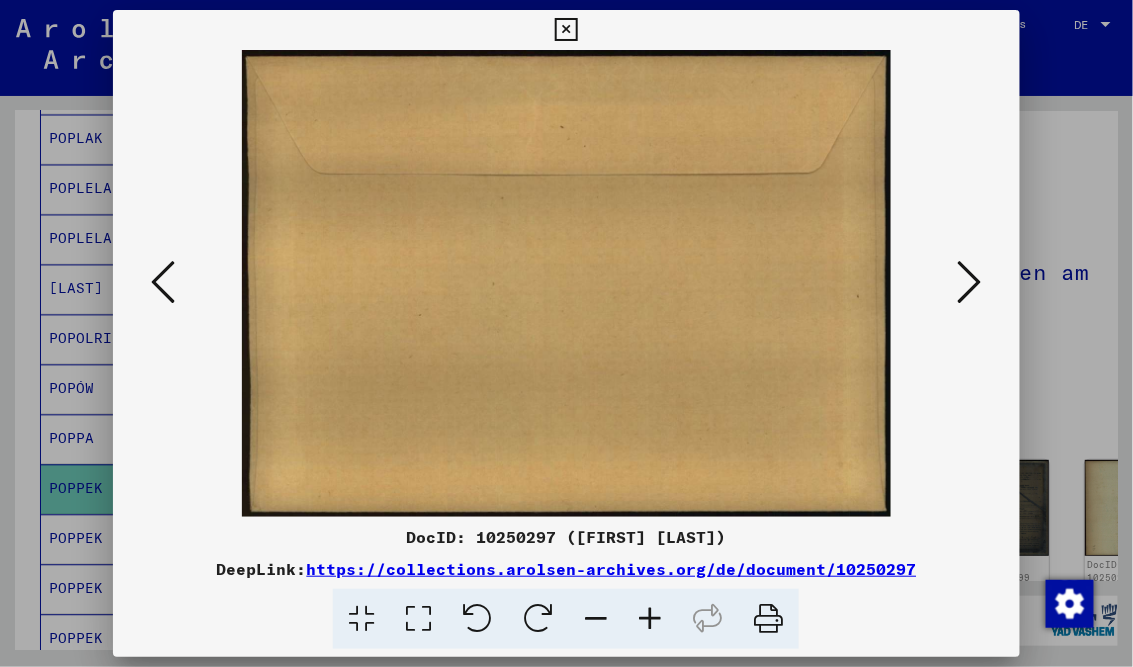 click at bounding box center [970, 282] 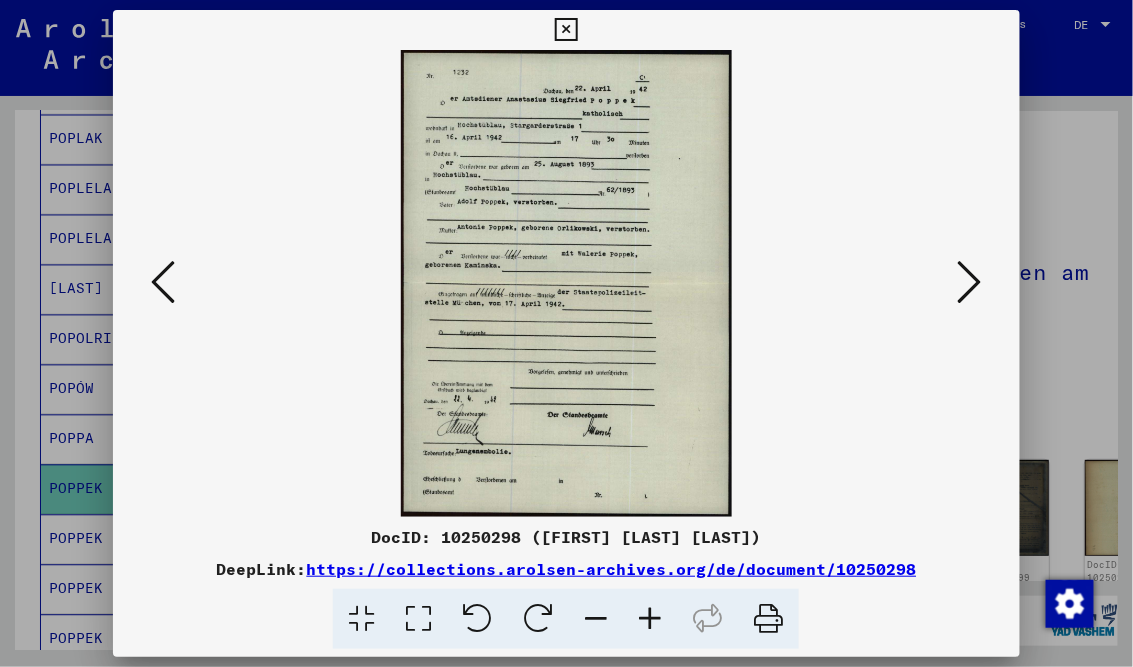 click at bounding box center (566, 30) 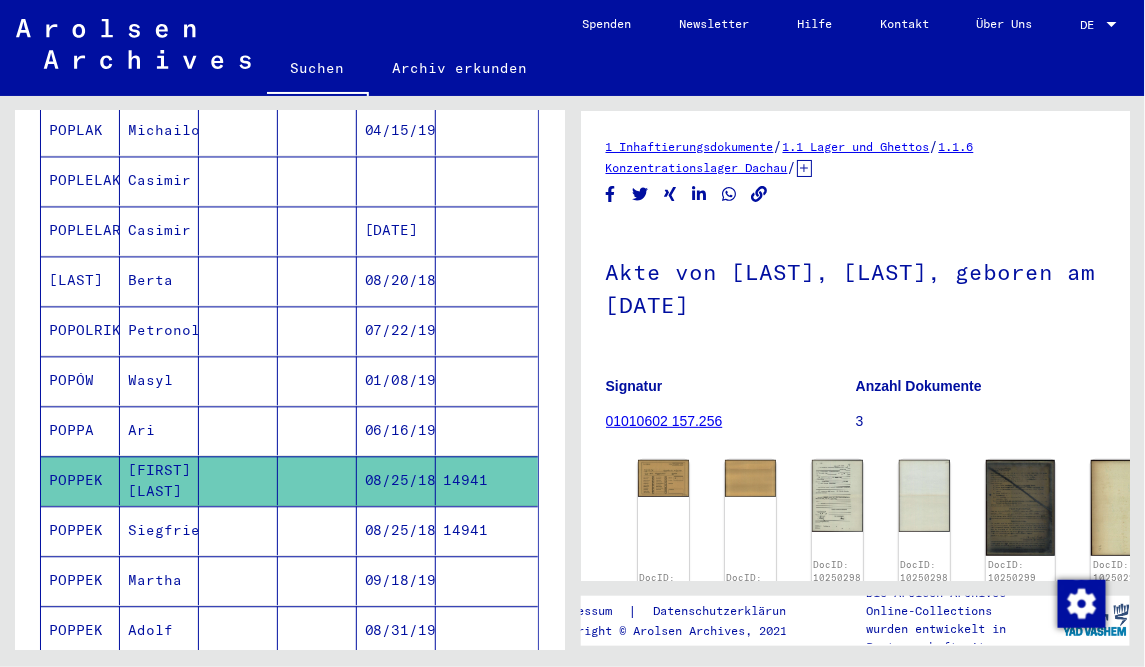 click on "Siegfried" at bounding box center [159, 581] 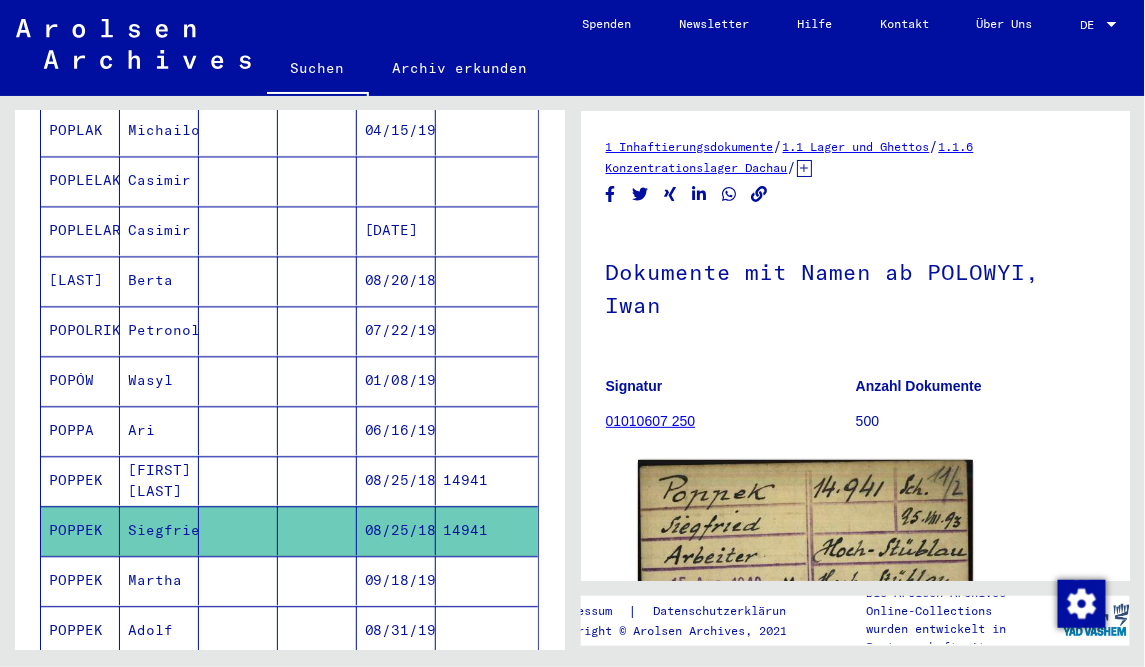 scroll, scrollTop: 49, scrollLeft: 0, axis: vertical 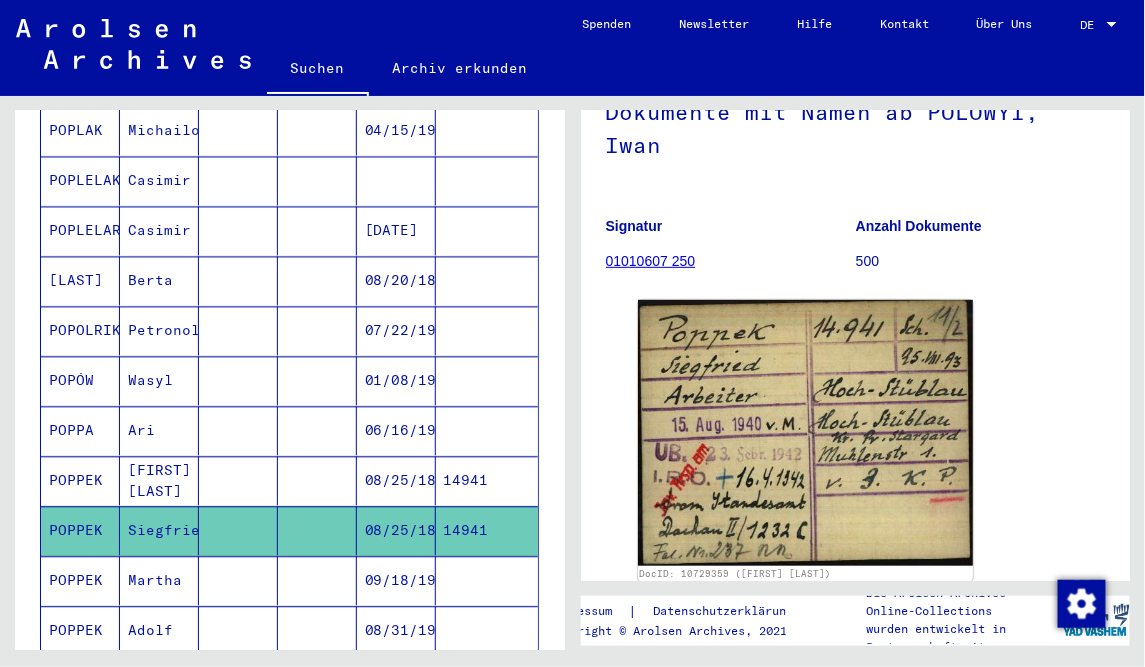 click on "Martha" at bounding box center (159, 631) 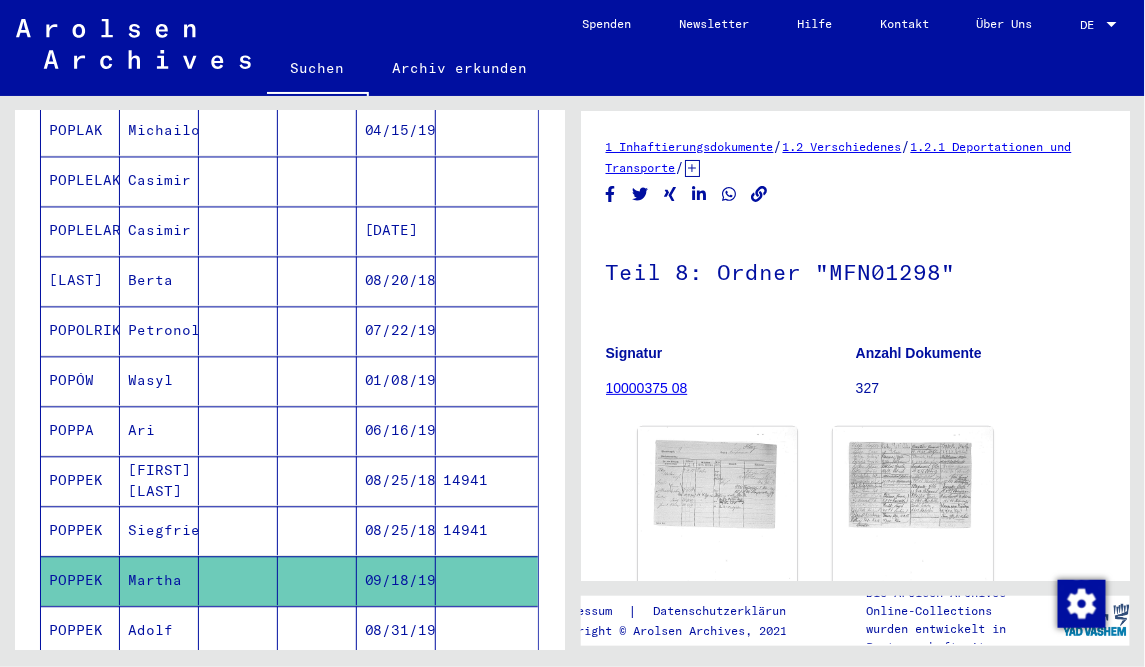 scroll, scrollTop: 0, scrollLeft: 0, axis: both 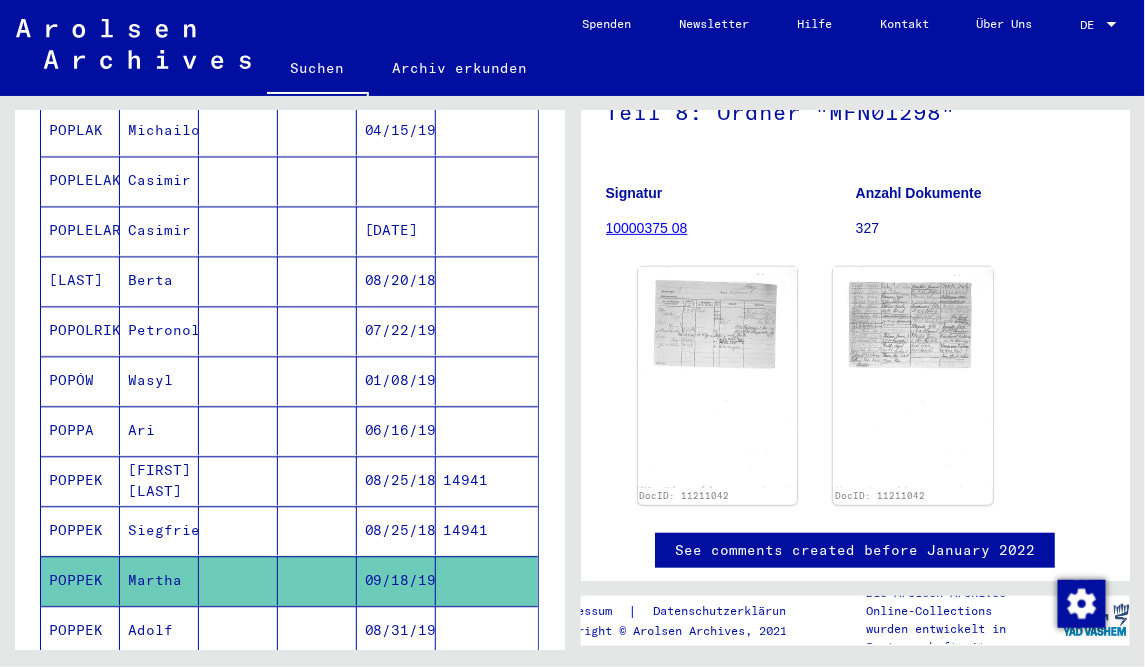 click 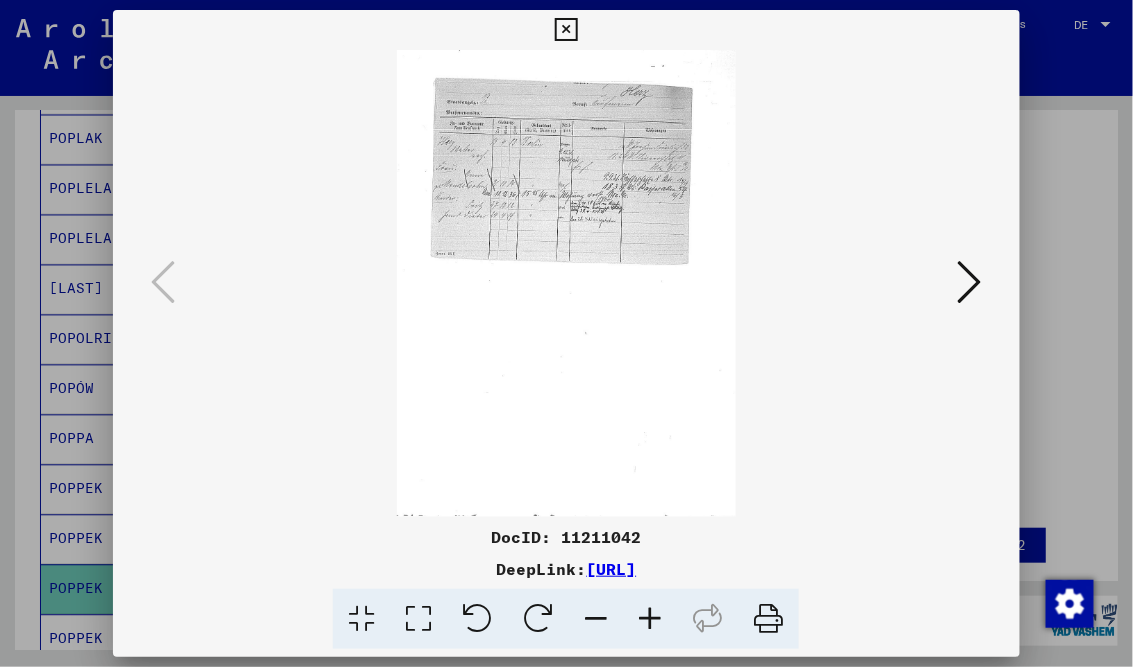 type 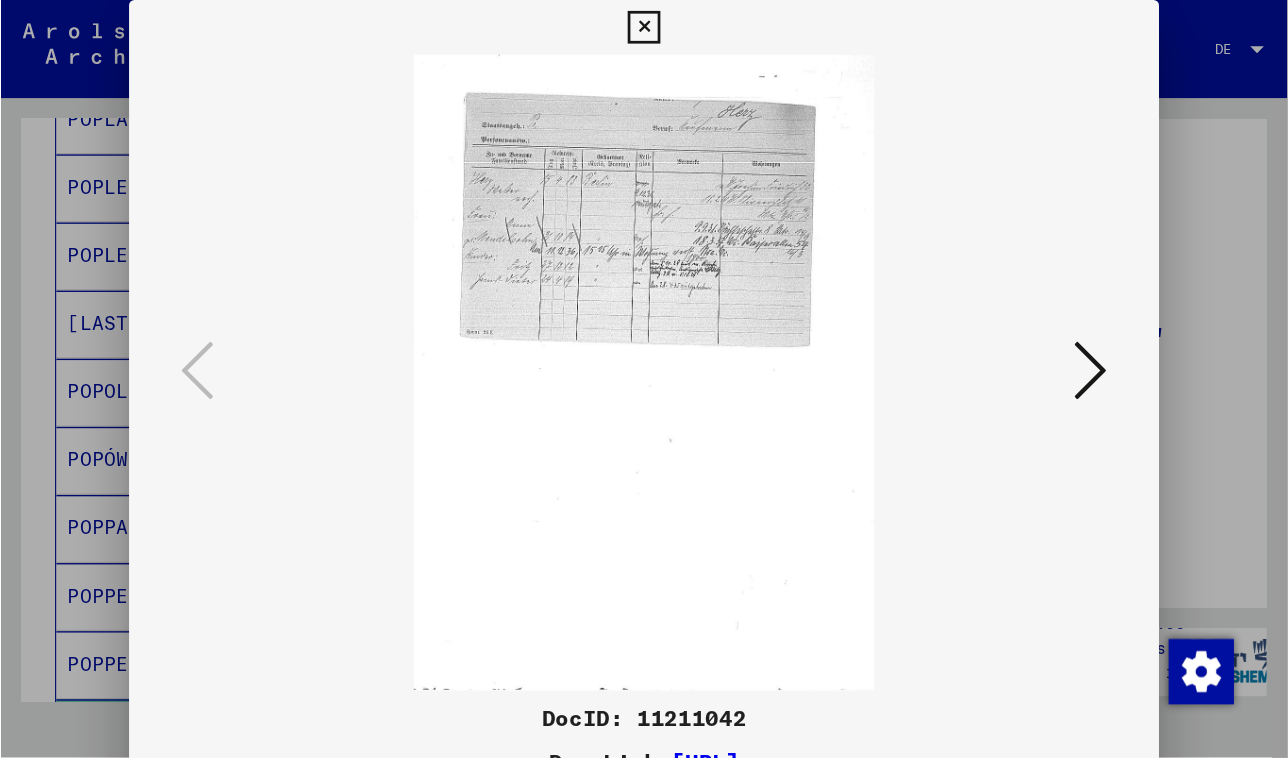 scroll, scrollTop: 1020, scrollLeft: 0, axis: vertical 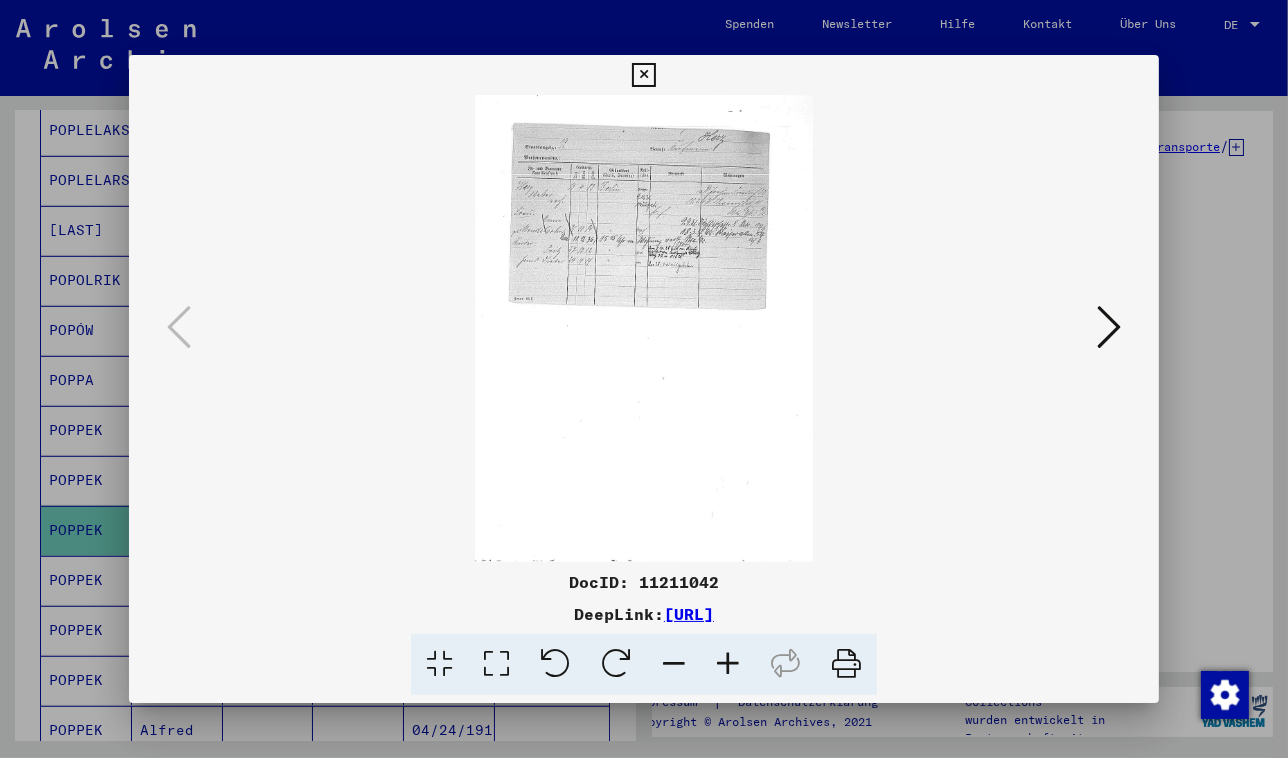 click at bounding box center [728, 664] 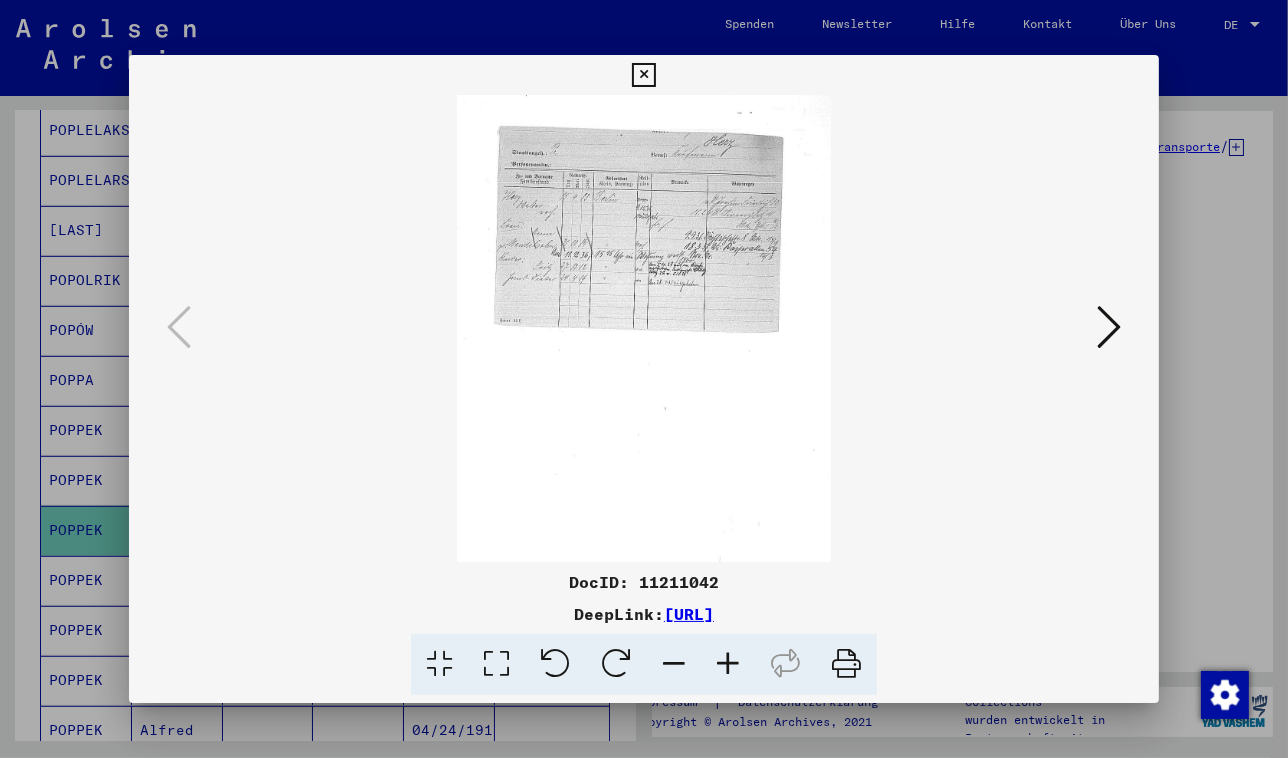 click at bounding box center [728, 664] 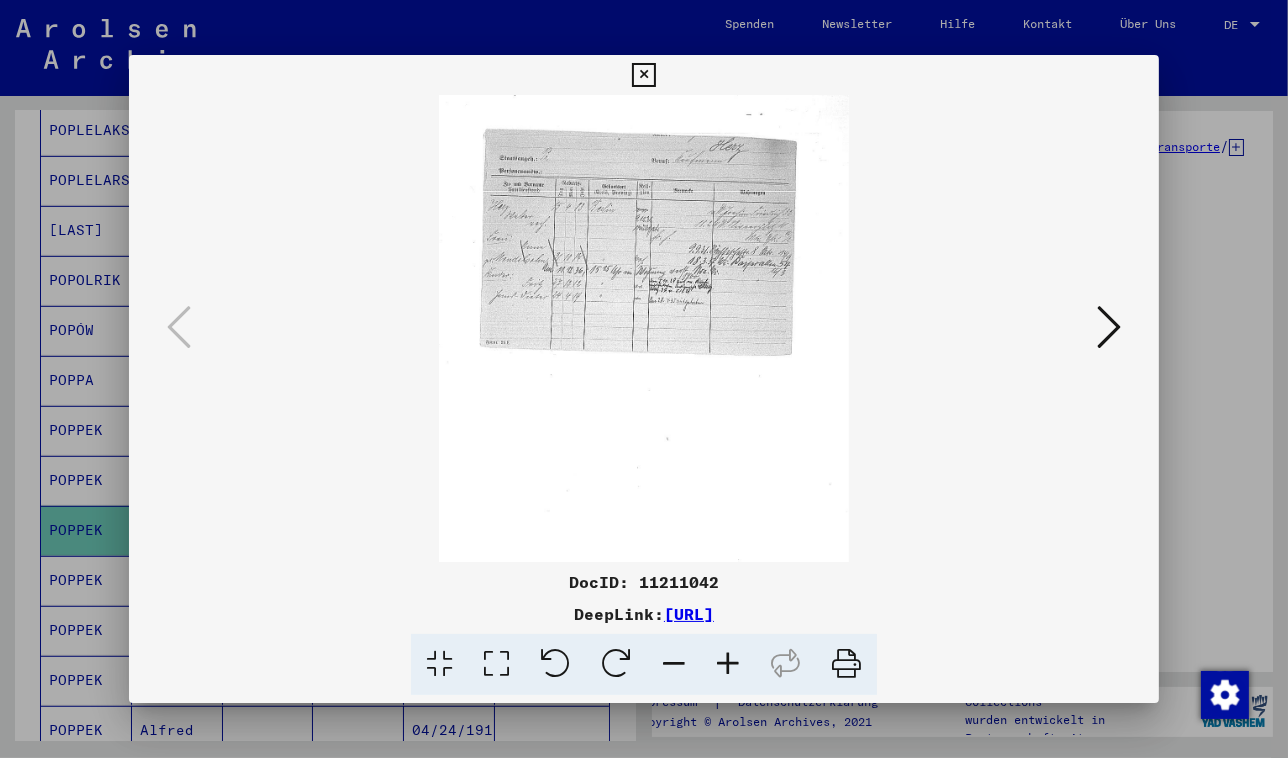 click at bounding box center [728, 664] 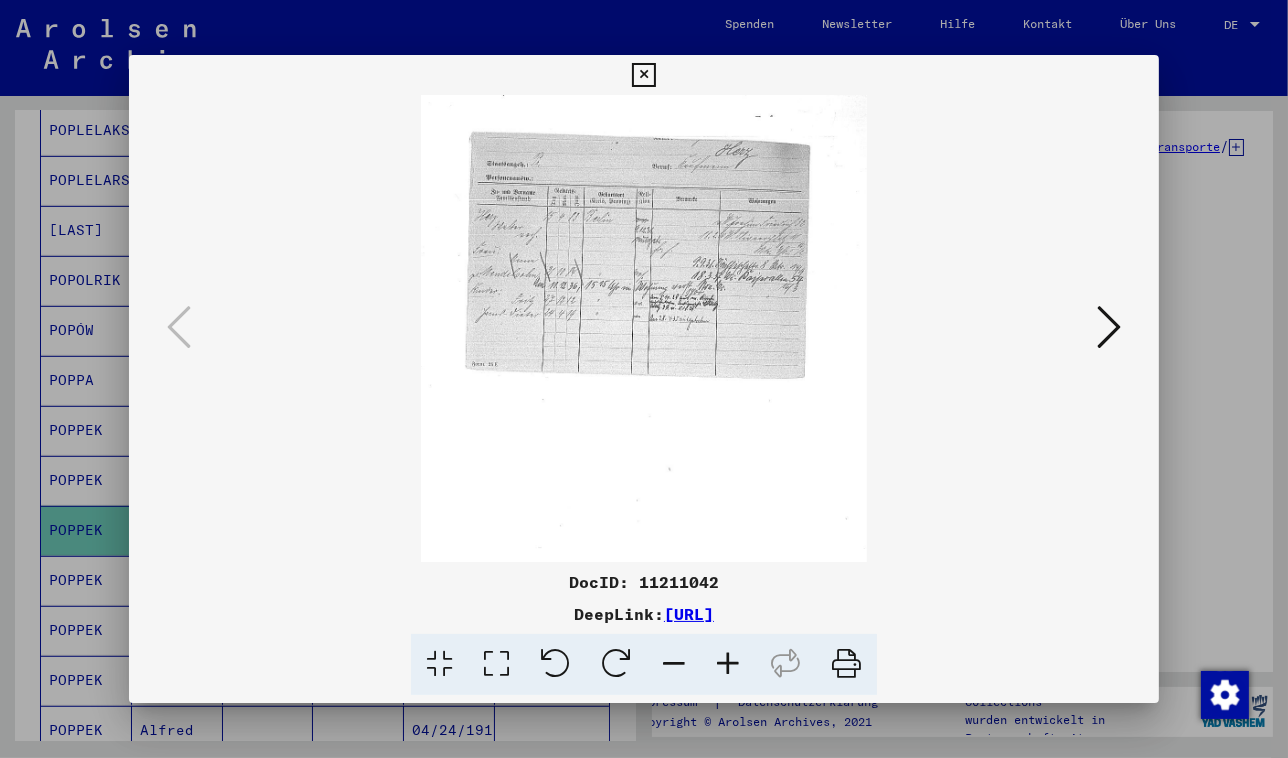 click at bounding box center [728, 664] 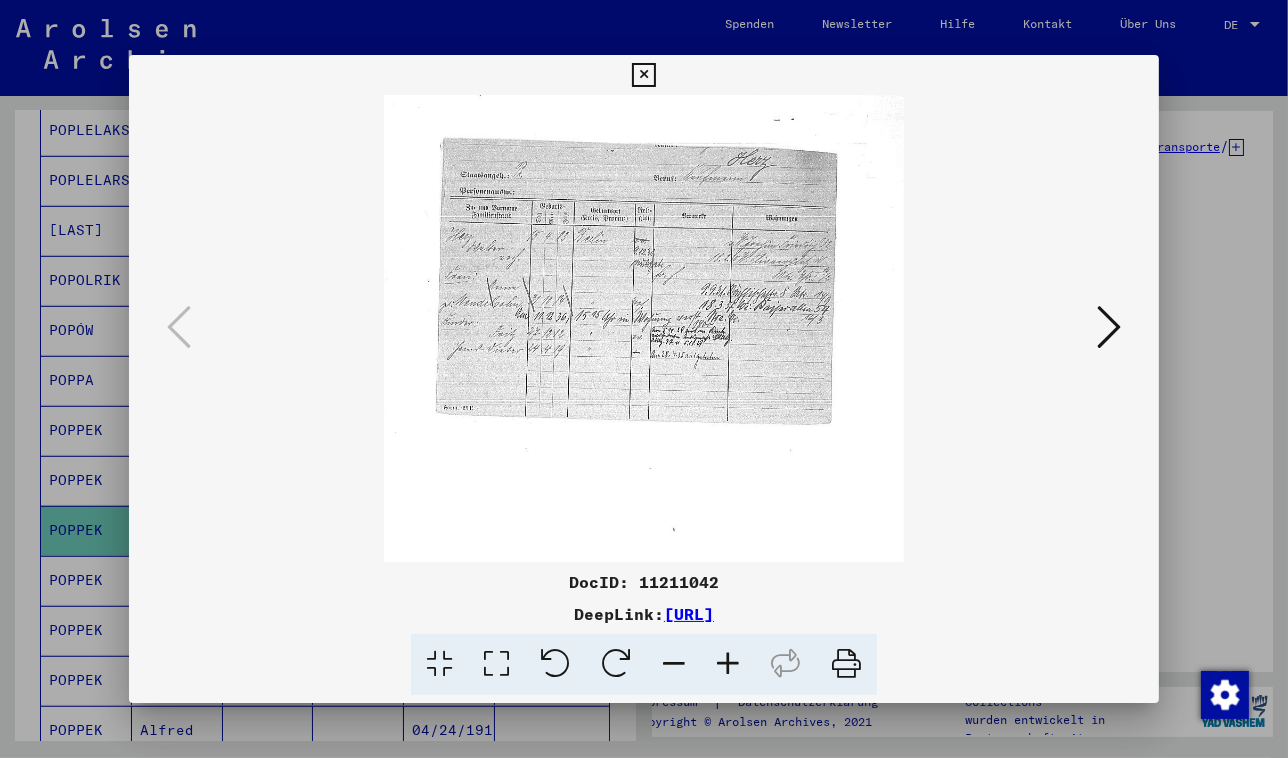 click at bounding box center [728, 664] 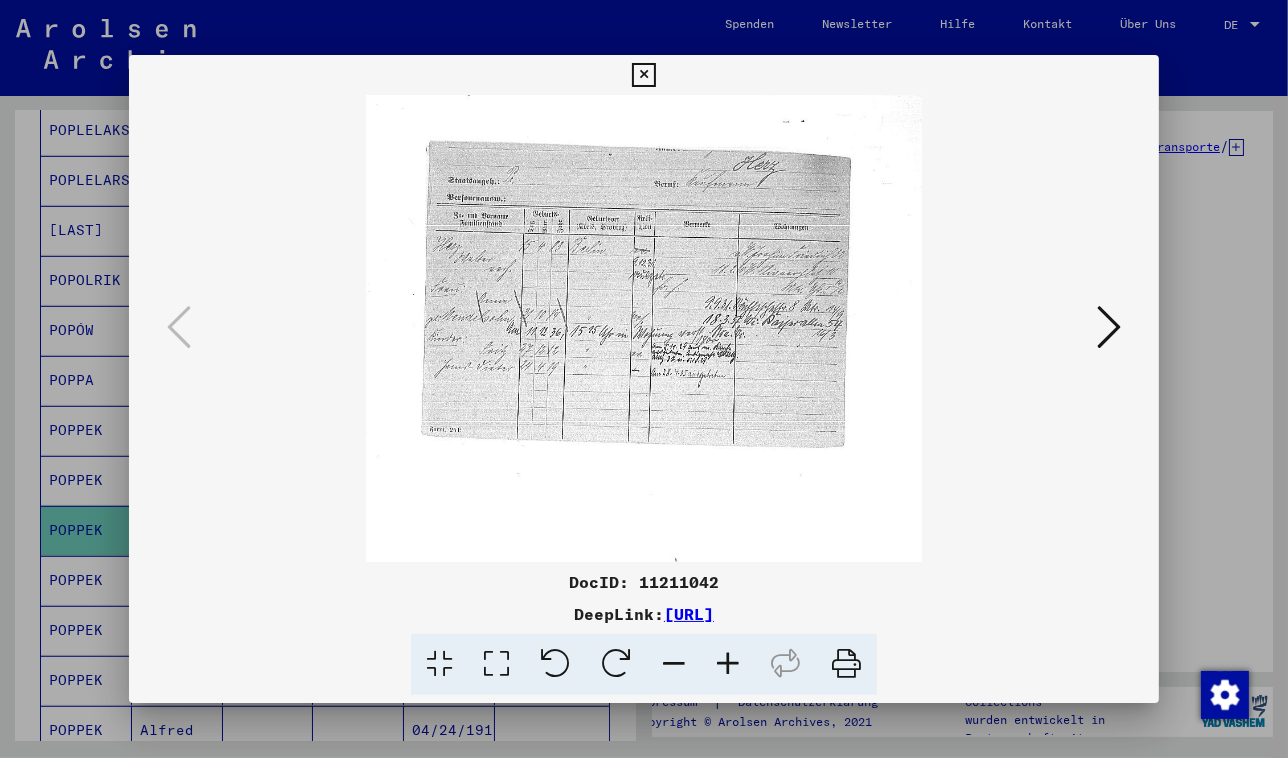click at bounding box center (728, 664) 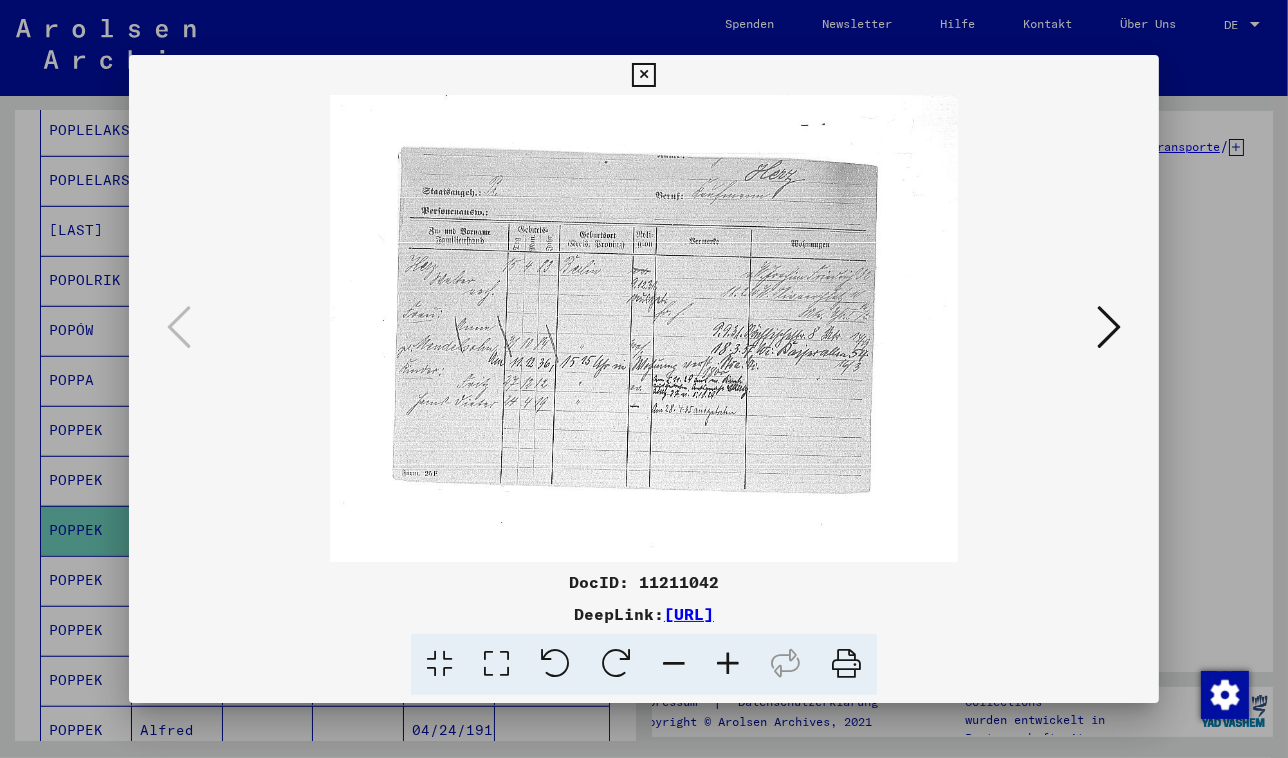 click at bounding box center [728, 664] 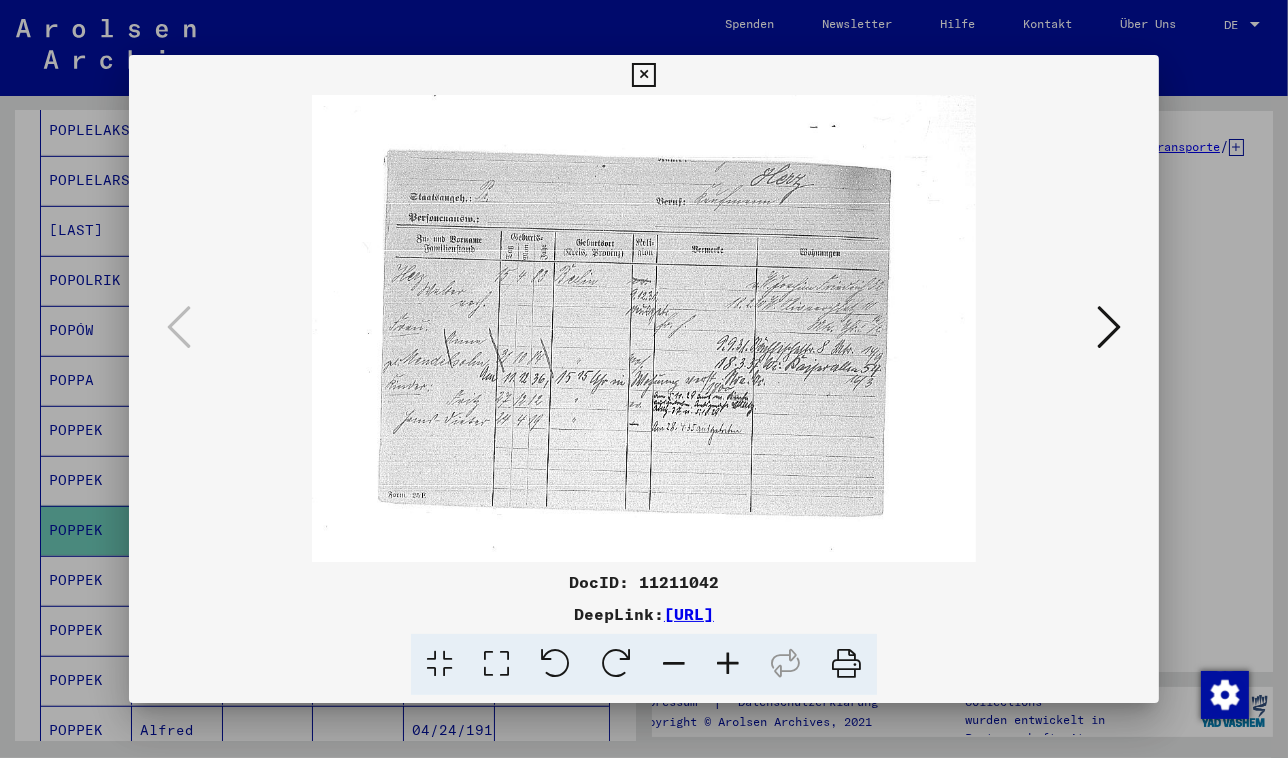 click at bounding box center [643, 75] 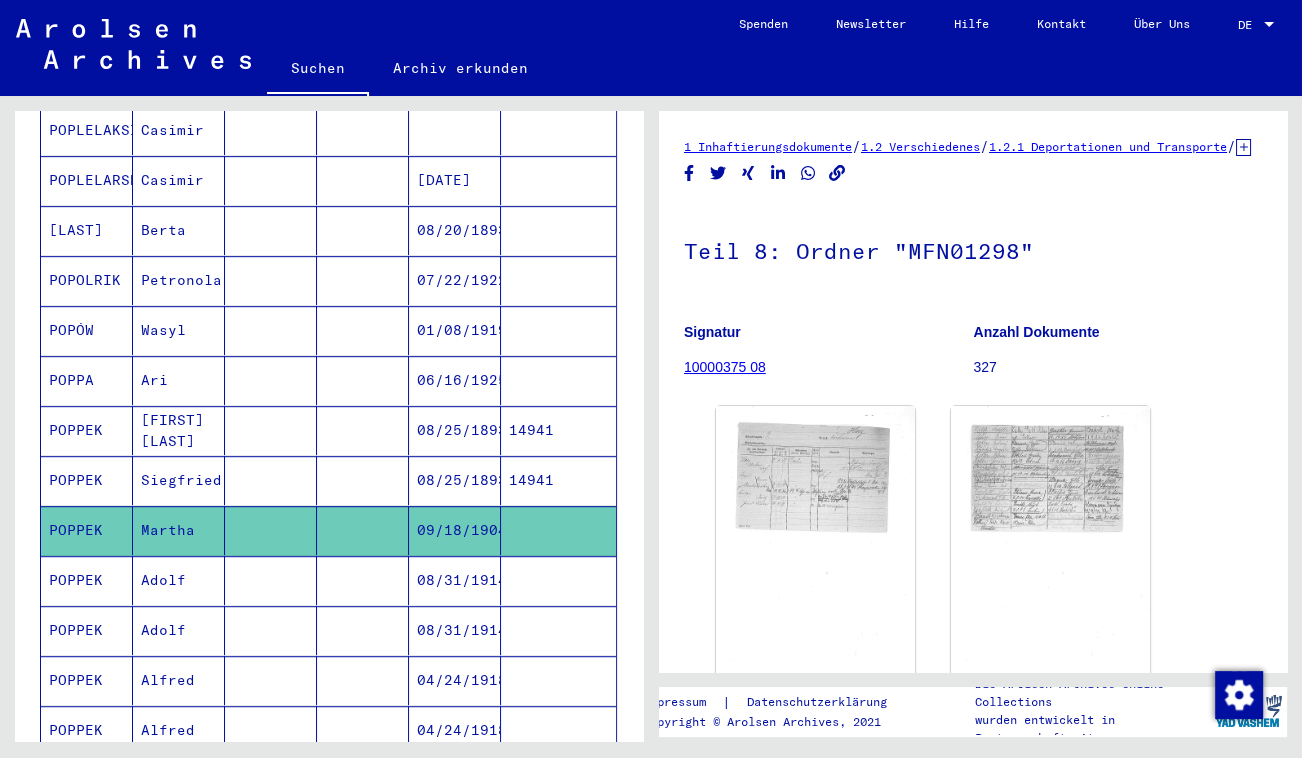 click 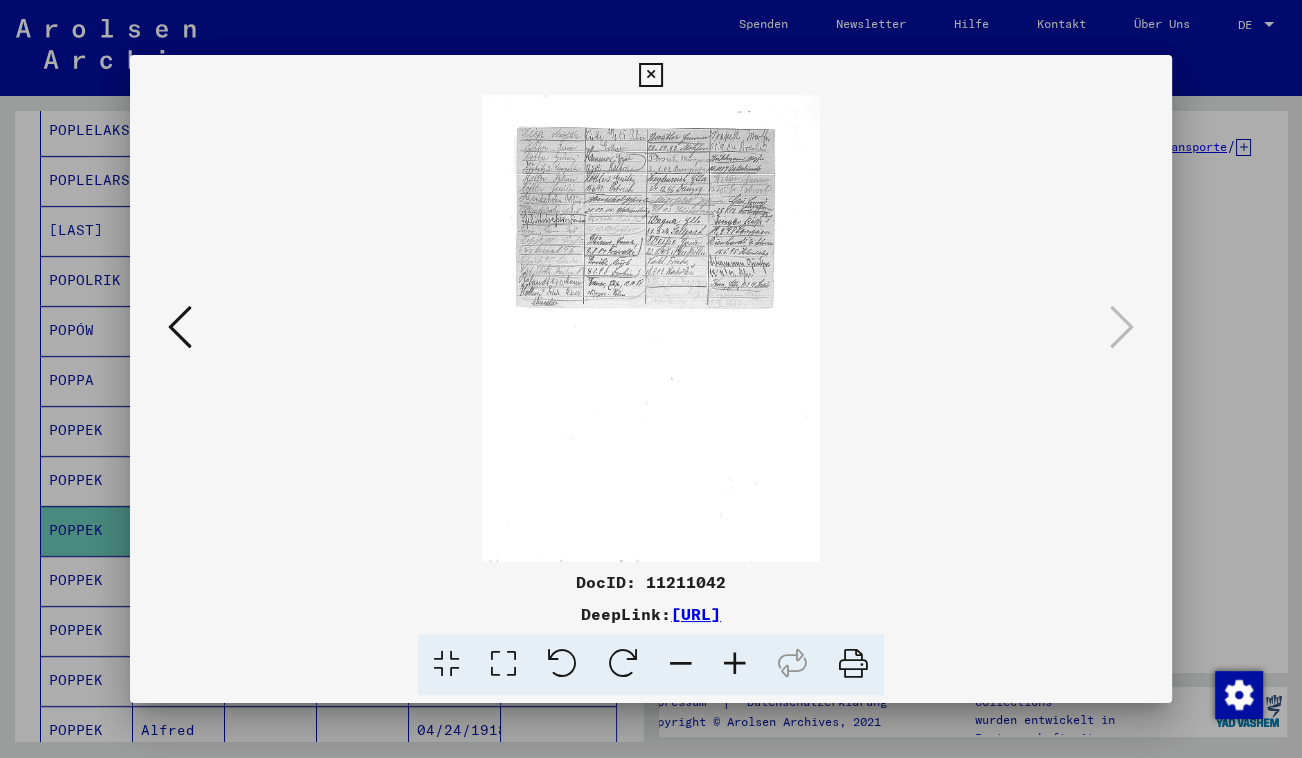 click at bounding box center (735, 664) 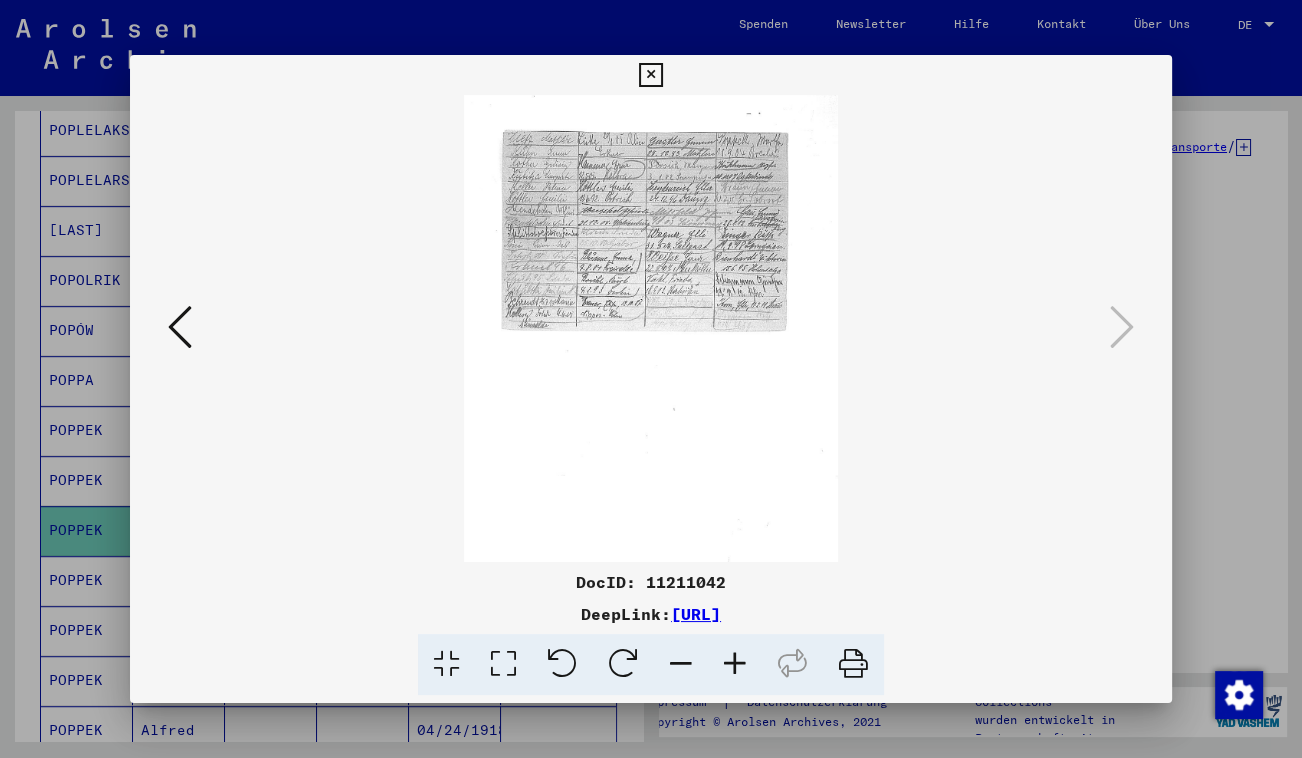 click at bounding box center (735, 664) 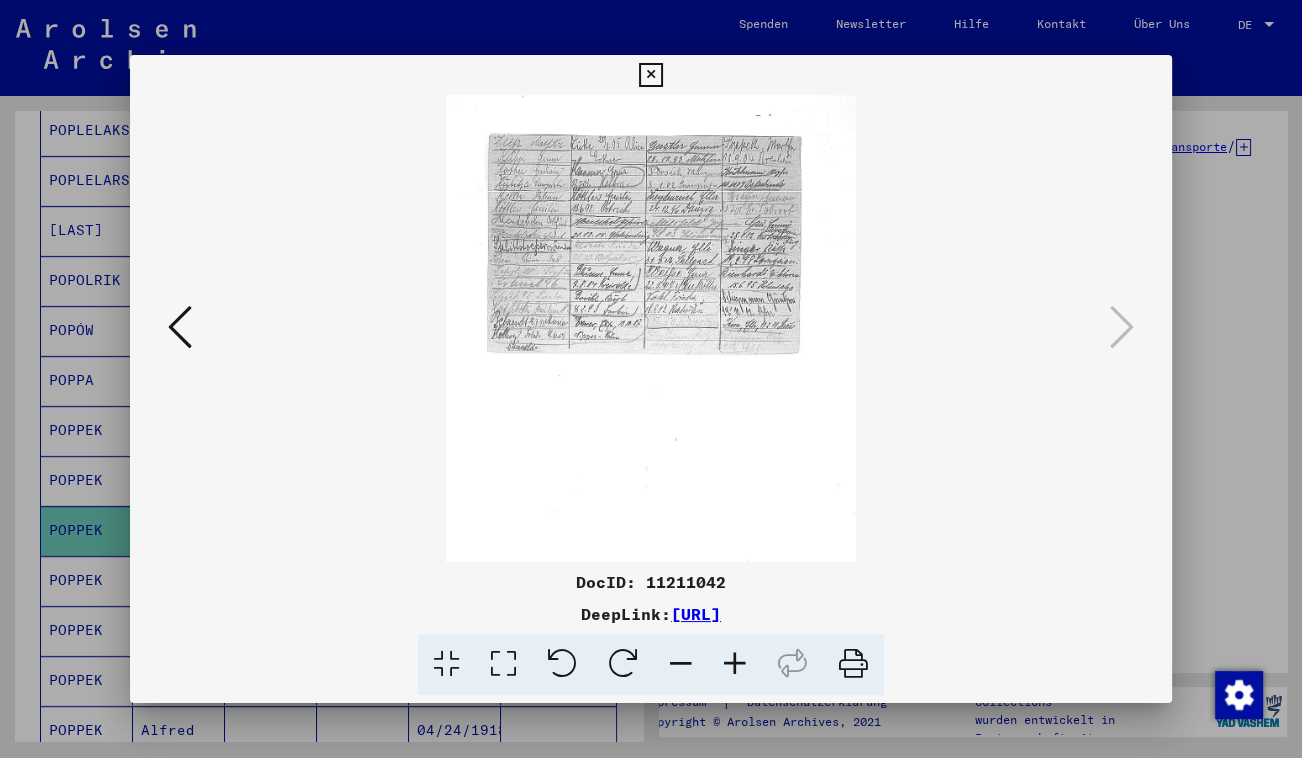 click at bounding box center [735, 664] 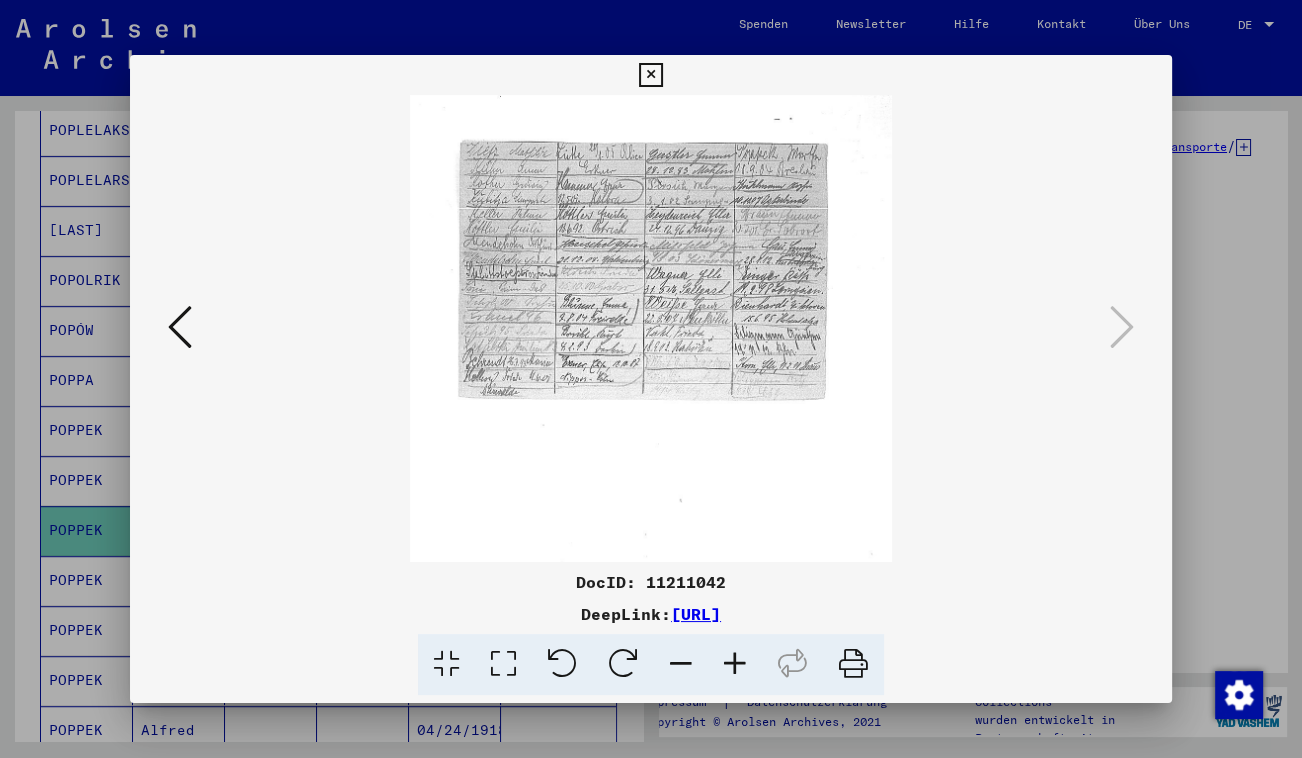 click at bounding box center (735, 664) 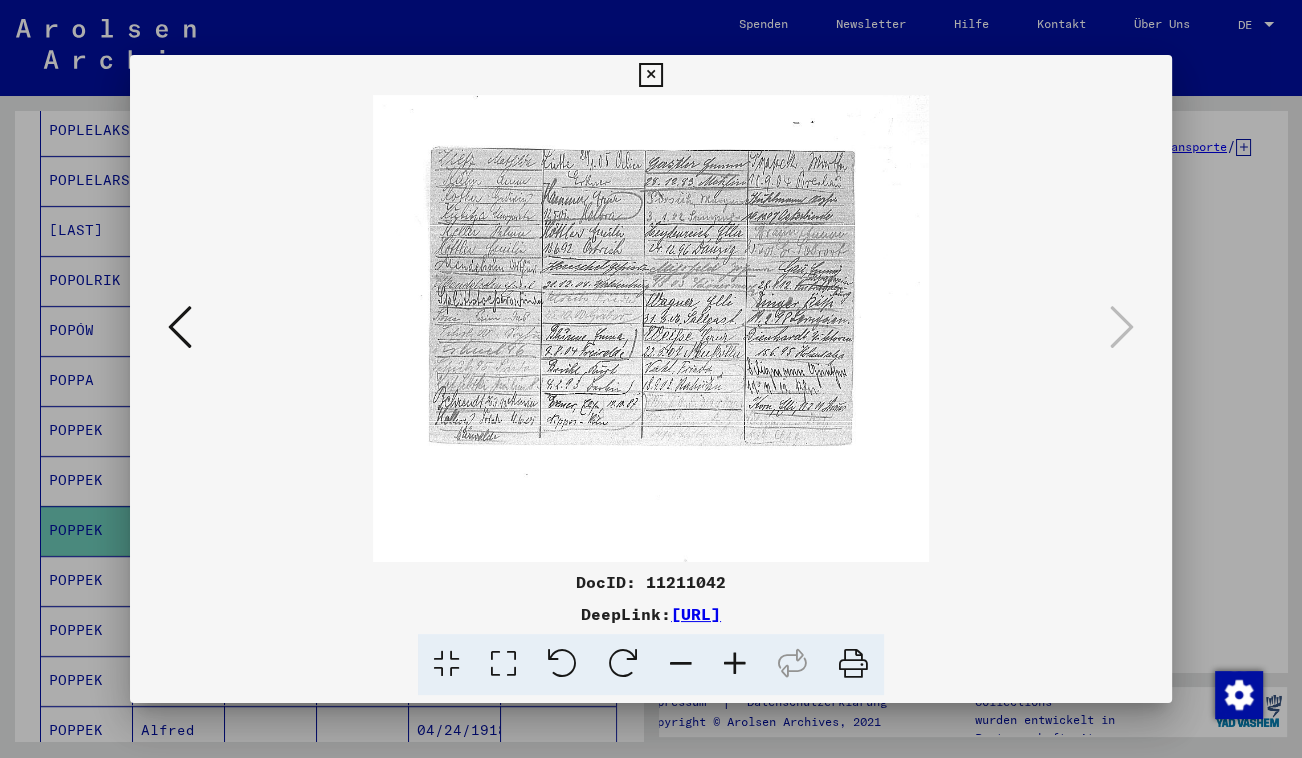 click at bounding box center (735, 664) 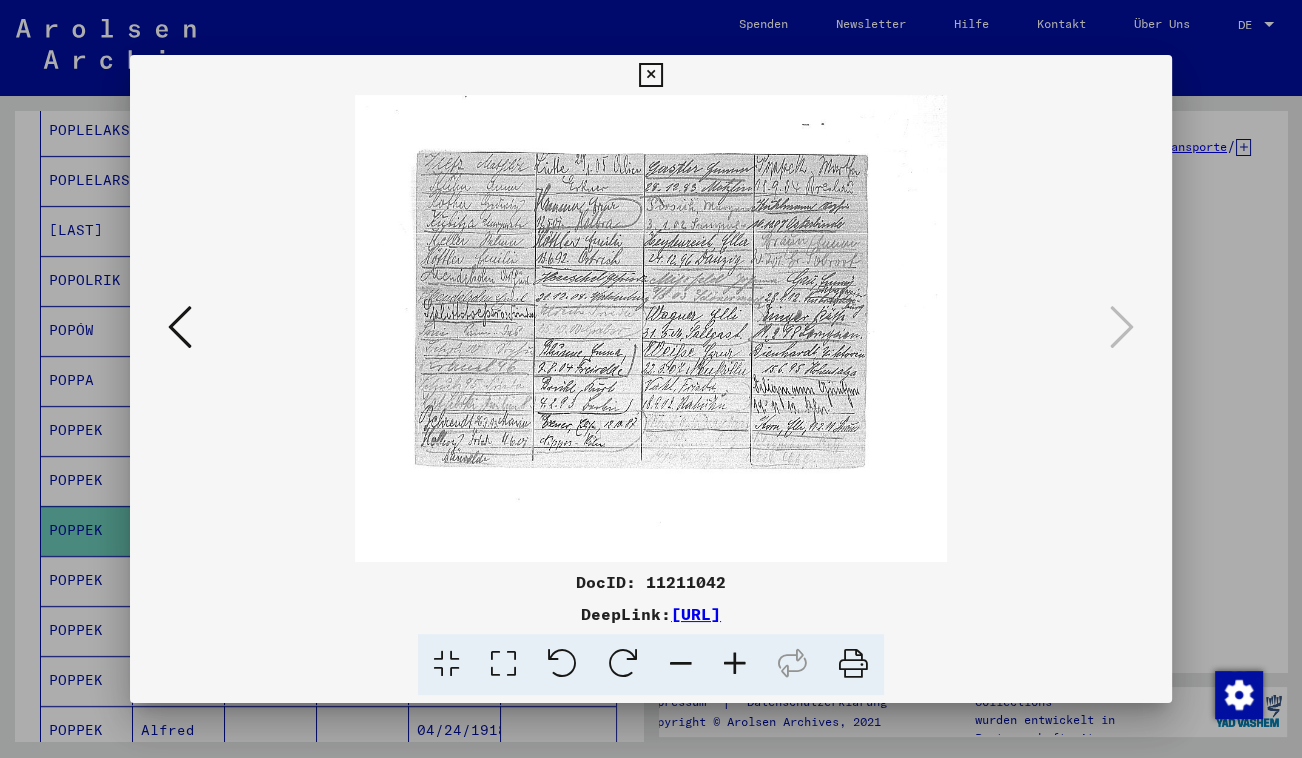 click at bounding box center (735, 664) 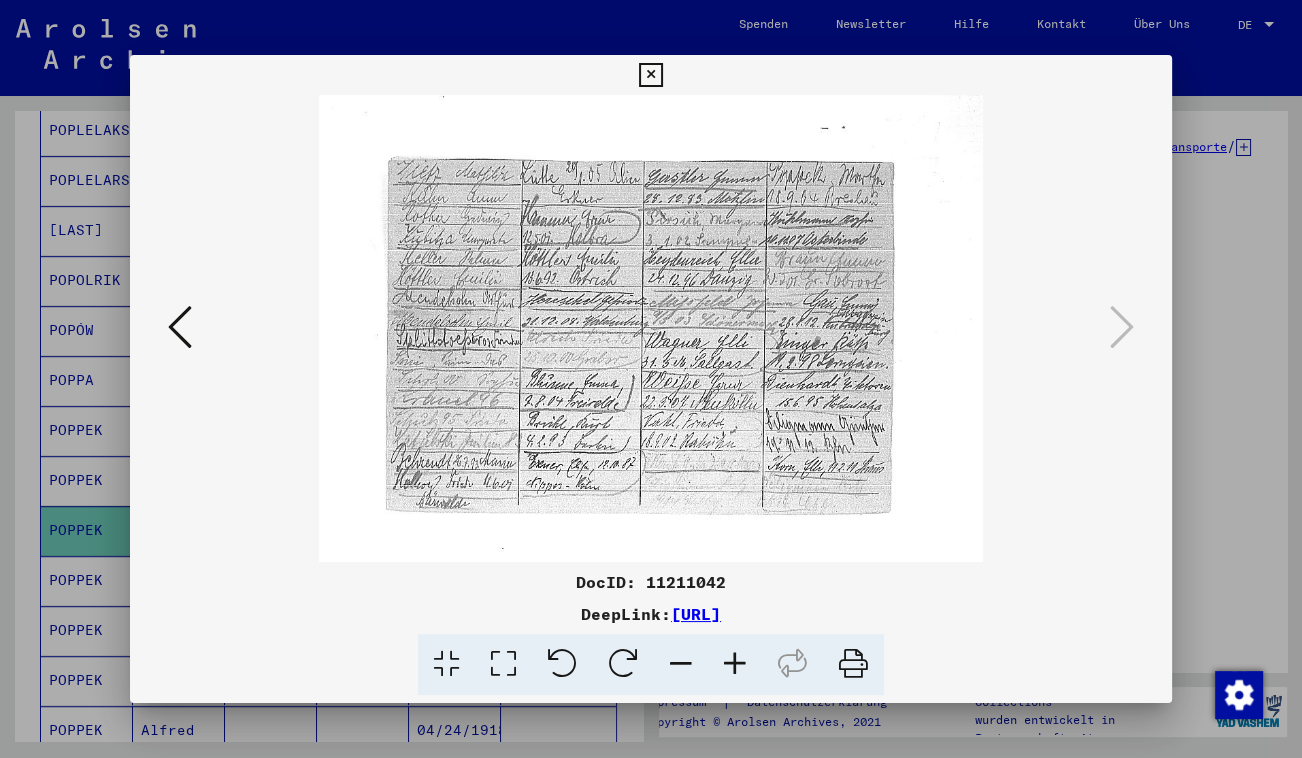 click at bounding box center [735, 664] 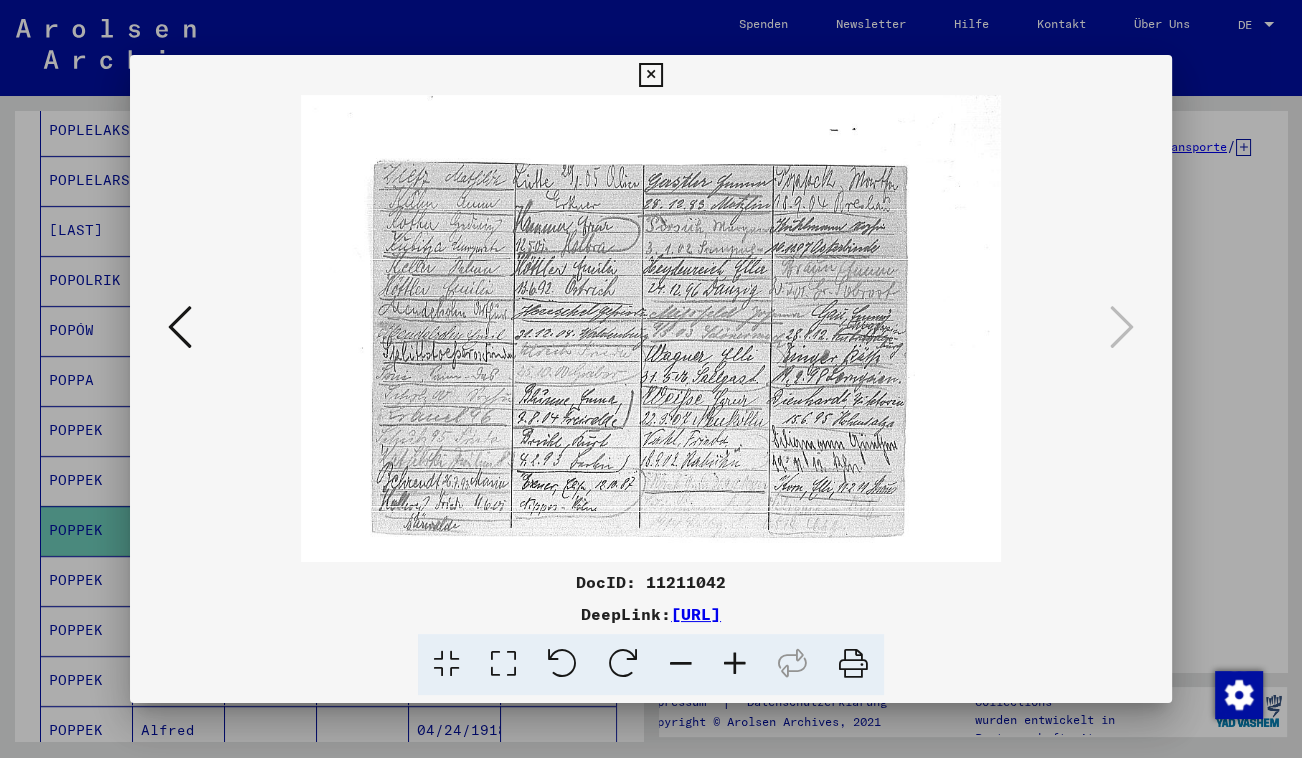 click at bounding box center [650, 75] 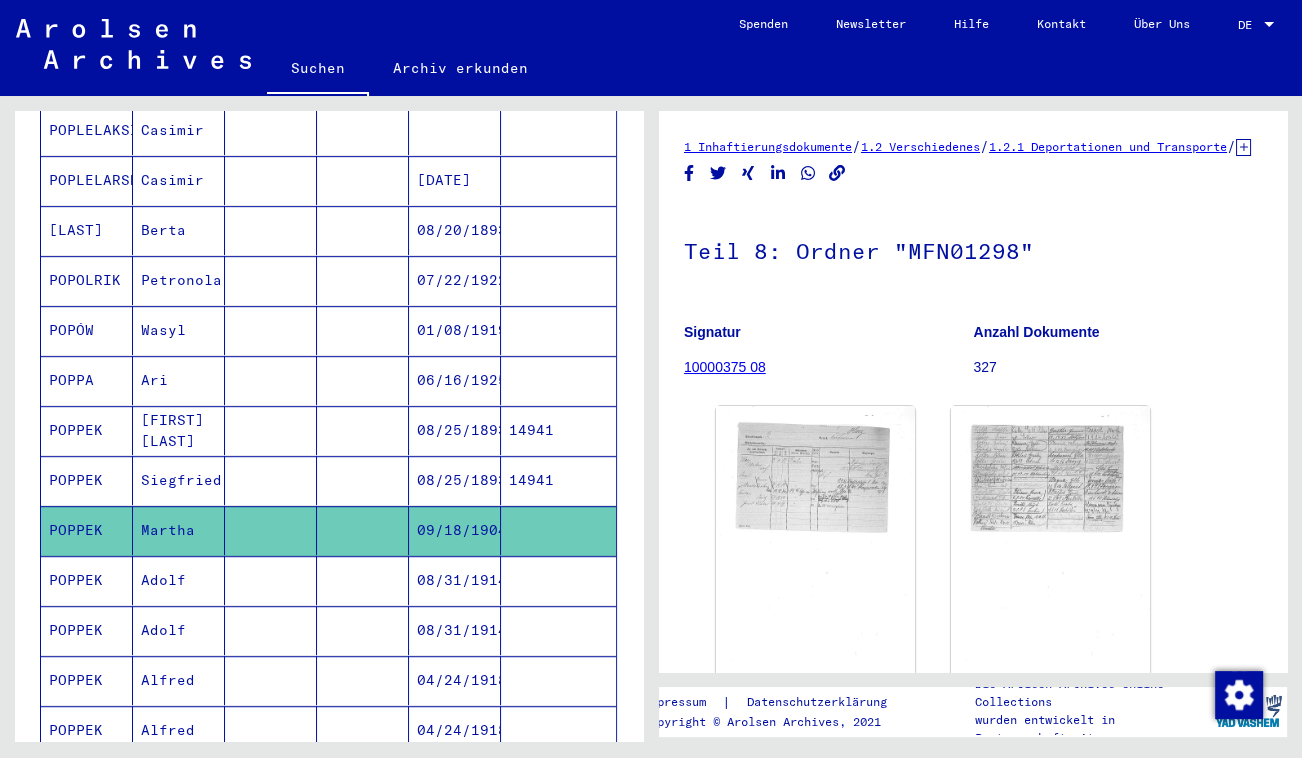 click on "Adolf" at bounding box center (179, 630) 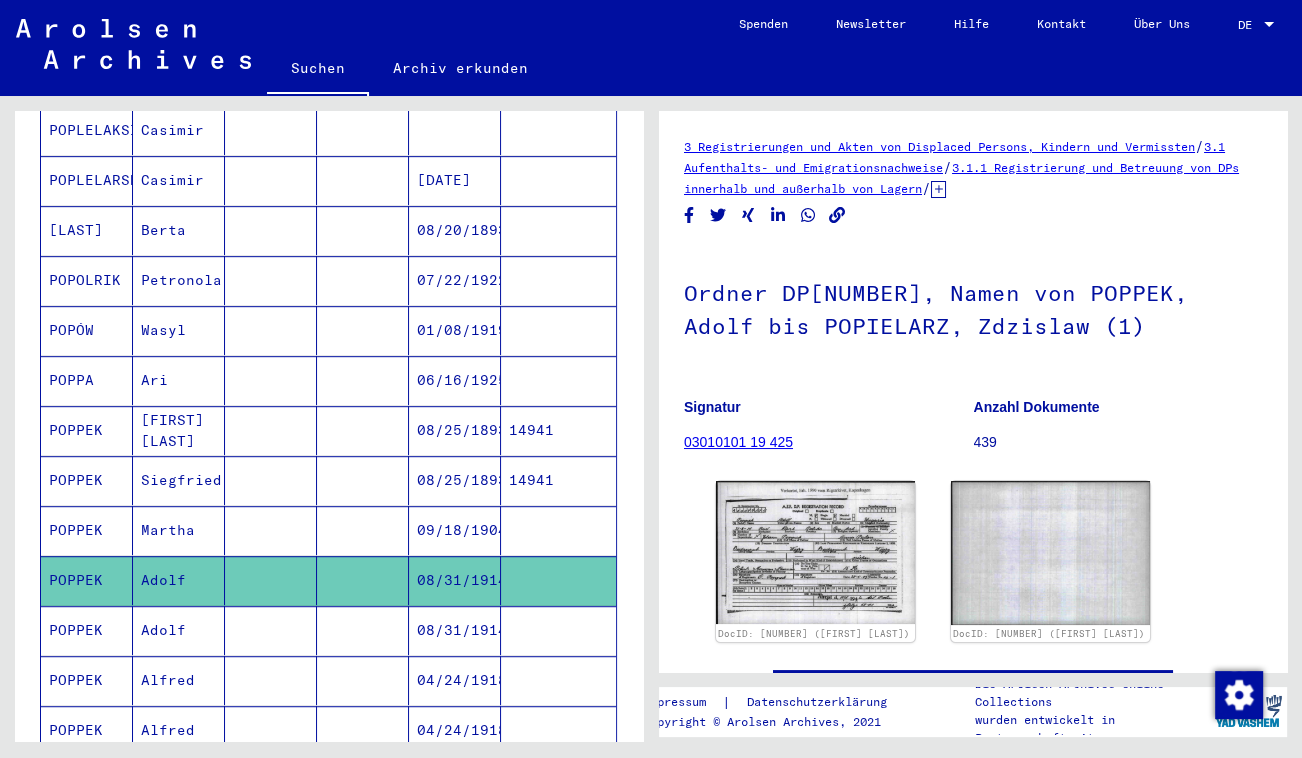 scroll, scrollTop: 0, scrollLeft: 0, axis: both 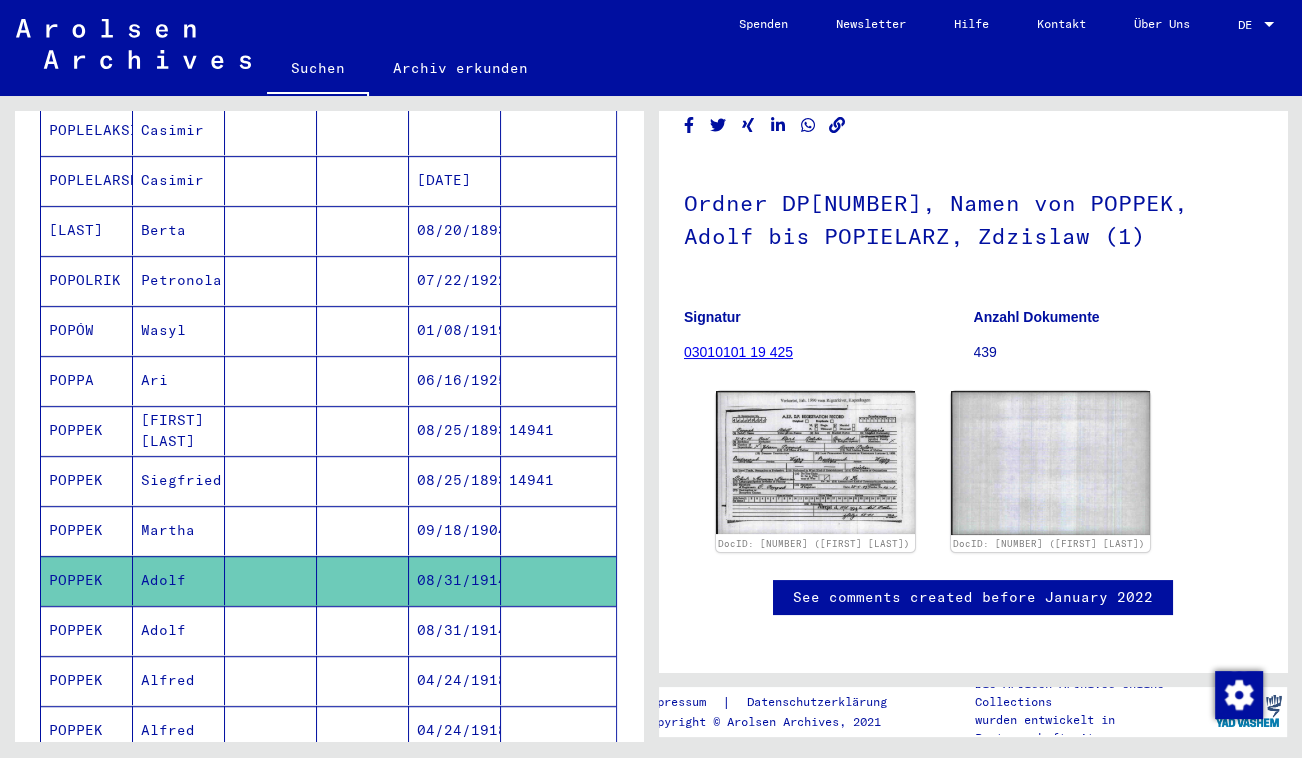 click 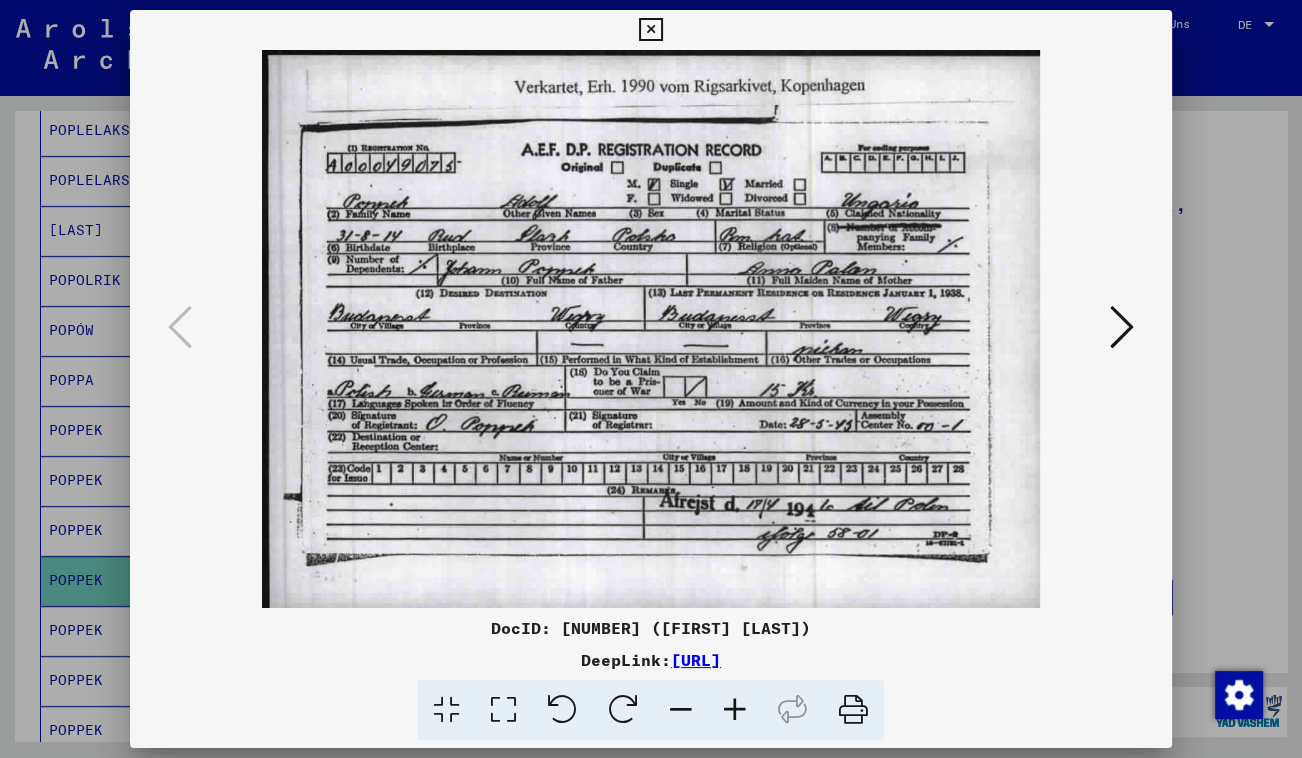 click at bounding box center (651, 329) 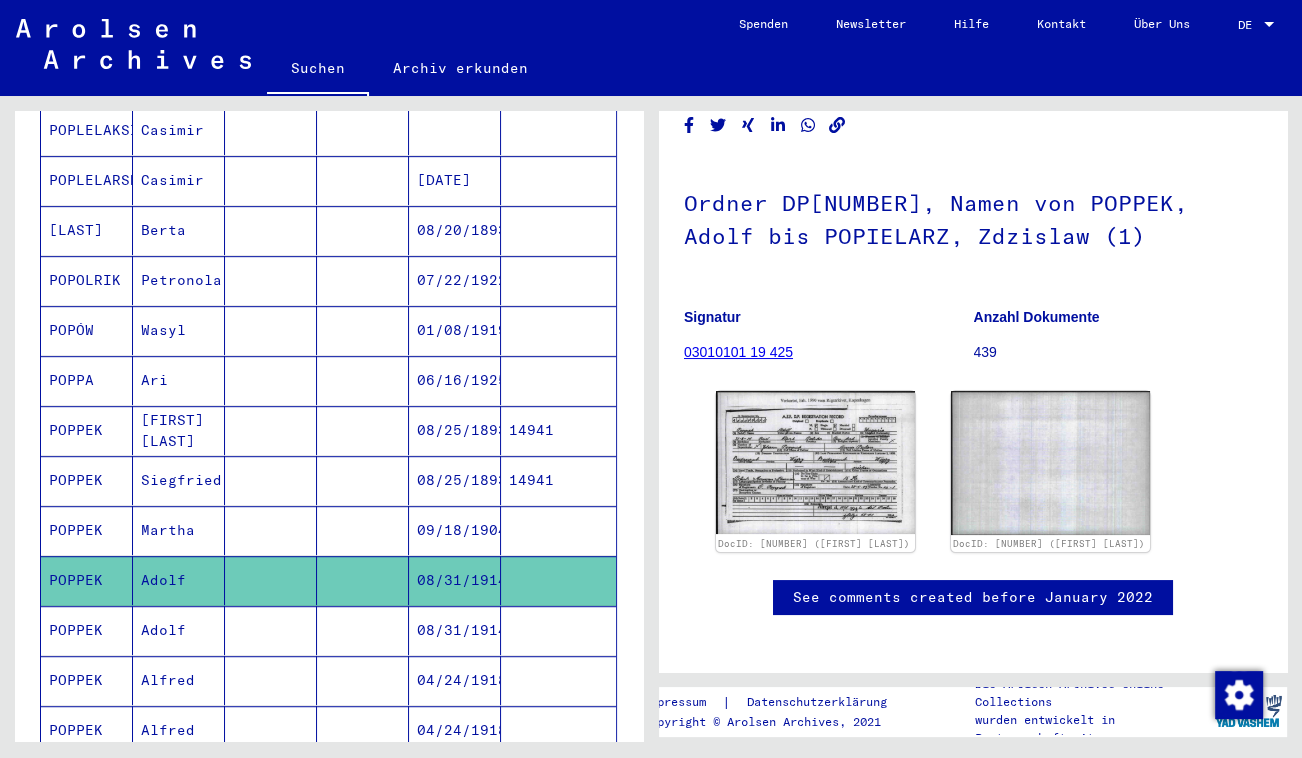 click on "Adolf" at bounding box center [179, 680] 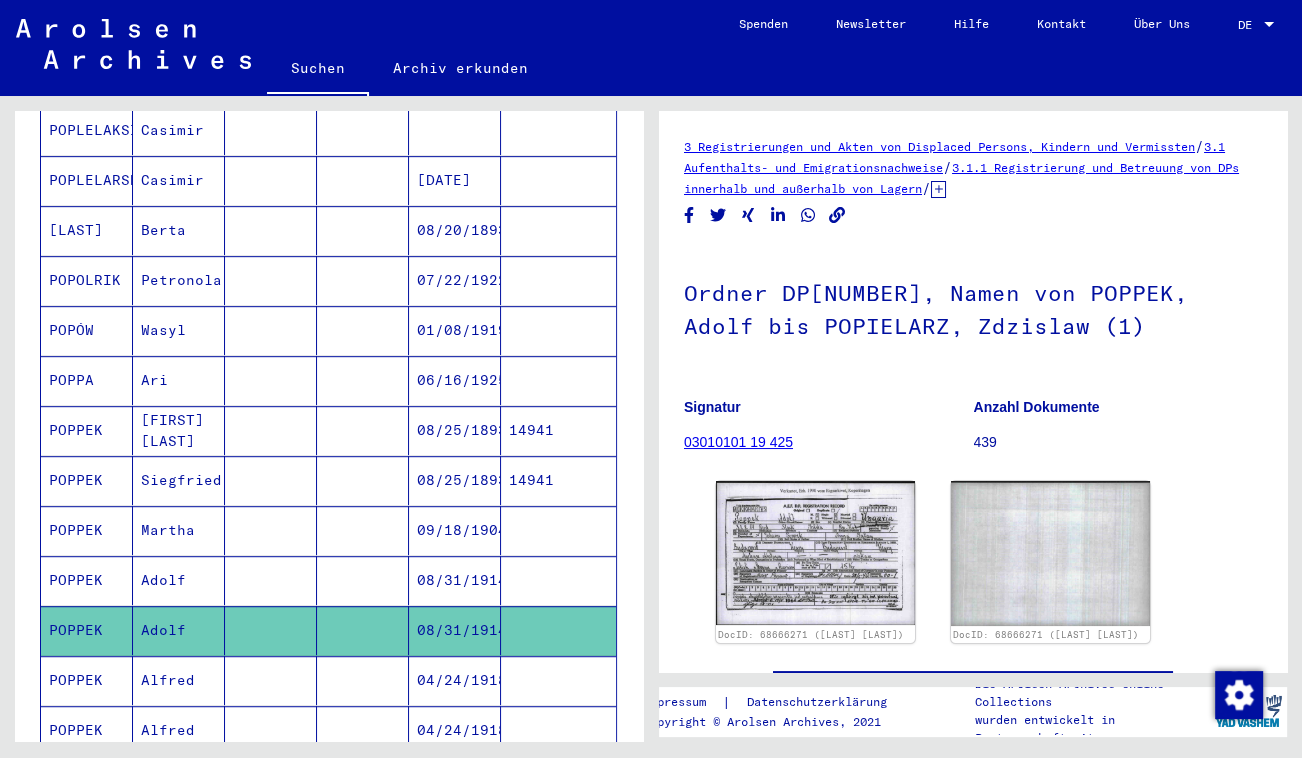 scroll, scrollTop: 0, scrollLeft: 0, axis: both 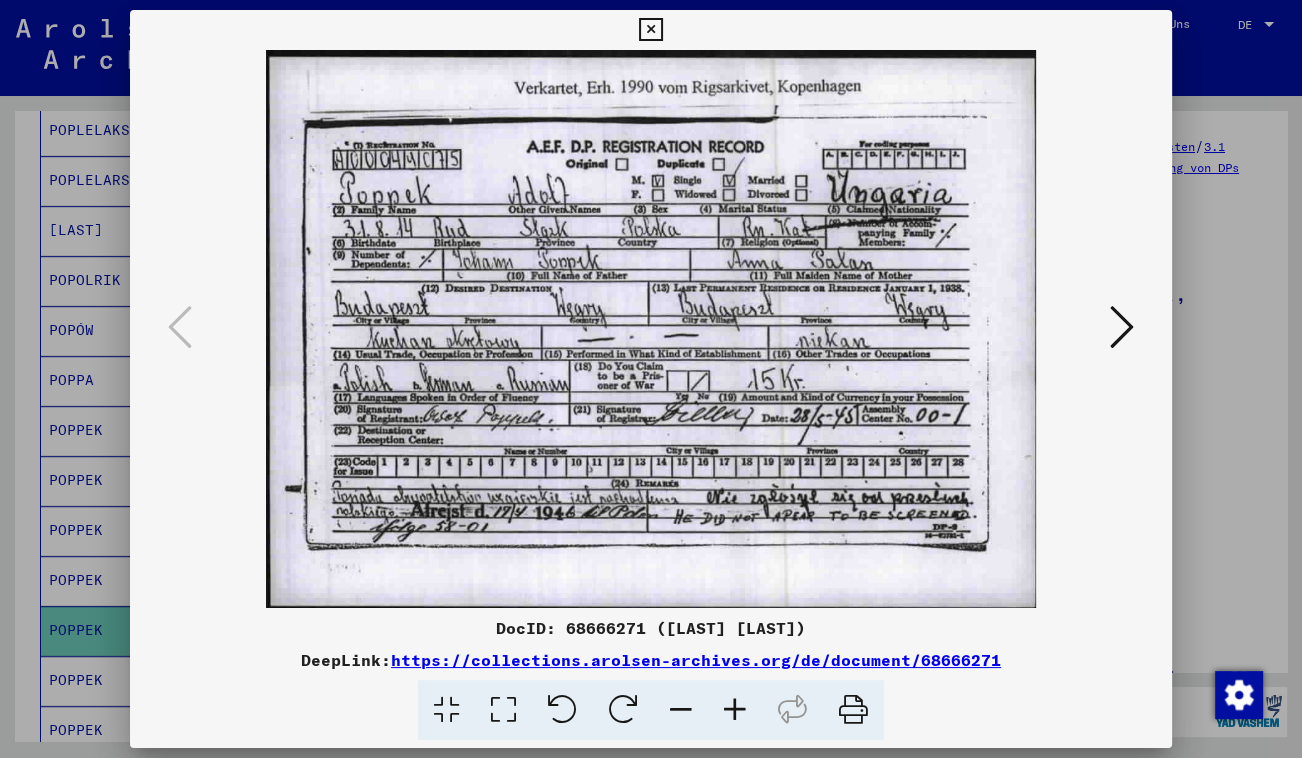 click at bounding box center [650, 30] 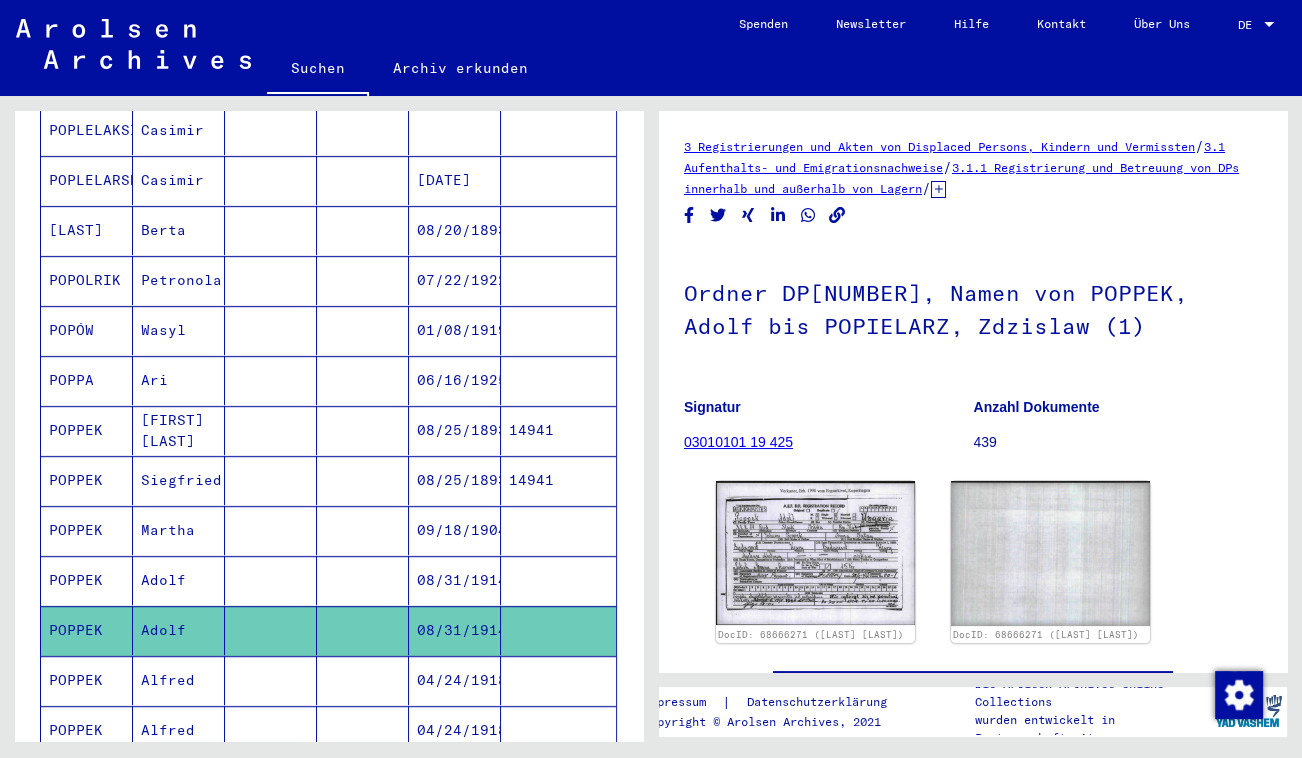 click on "Alfred" at bounding box center [179, 730] 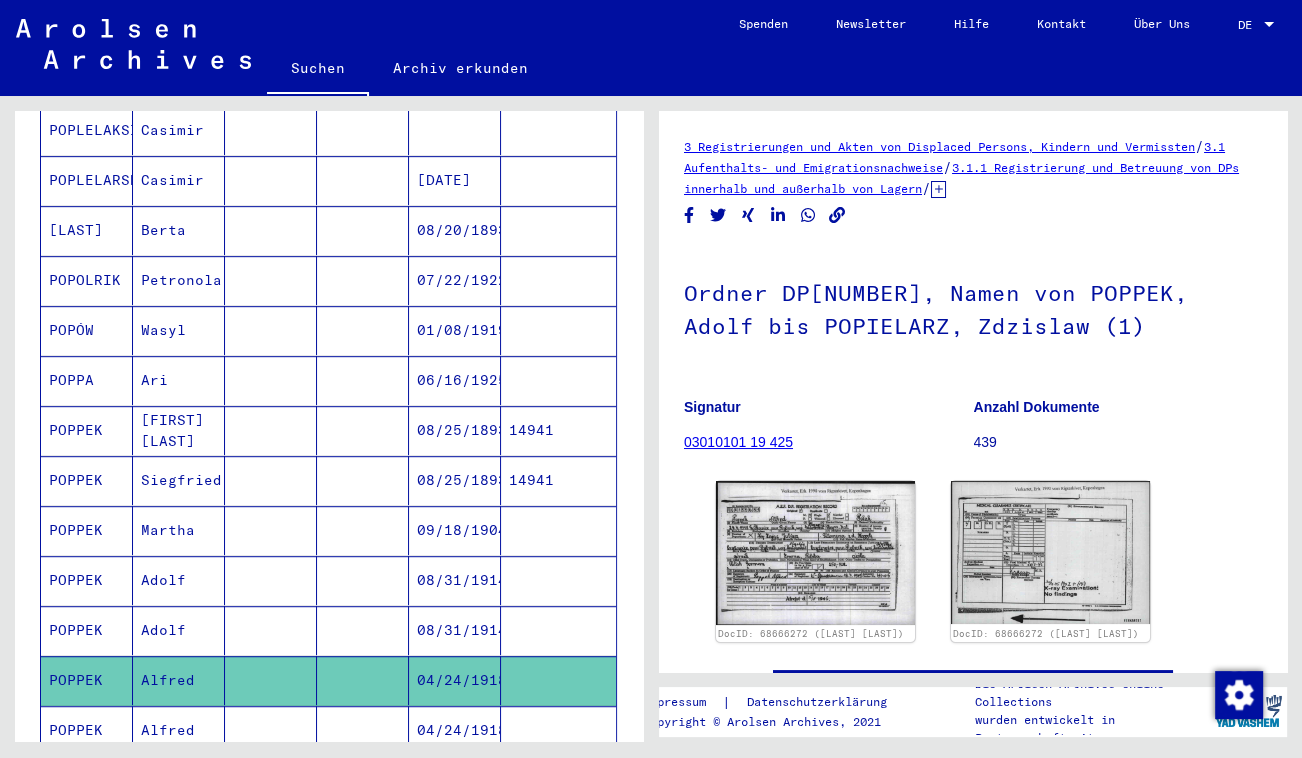 scroll, scrollTop: 0, scrollLeft: 0, axis: both 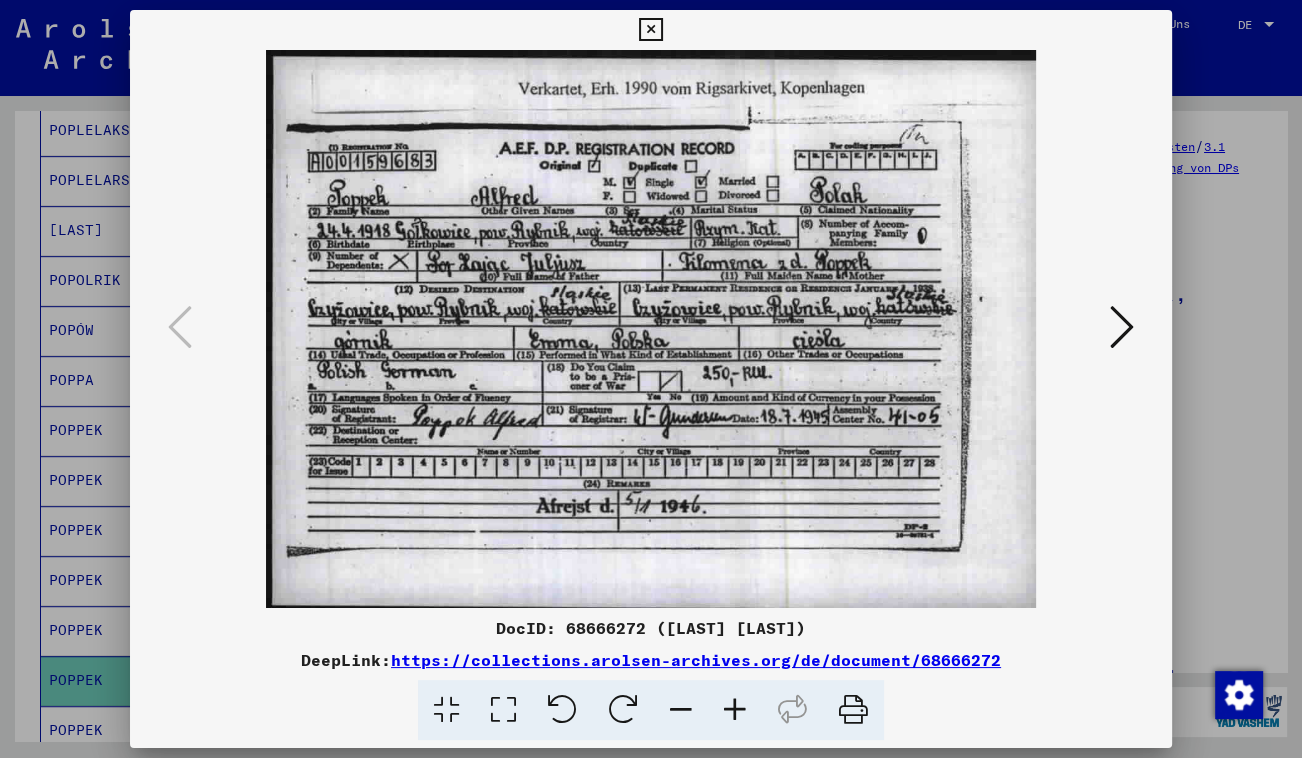 click at bounding box center (650, 30) 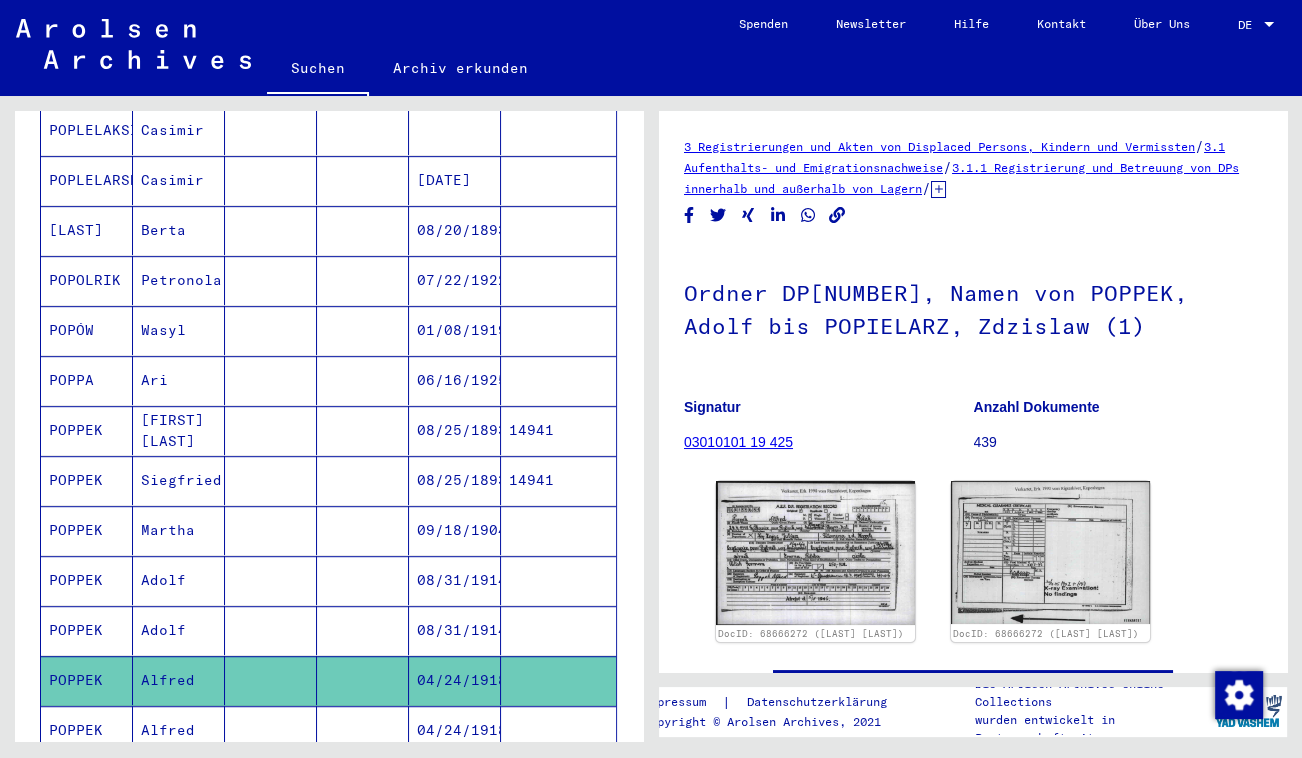 click on "Alfred" 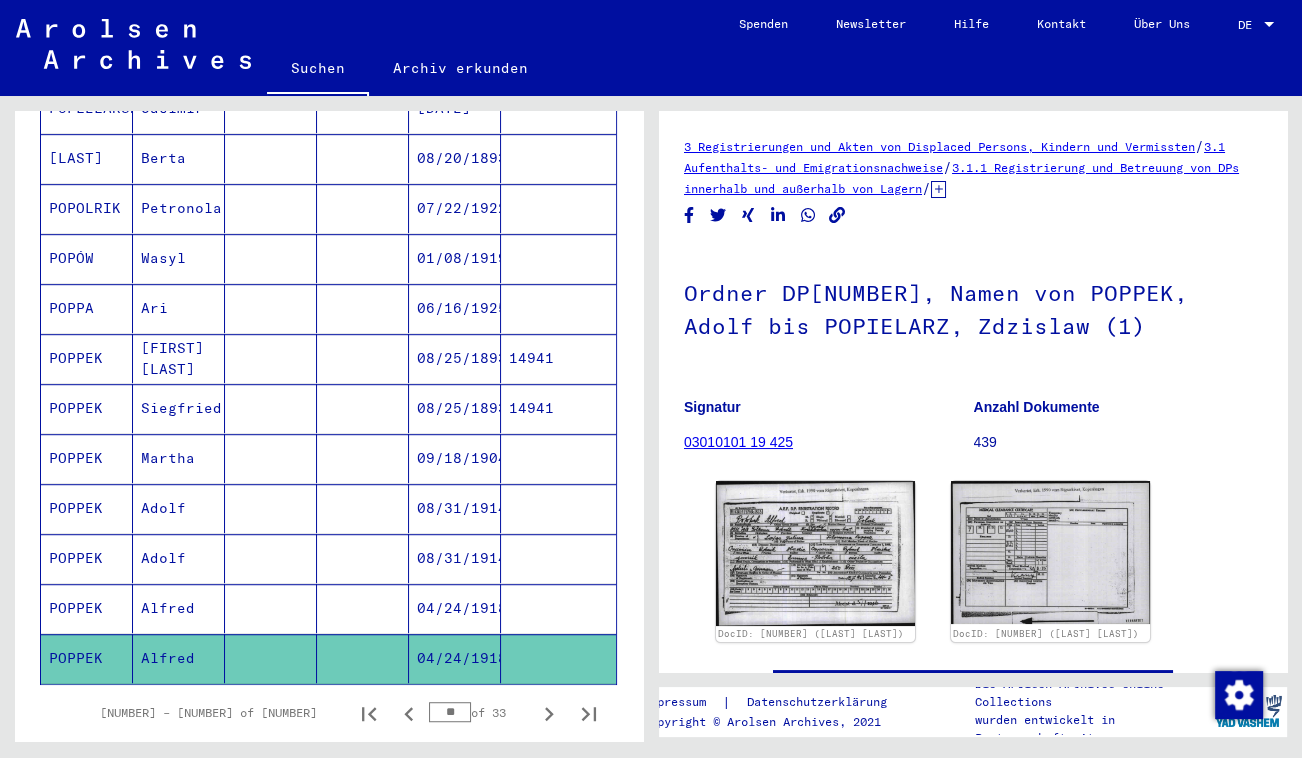 scroll, scrollTop: 1111, scrollLeft: 0, axis: vertical 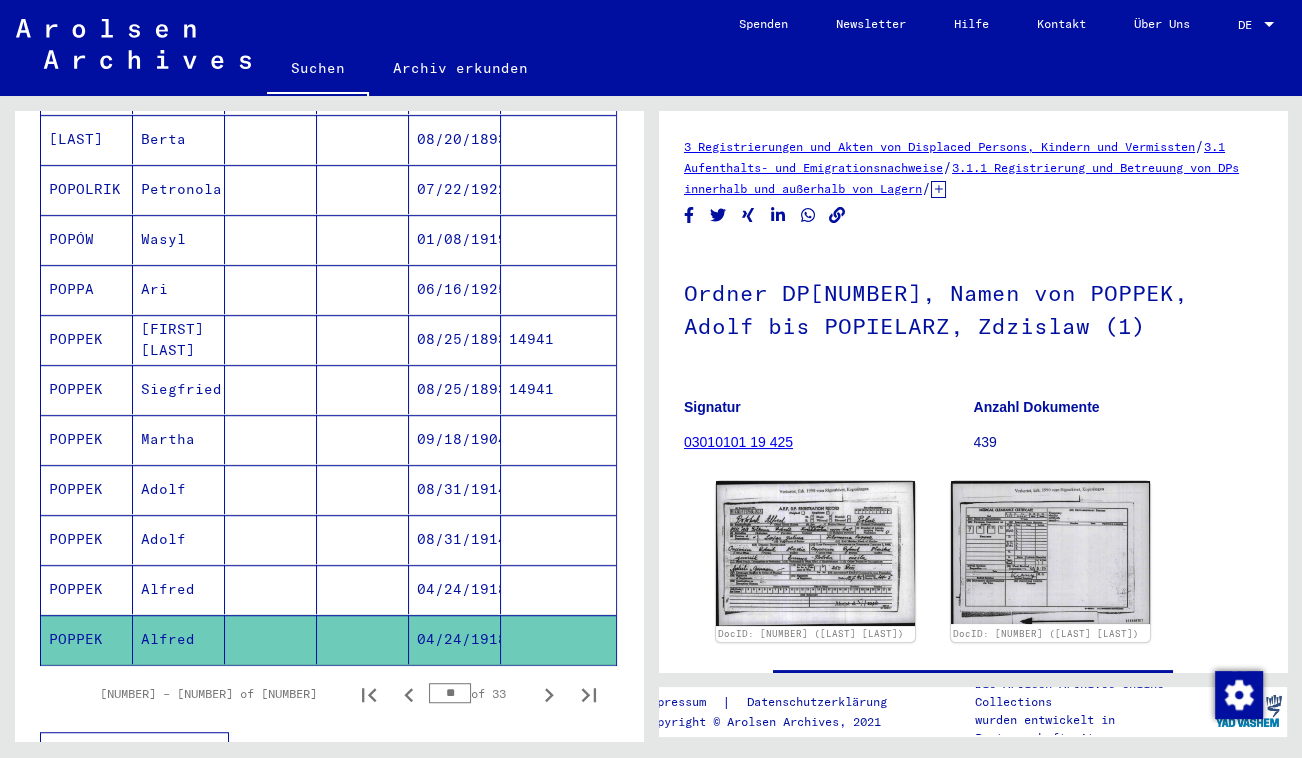 click 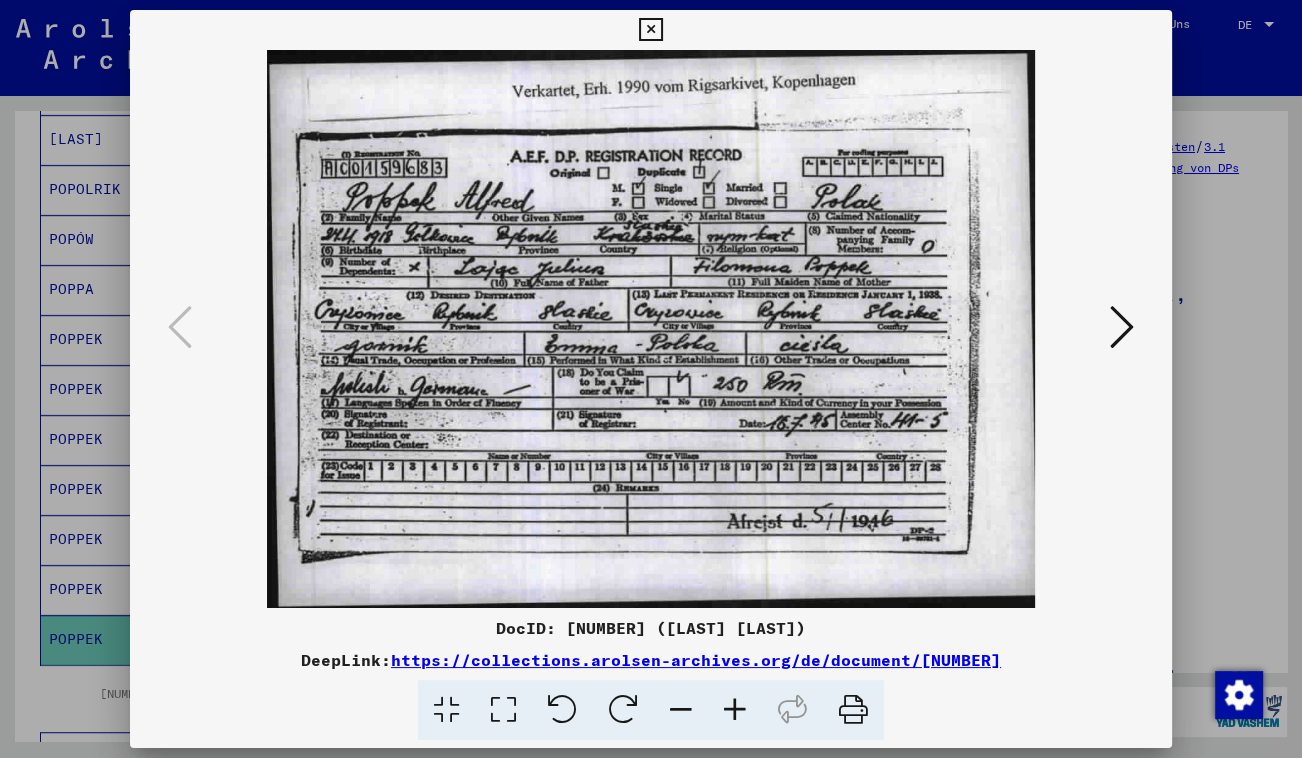 click at bounding box center [651, 329] 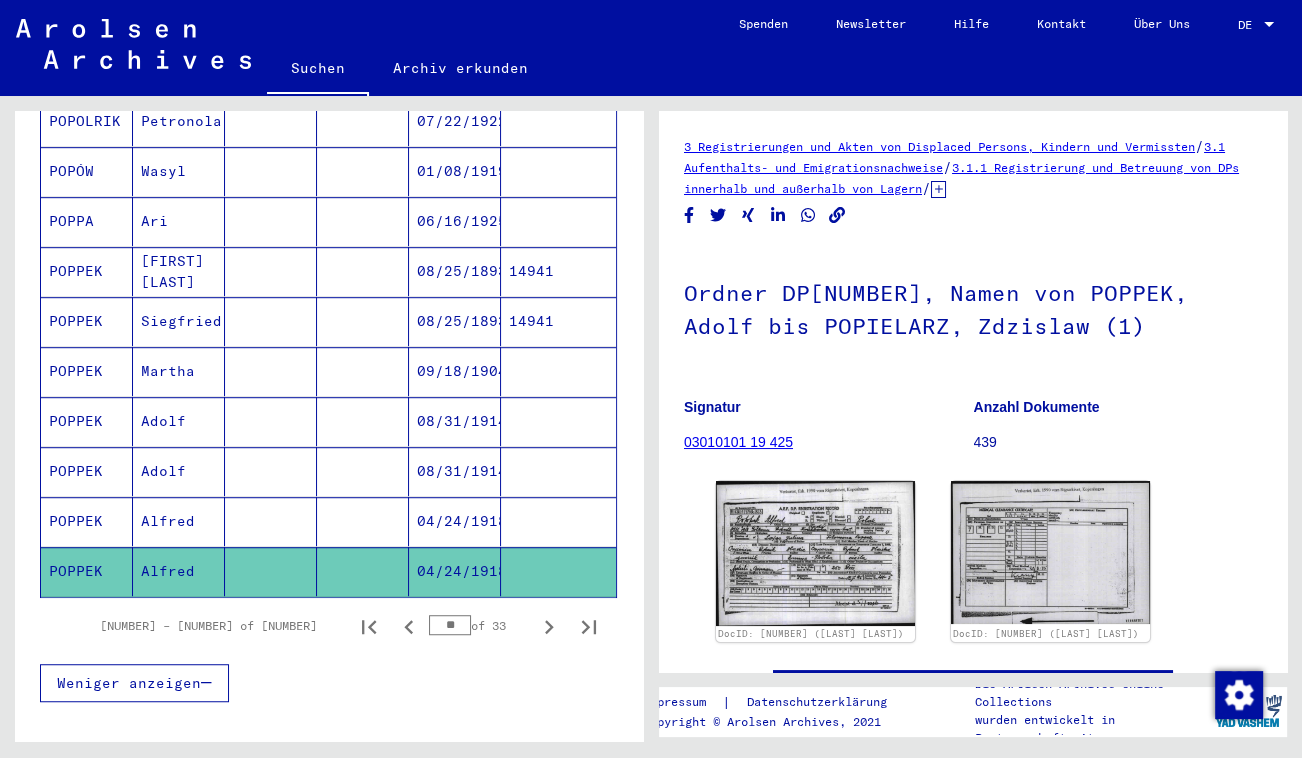 scroll, scrollTop: 1293, scrollLeft: 0, axis: vertical 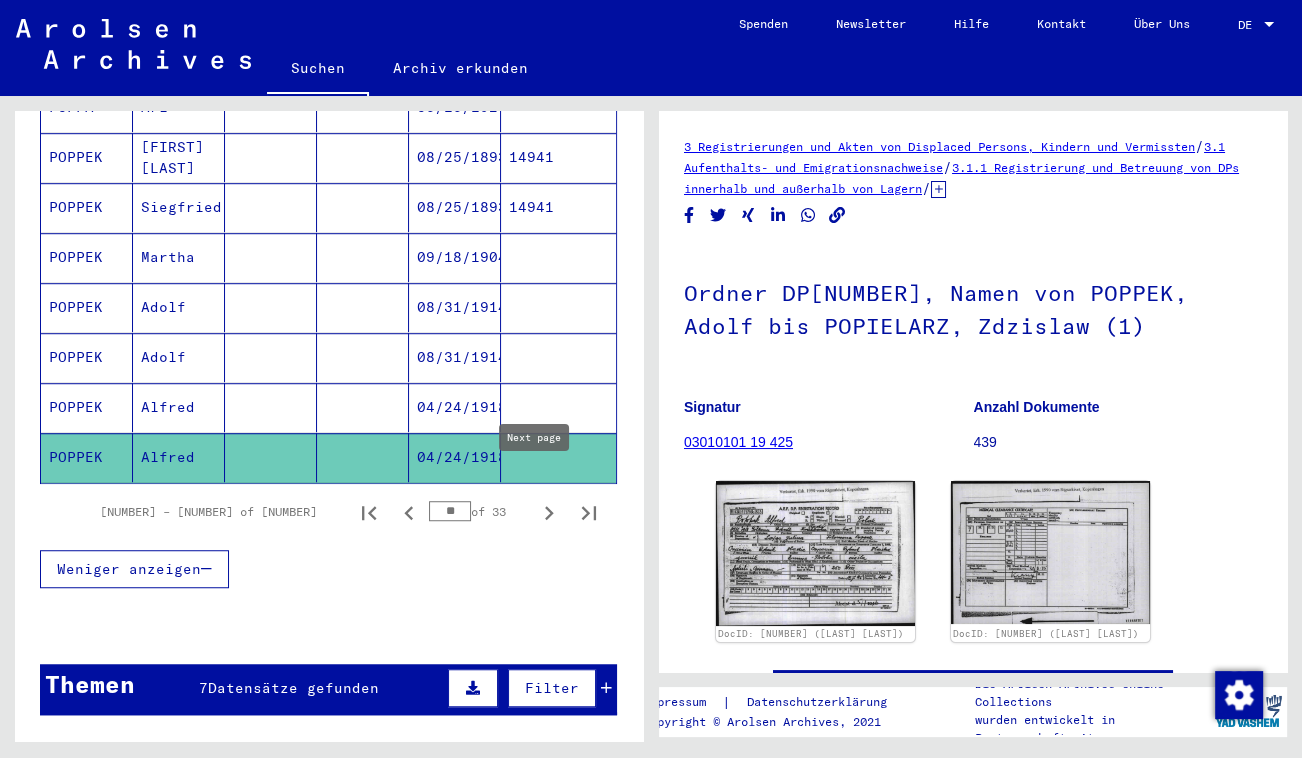 click 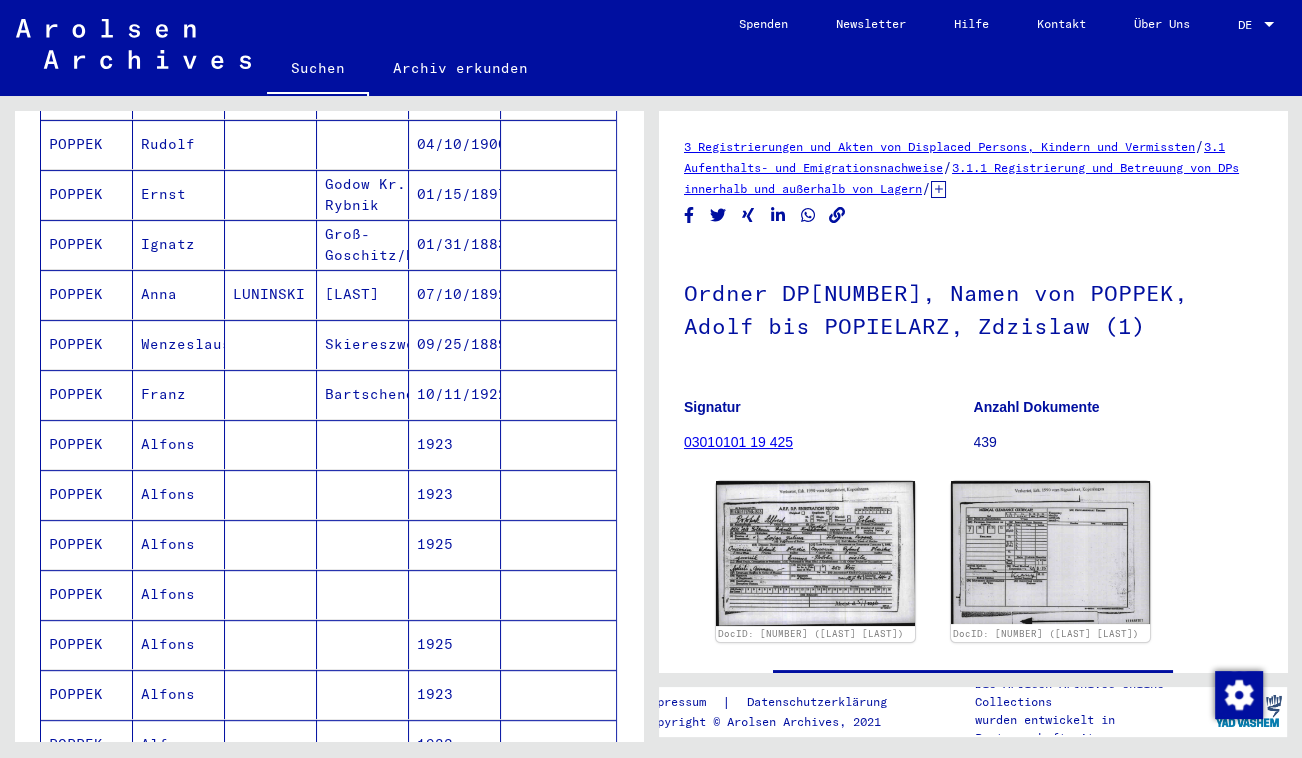 scroll, scrollTop: 475, scrollLeft: 0, axis: vertical 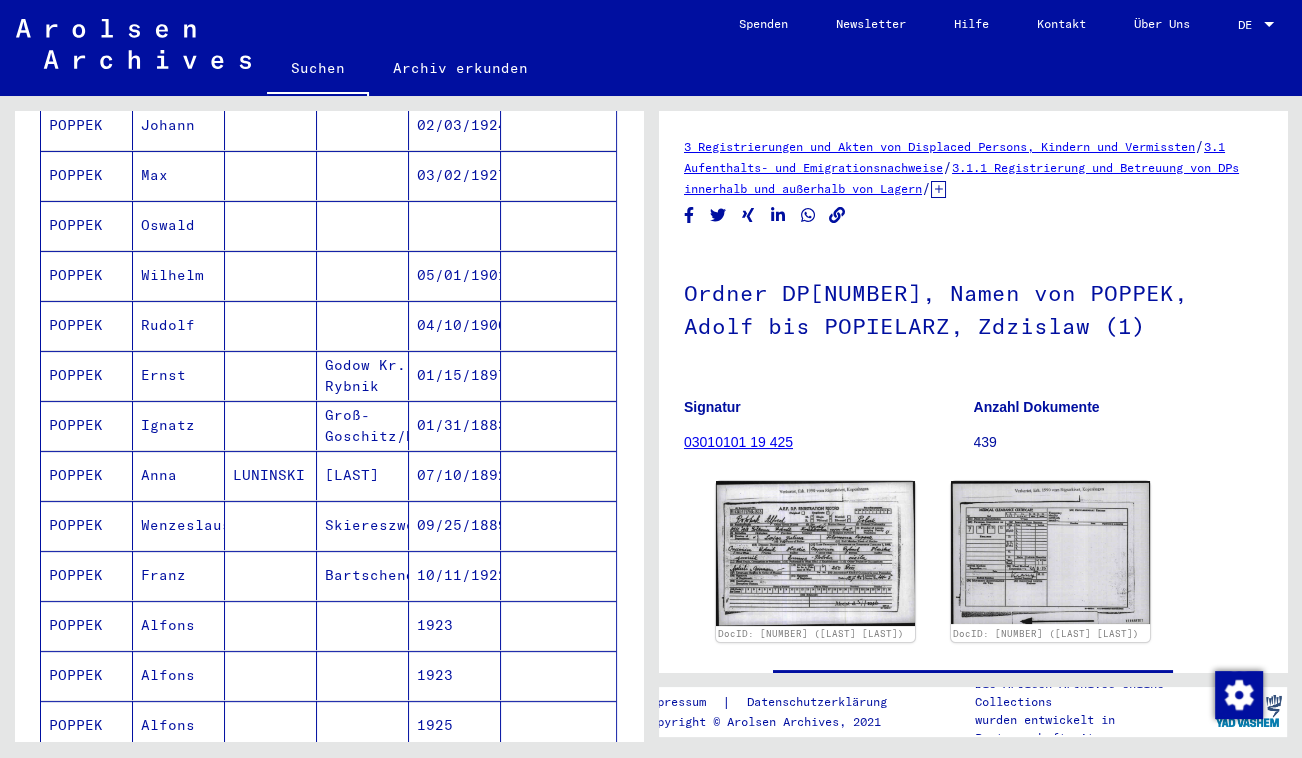 click on "Ignatz" at bounding box center (179, 475) 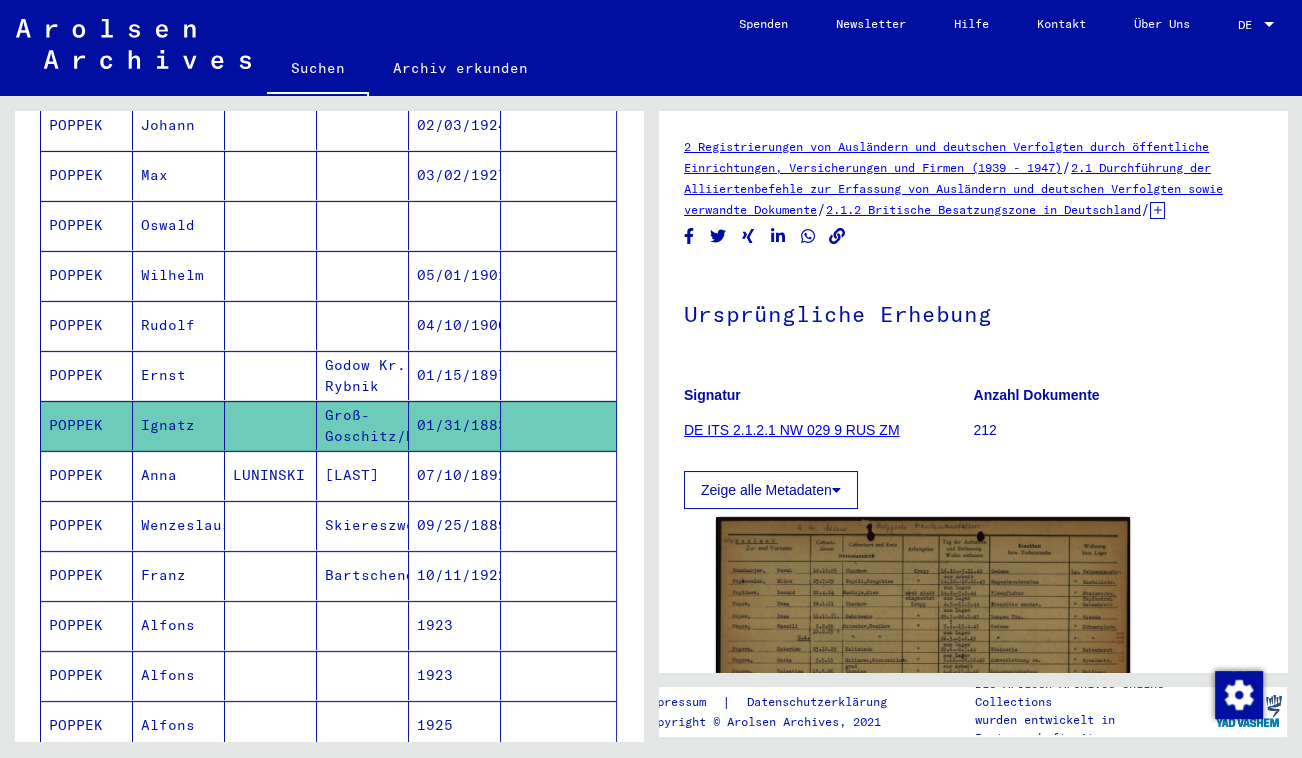 scroll, scrollTop: 0, scrollLeft: 0, axis: both 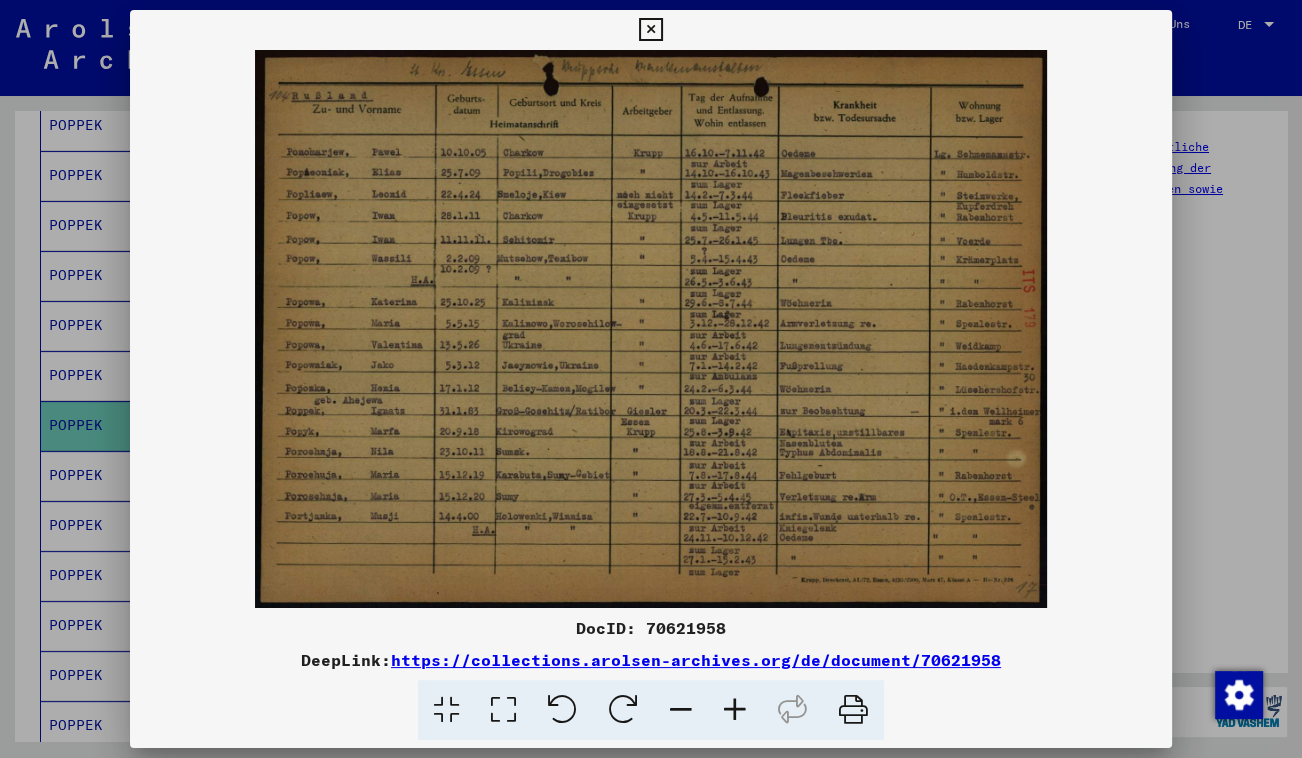 click at bounding box center (853, 710) 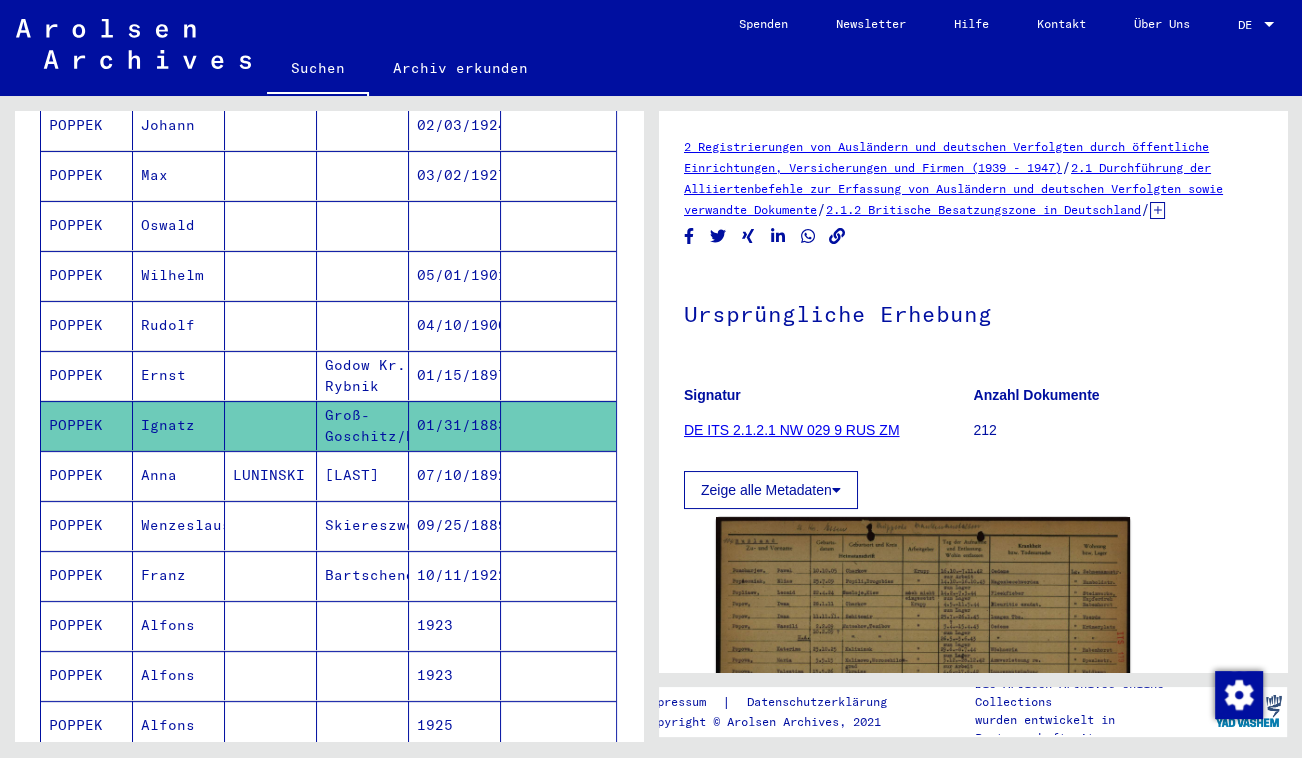 click on "DE ITS 2.1.2.1 NW 029 9 RUS ZM" 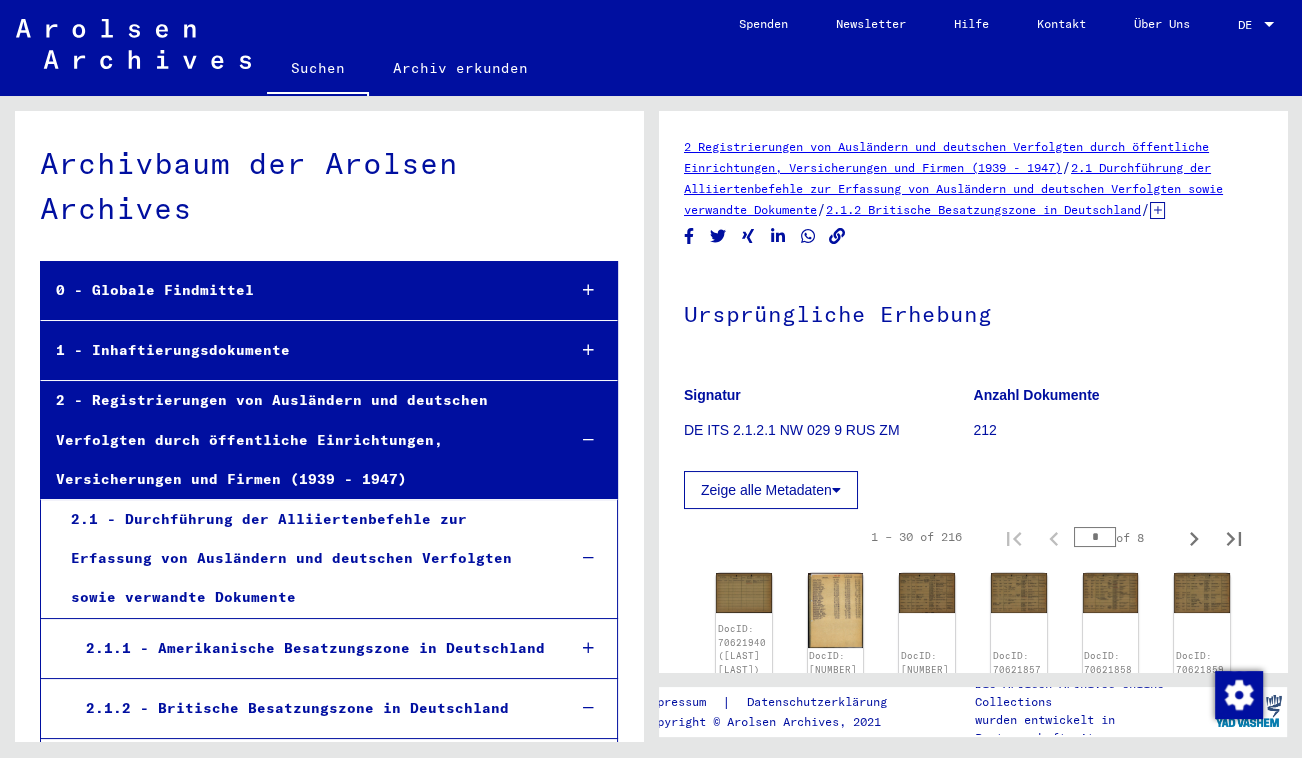 scroll, scrollTop: 5082, scrollLeft: 0, axis: vertical 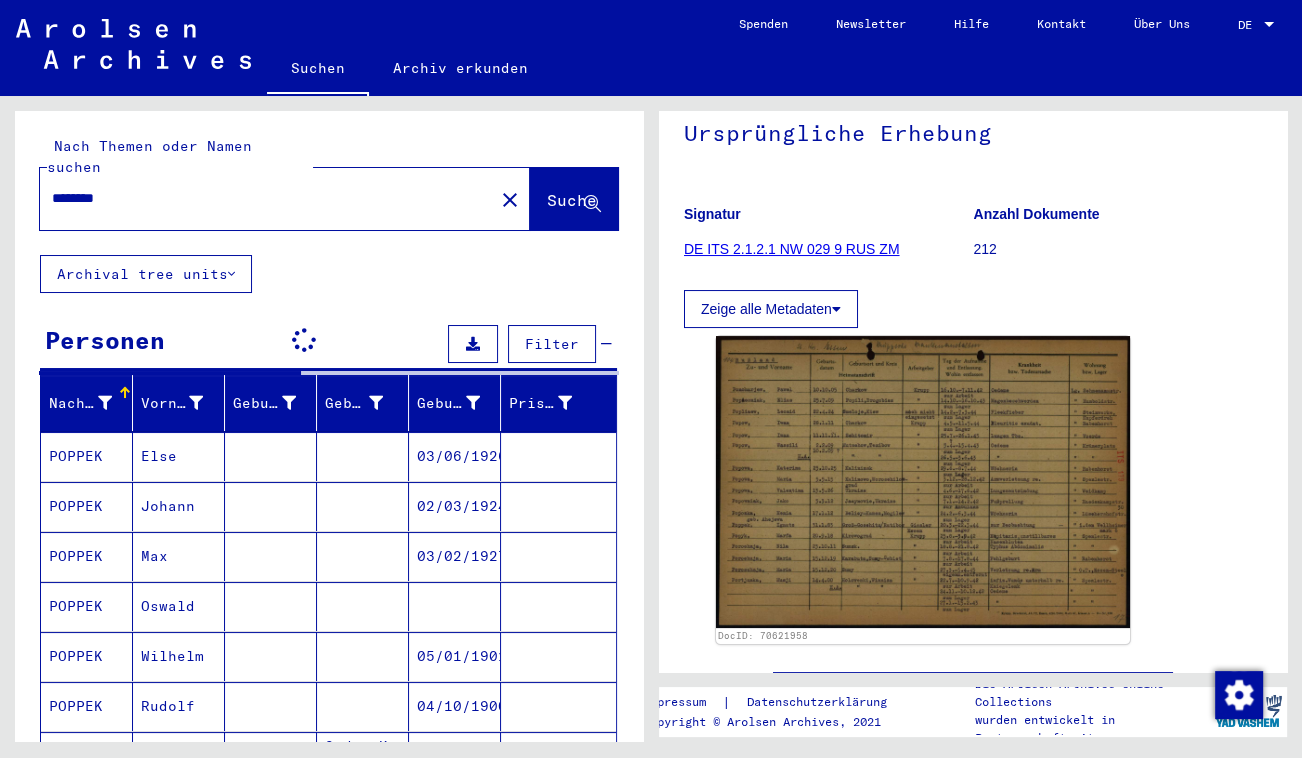 click 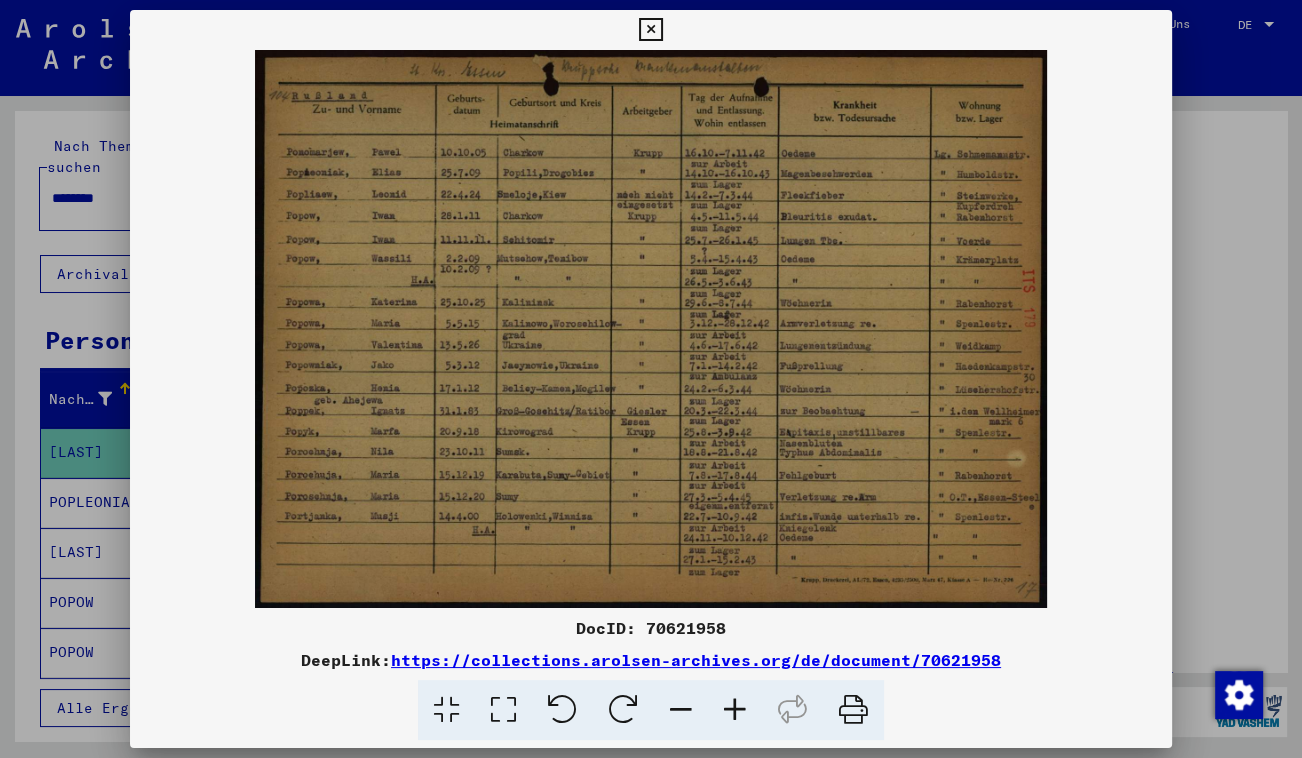 click on "https://collections.arolsen-archives.org/de/document/70621958" at bounding box center (696, 660) 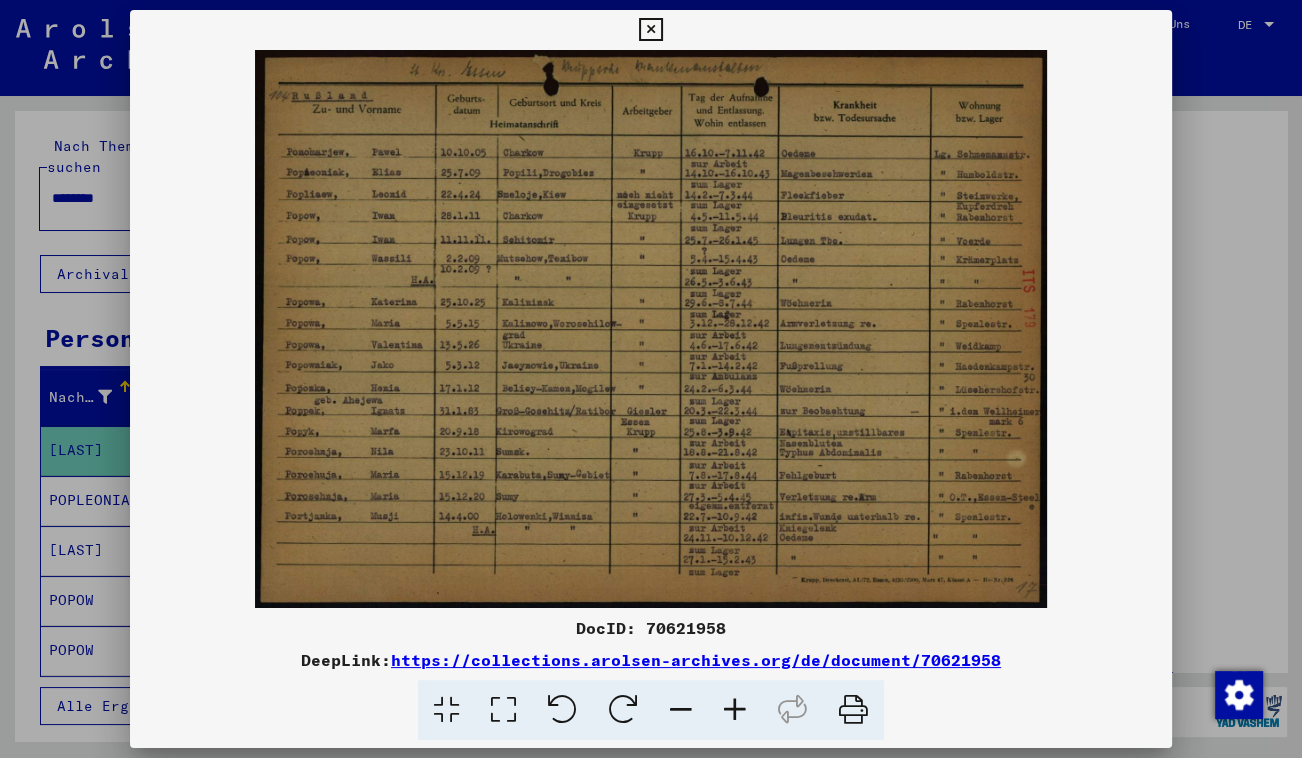 click at bounding box center [650, 30] 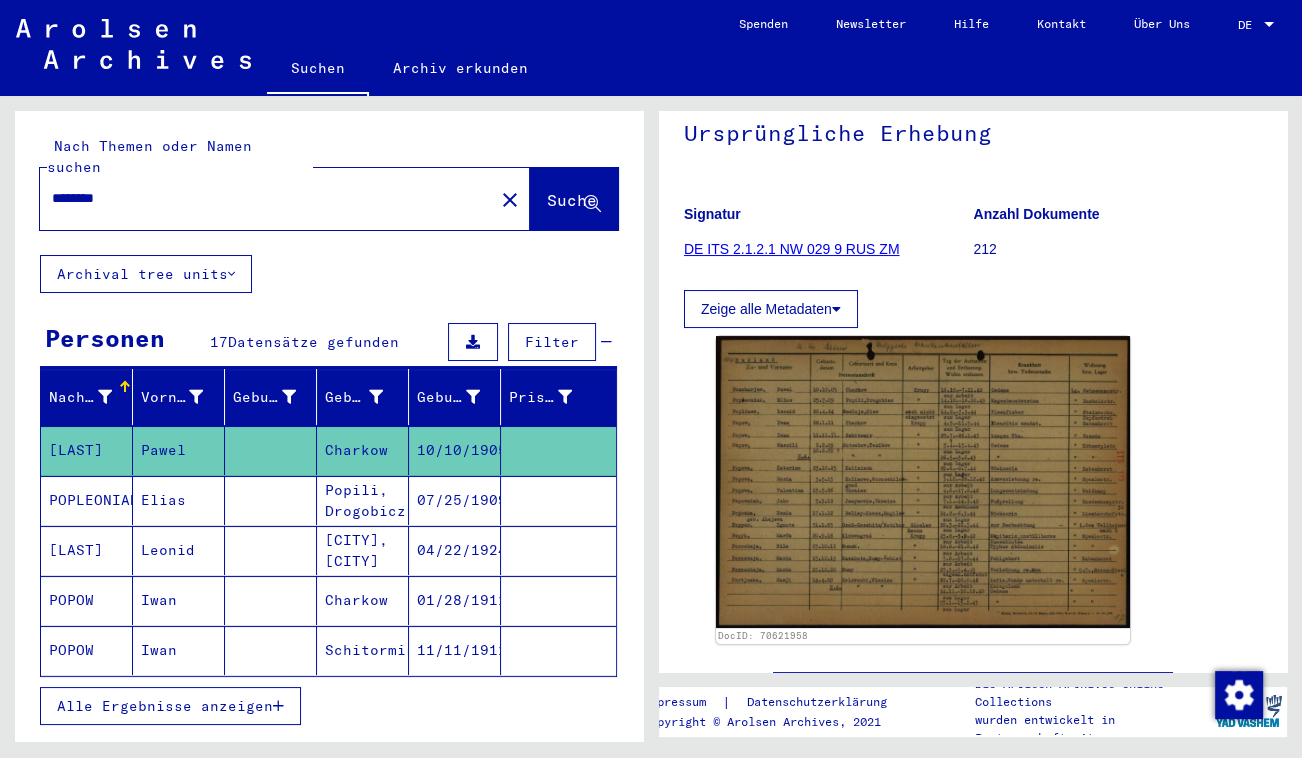 type on "******" 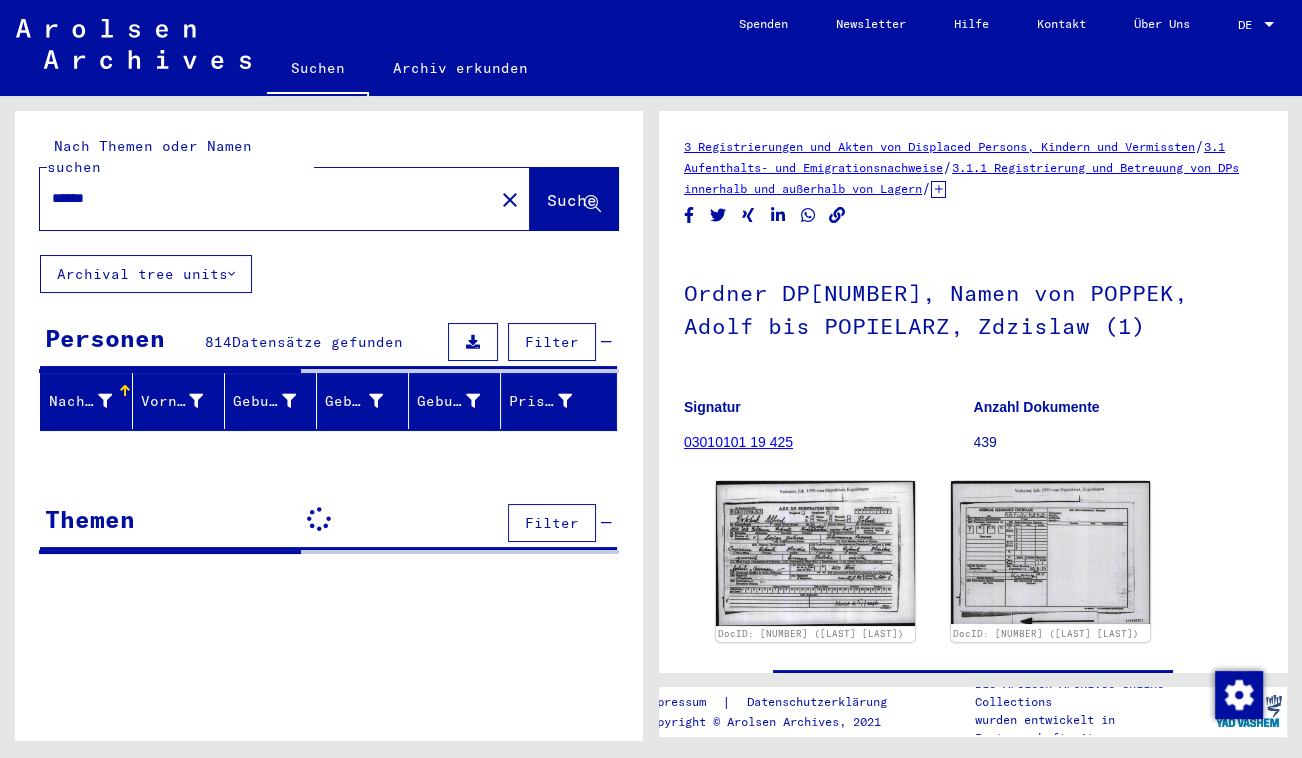 scroll, scrollTop: 0, scrollLeft: 0, axis: both 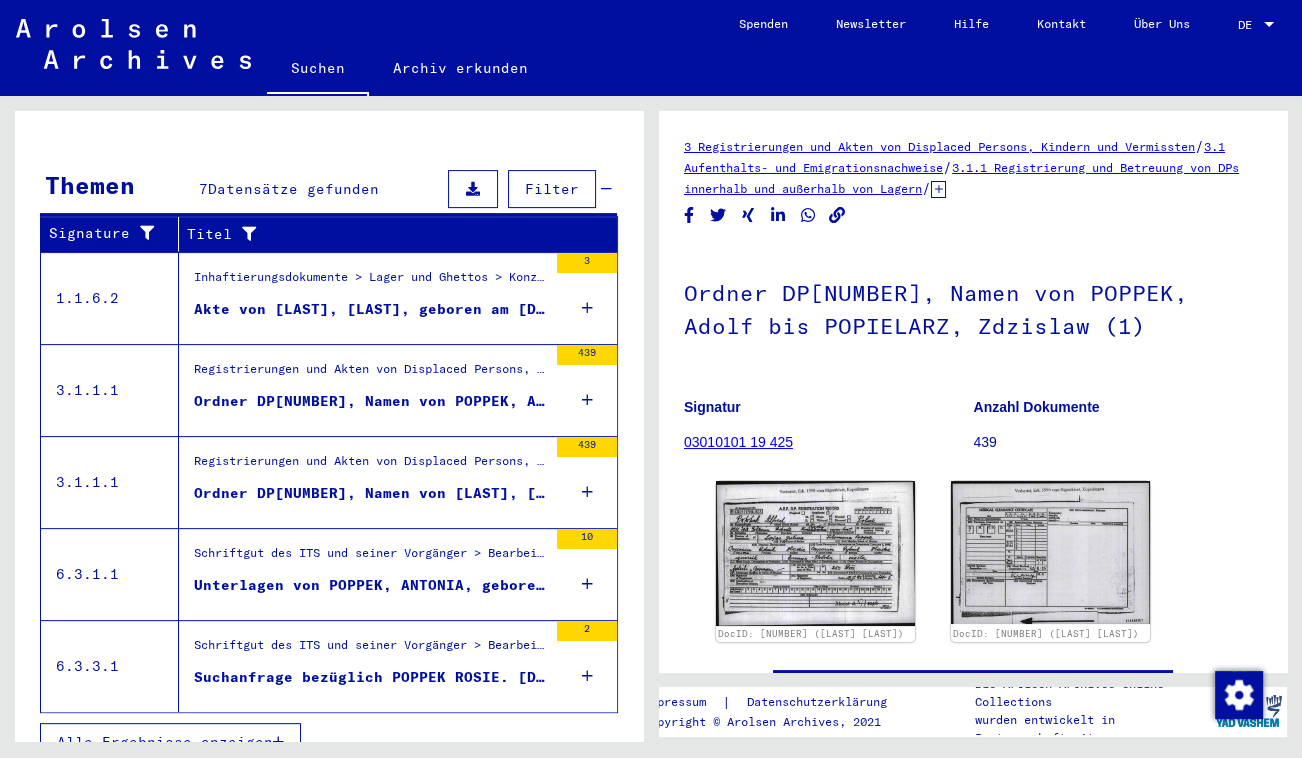 click on "Unterlagen von POPPEK, ANTONIA, geboren am [DATE] und von weiteren Personen" at bounding box center (370, 585) 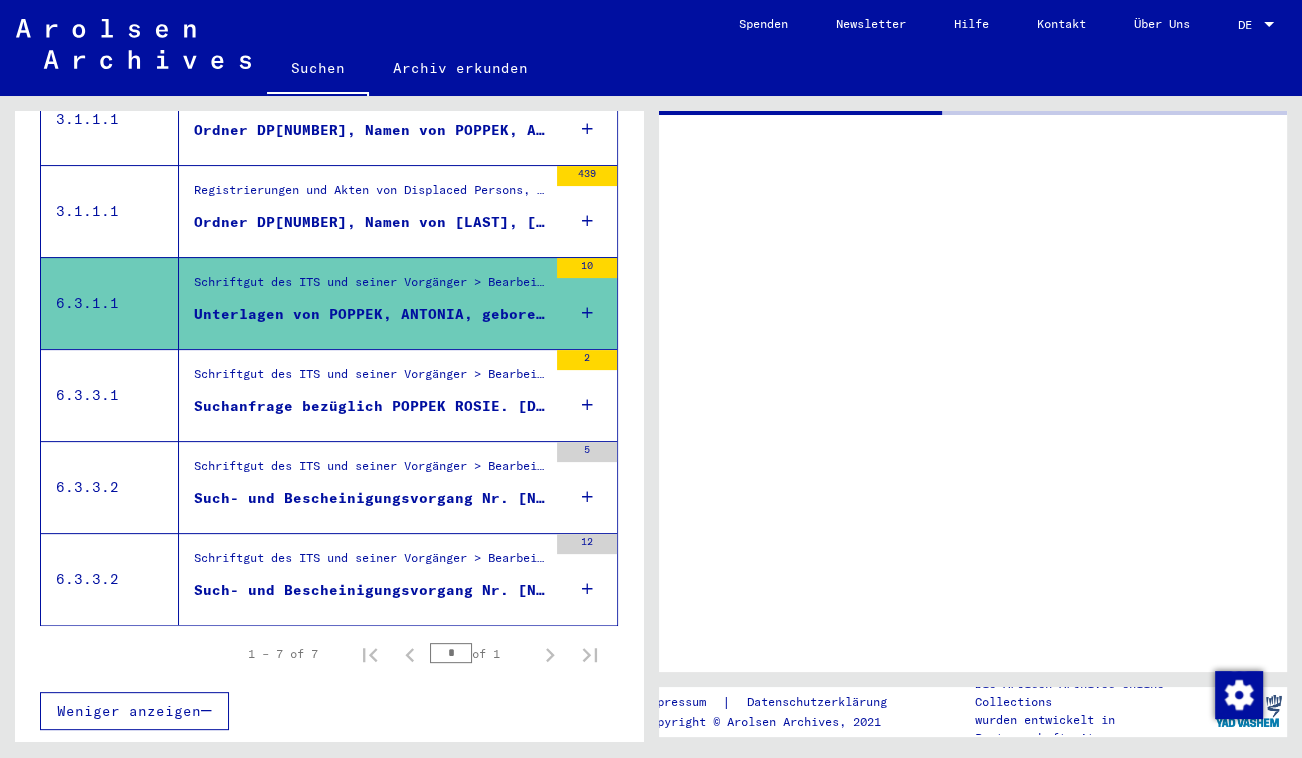scroll, scrollTop: 271, scrollLeft: 0, axis: vertical 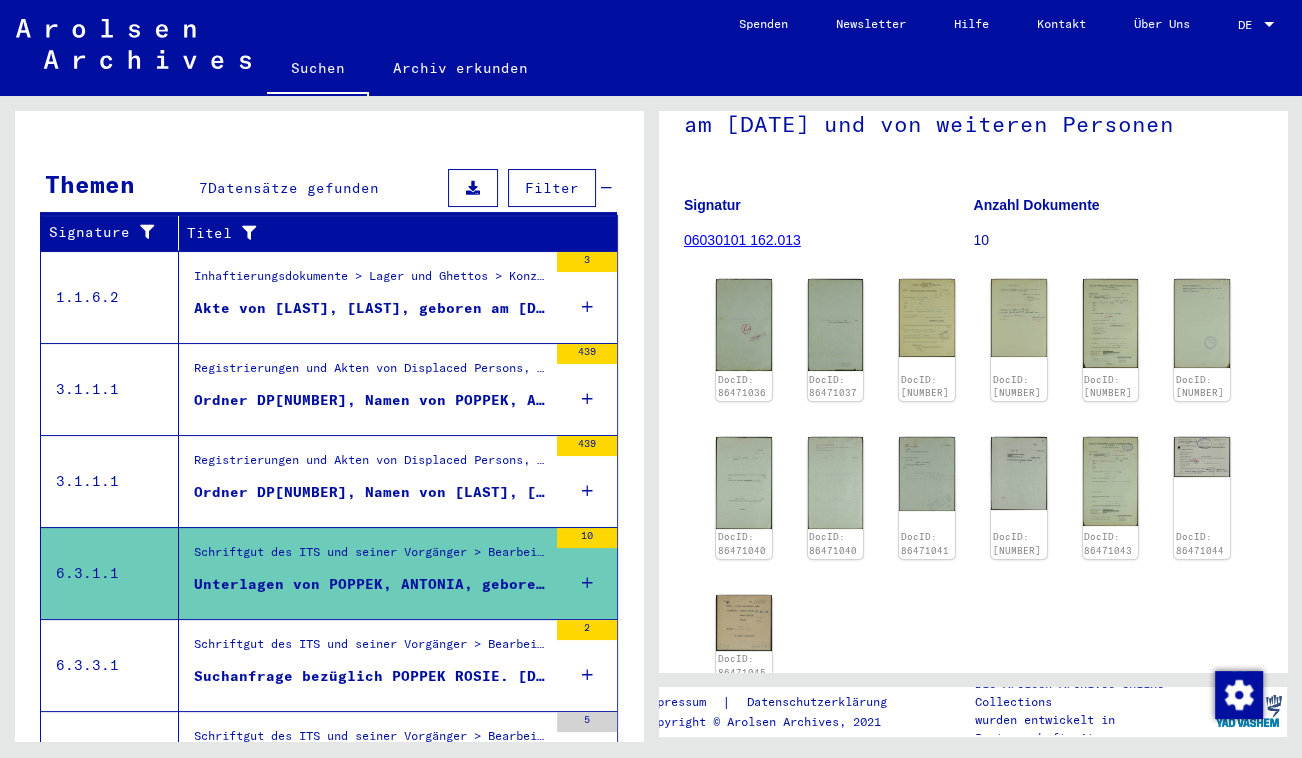 click 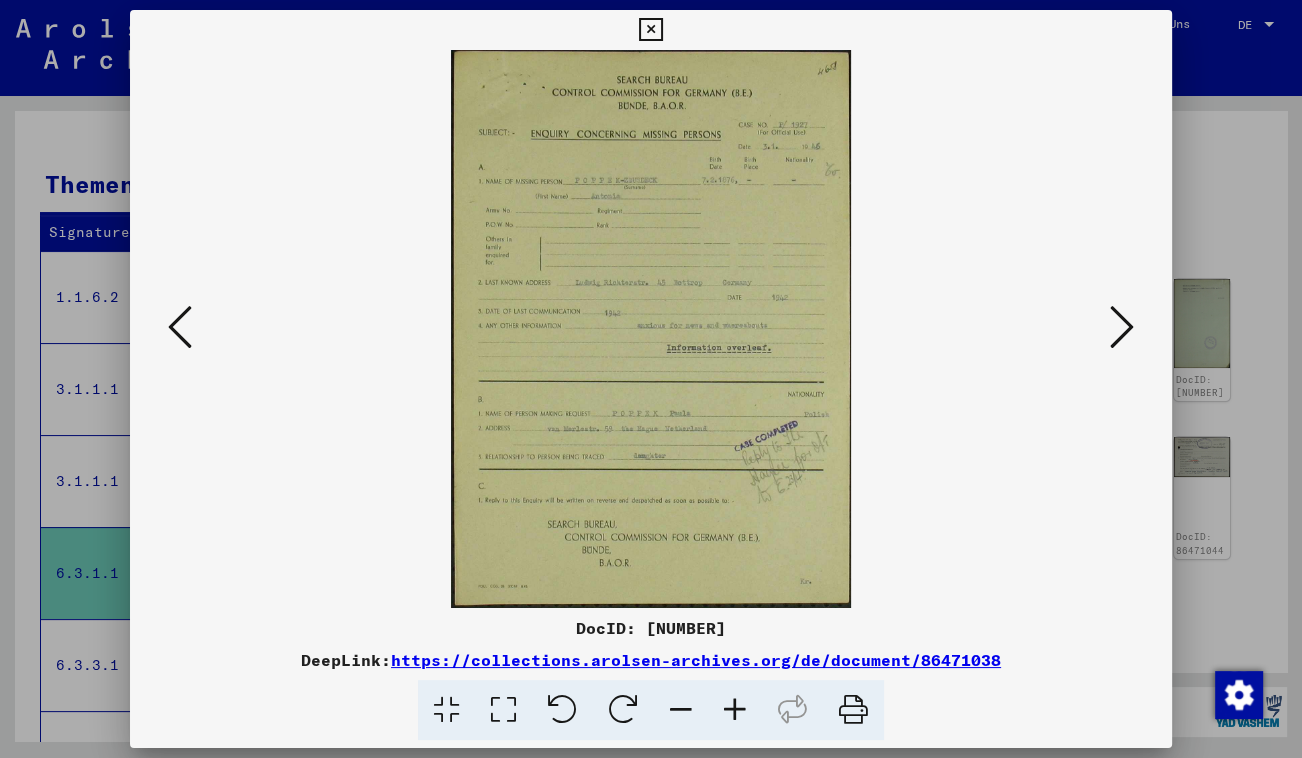 click at bounding box center [1122, 327] 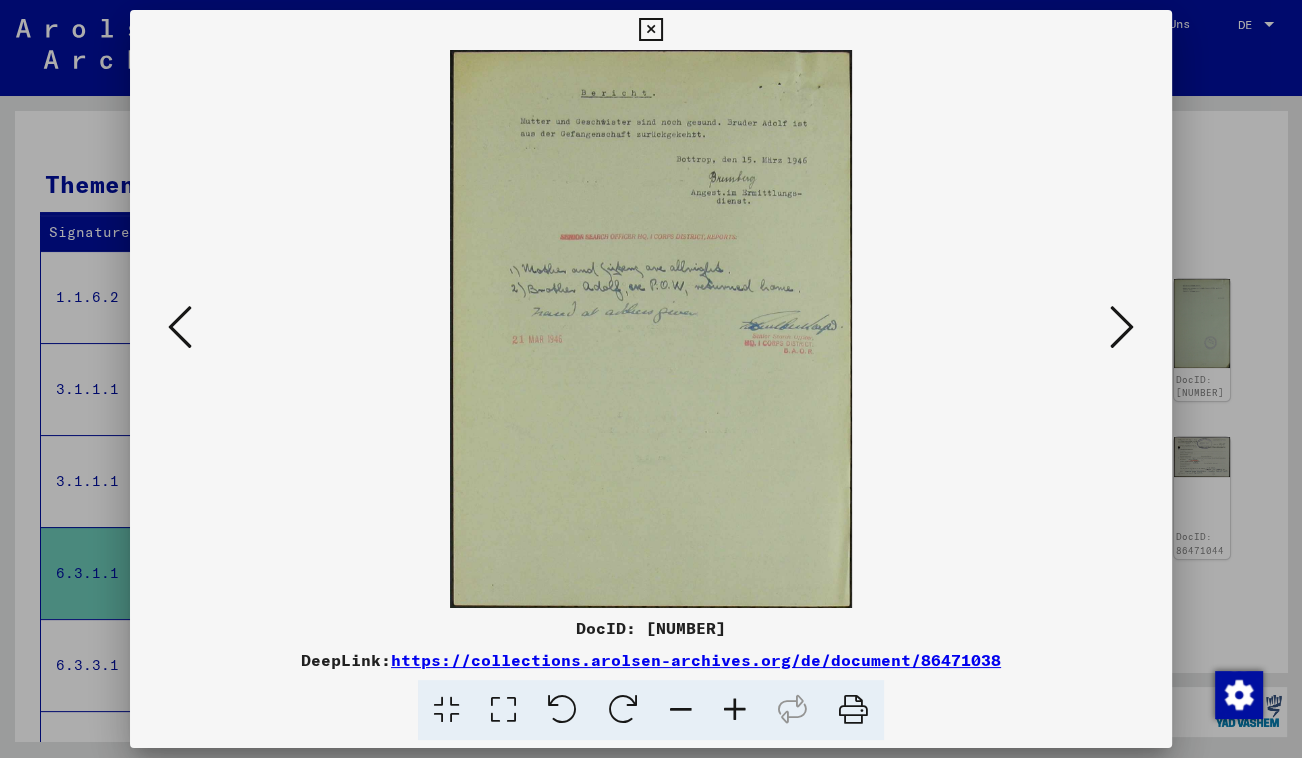 click at bounding box center (1122, 327) 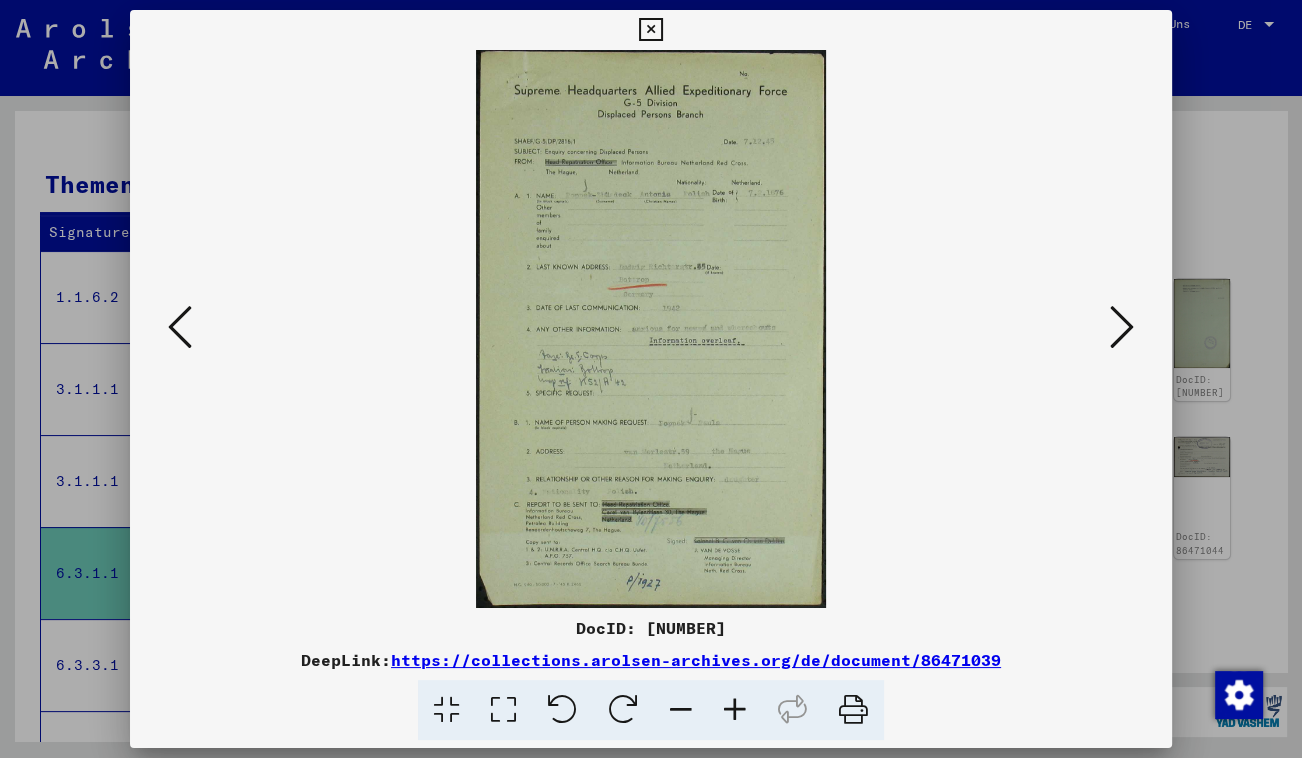 click at bounding box center [735, 710] 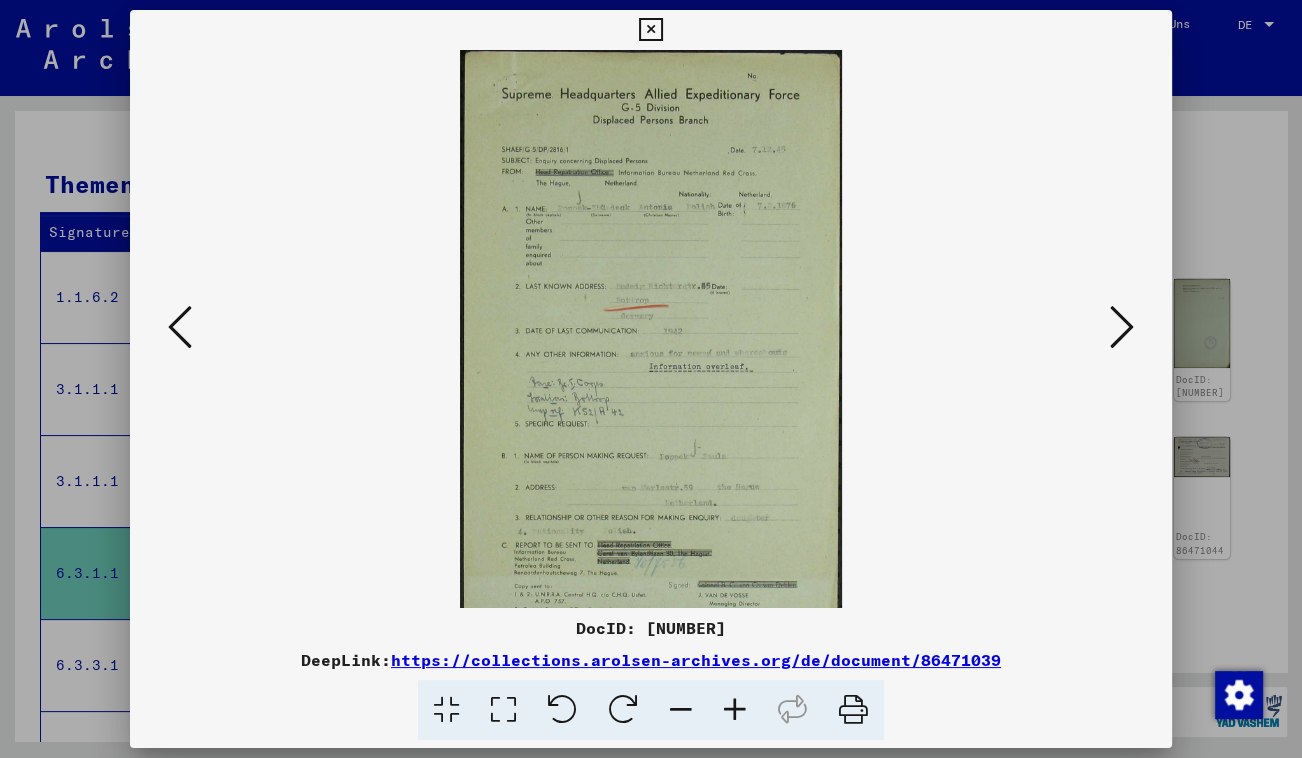click at bounding box center (735, 710) 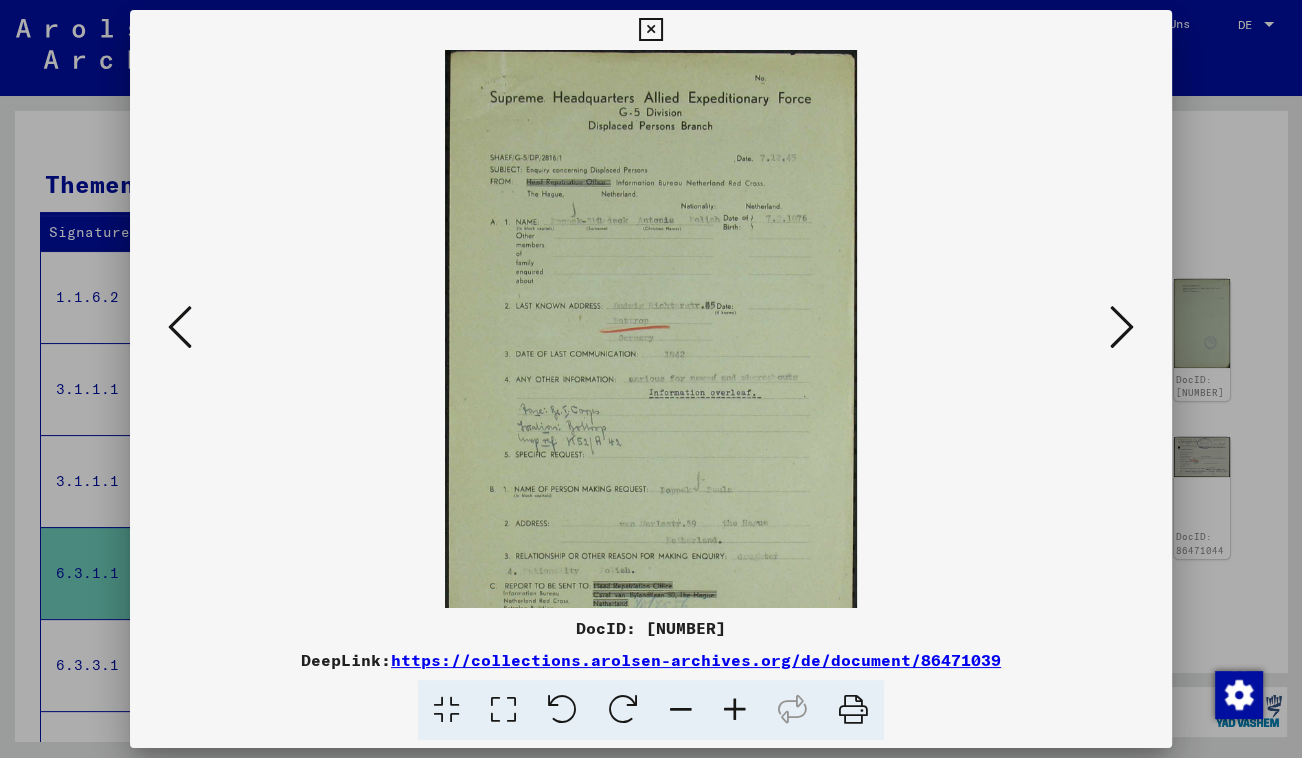 click at bounding box center [735, 710] 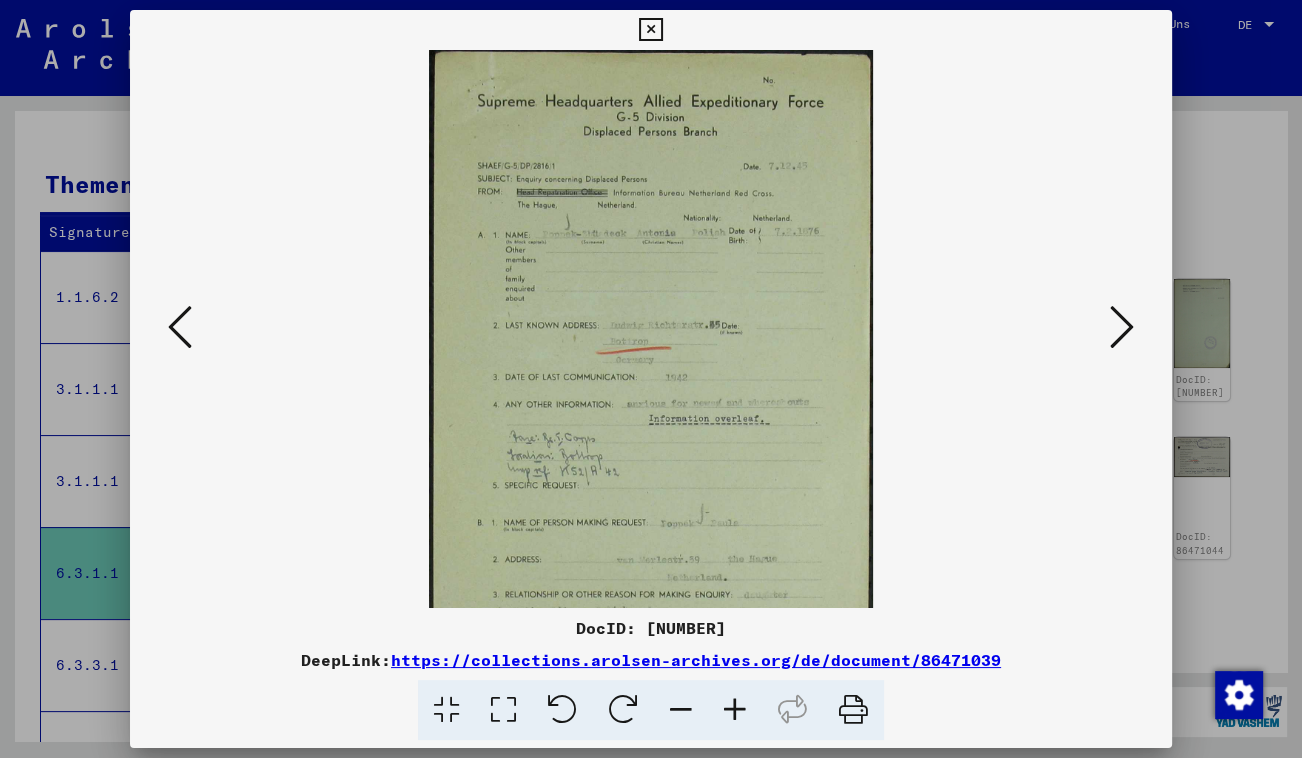 click at bounding box center [735, 710] 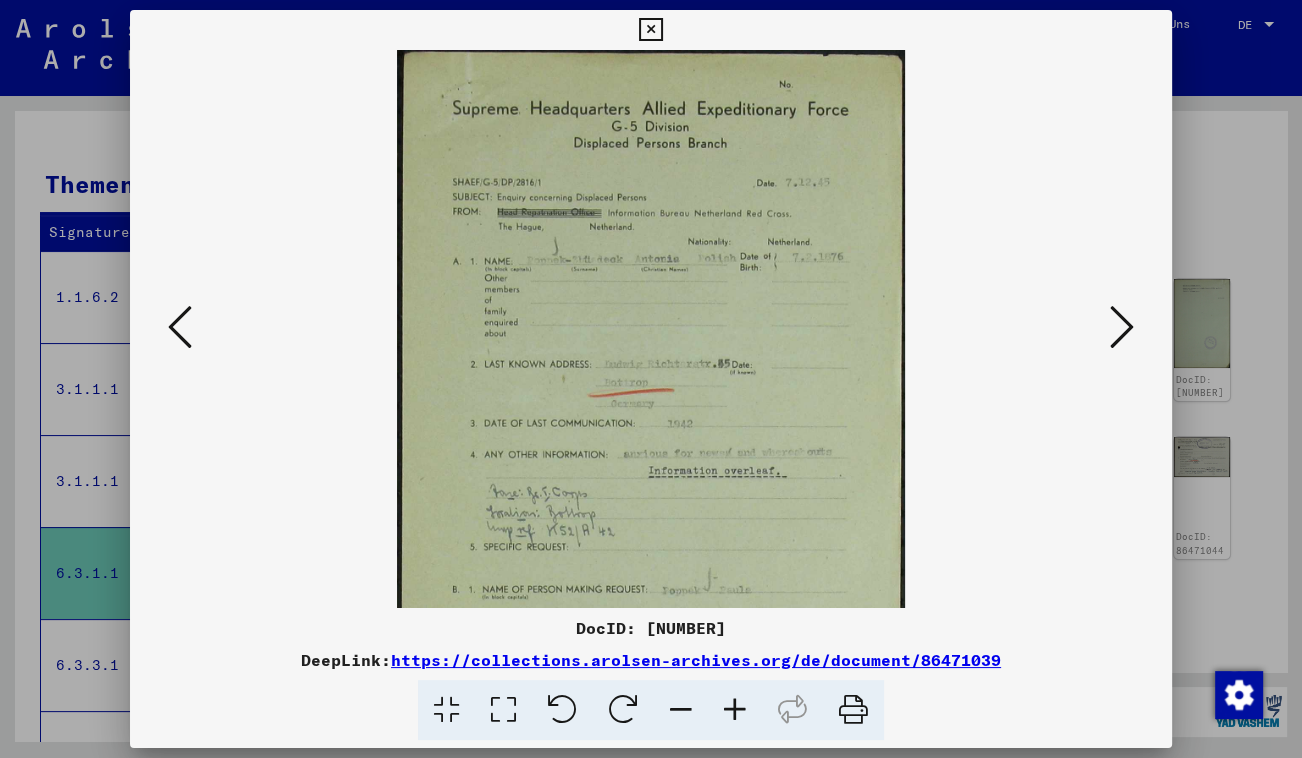 click at bounding box center (735, 710) 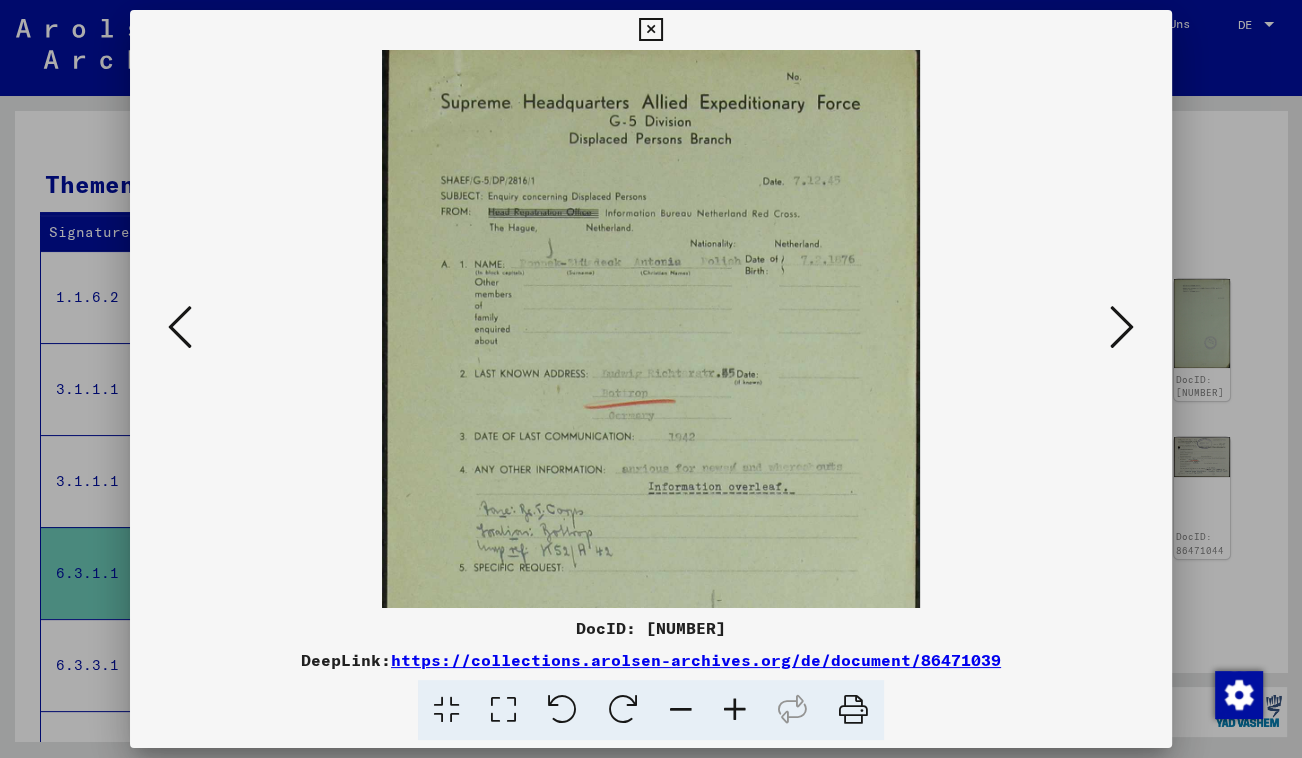 scroll, scrollTop: 0, scrollLeft: 0, axis: both 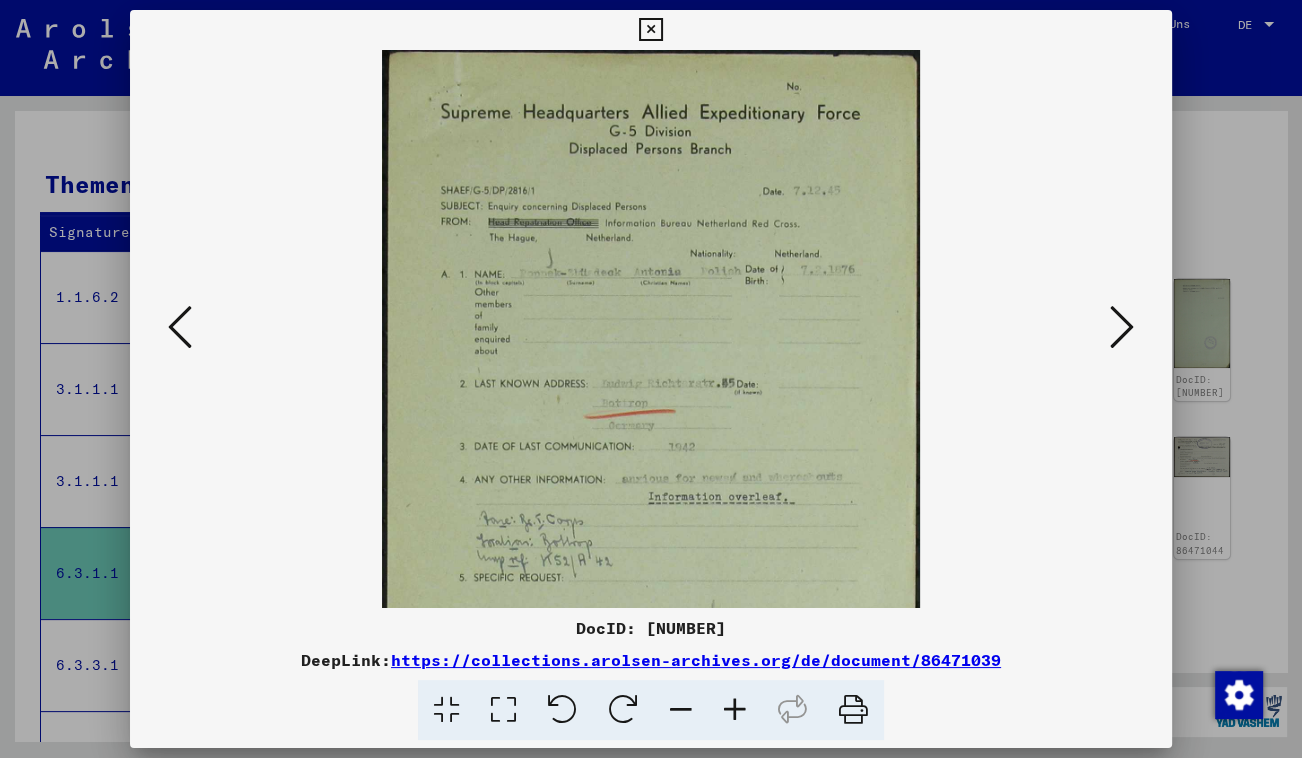 drag, startPoint x: 666, startPoint y: 533, endPoint x: 648, endPoint y: 504, distance: 34.132095 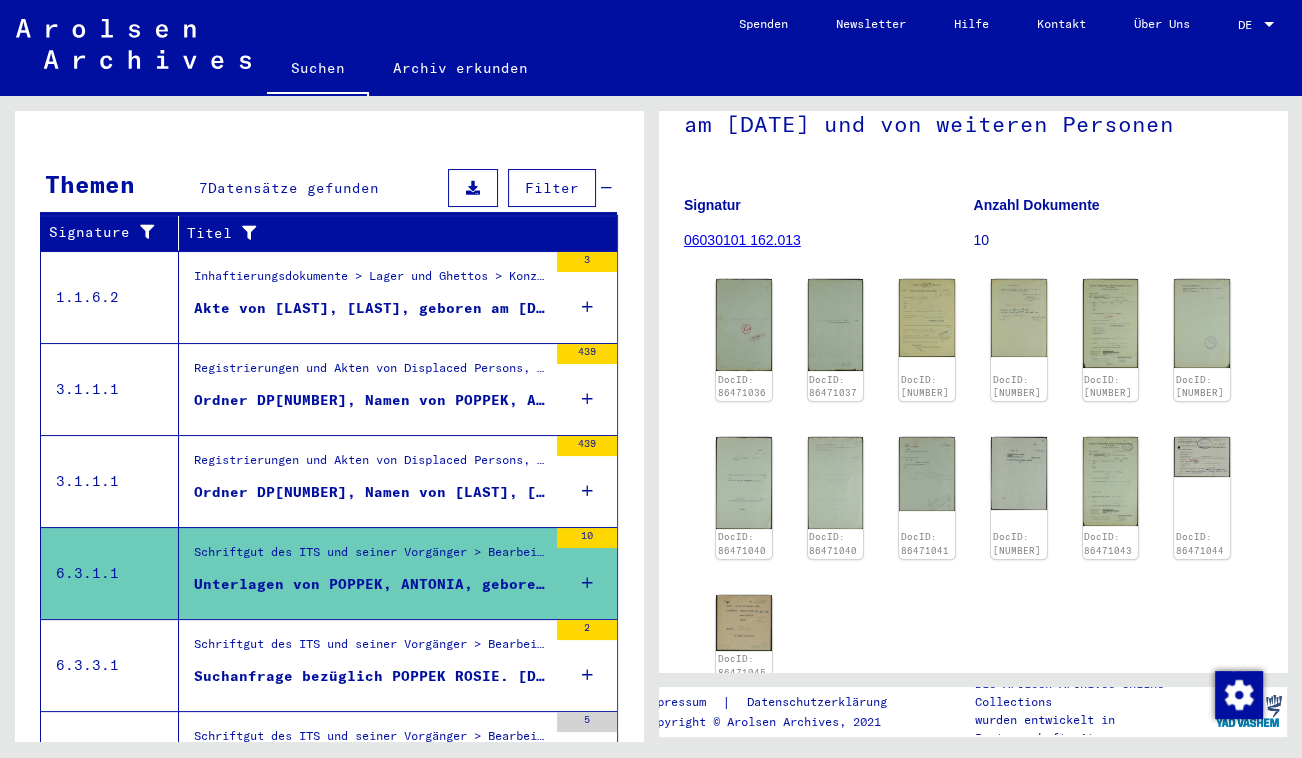 click 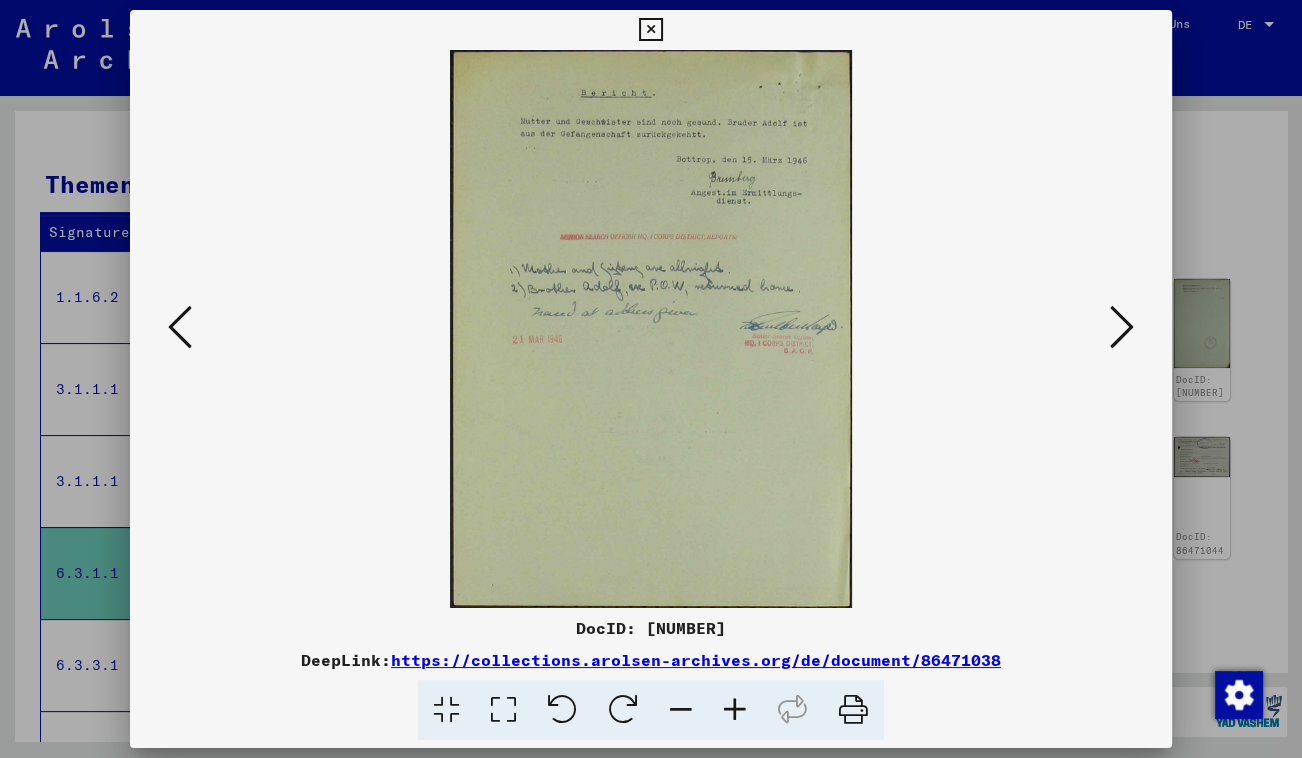 click at bounding box center [1122, 327] 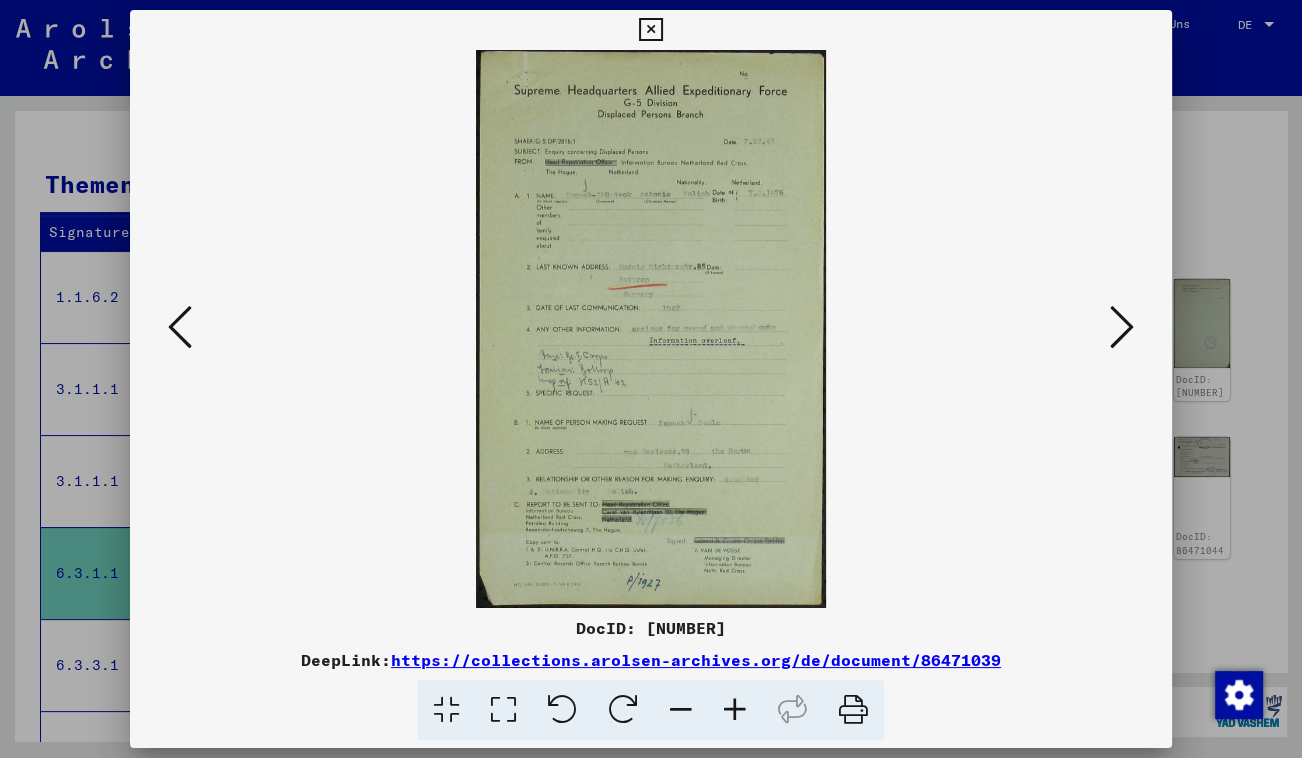 click at bounding box center [1122, 327] 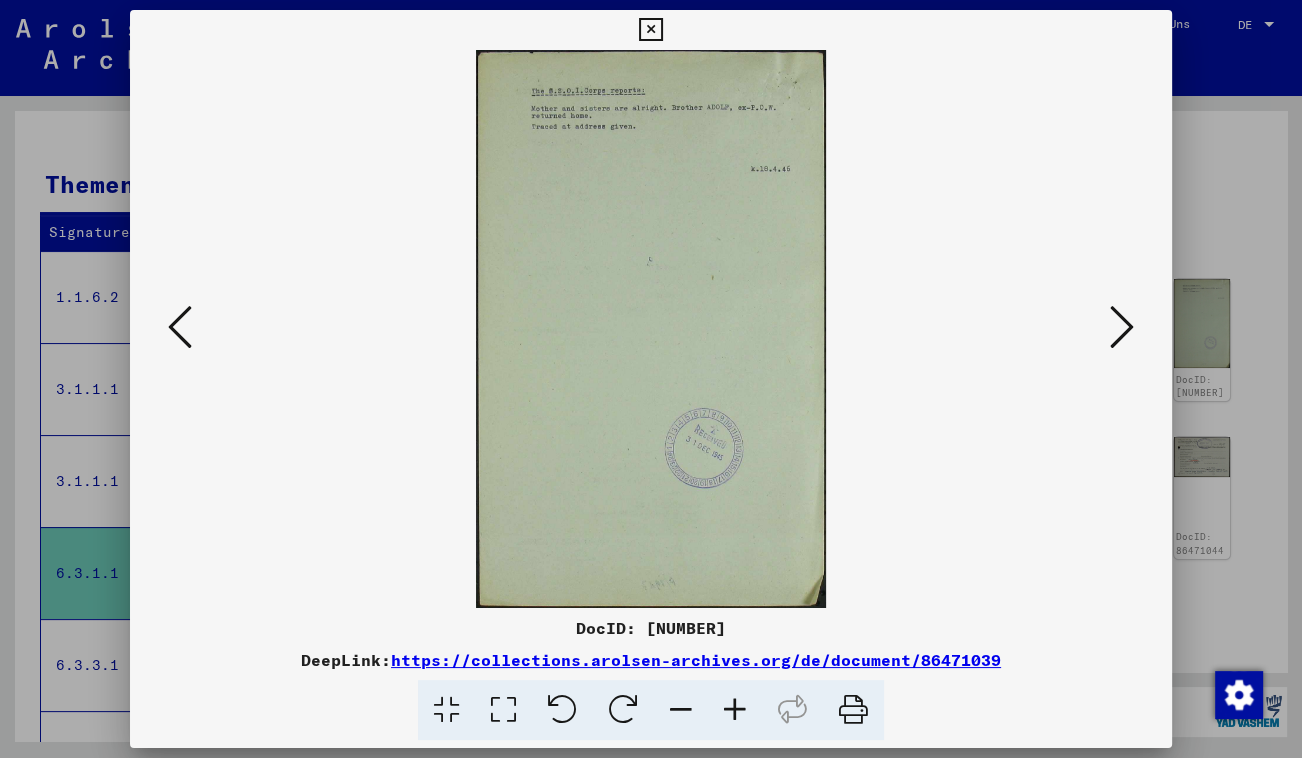 click at bounding box center (1122, 327) 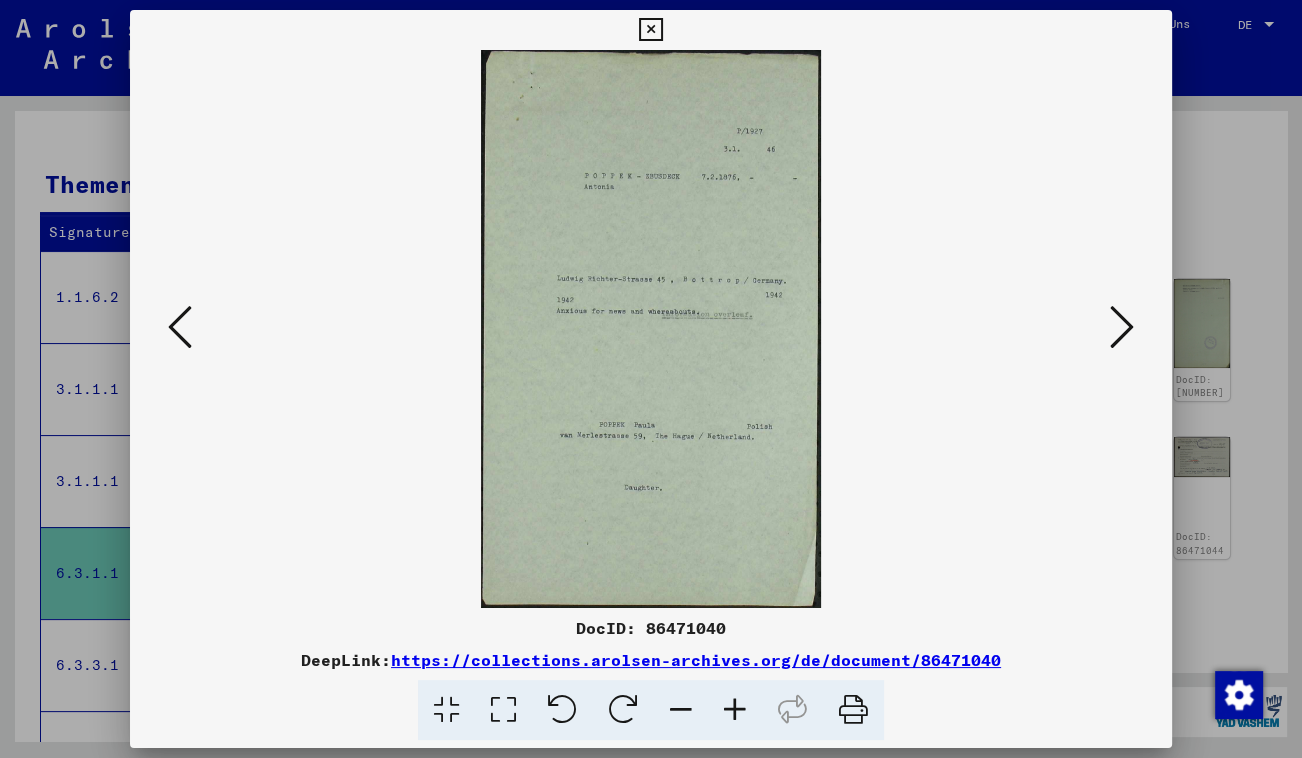 click at bounding box center (1122, 328) 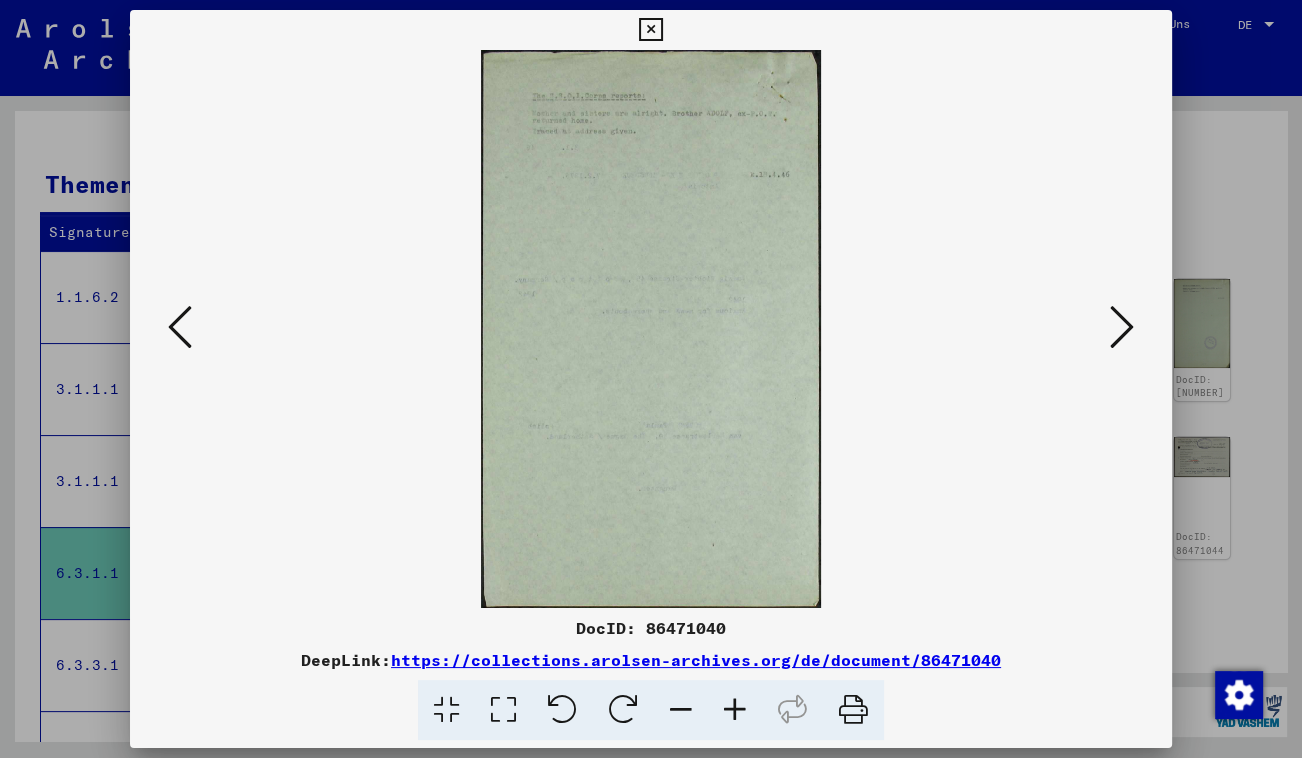 click at bounding box center [1122, 328] 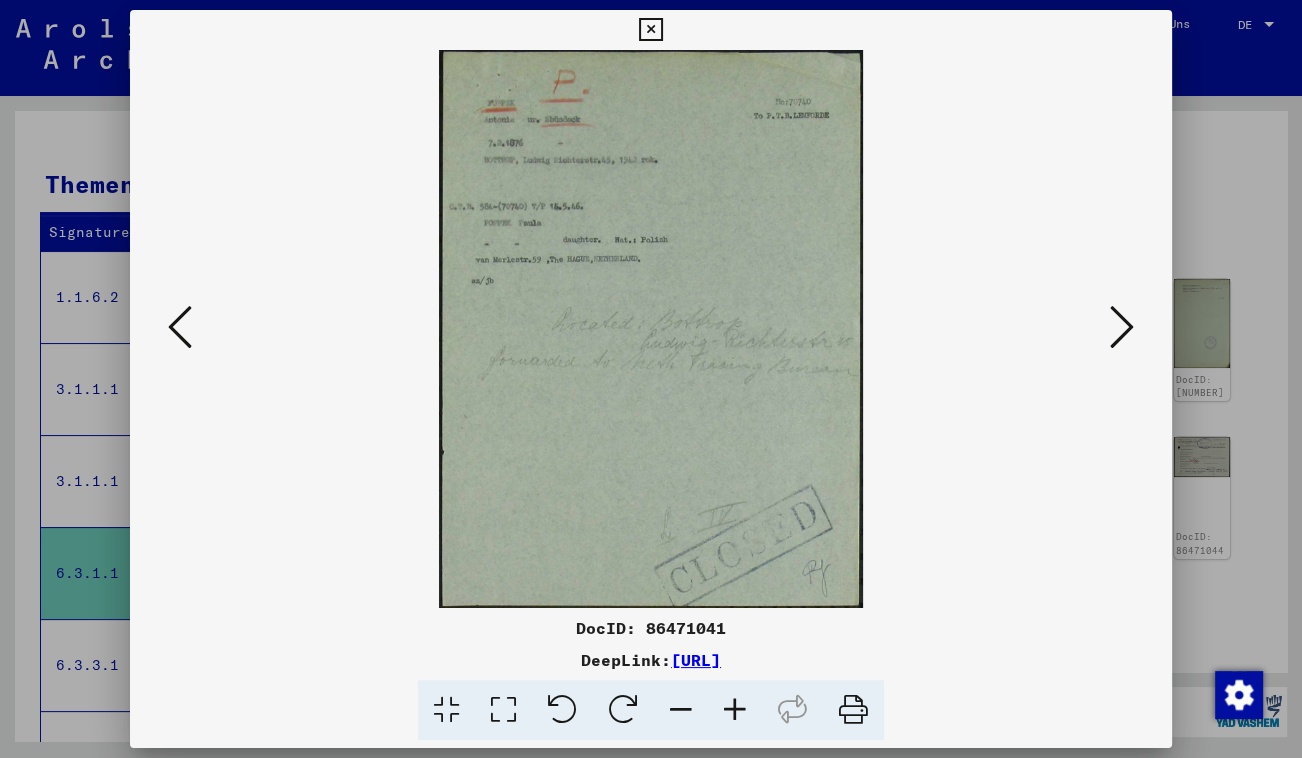click at bounding box center (1122, 328) 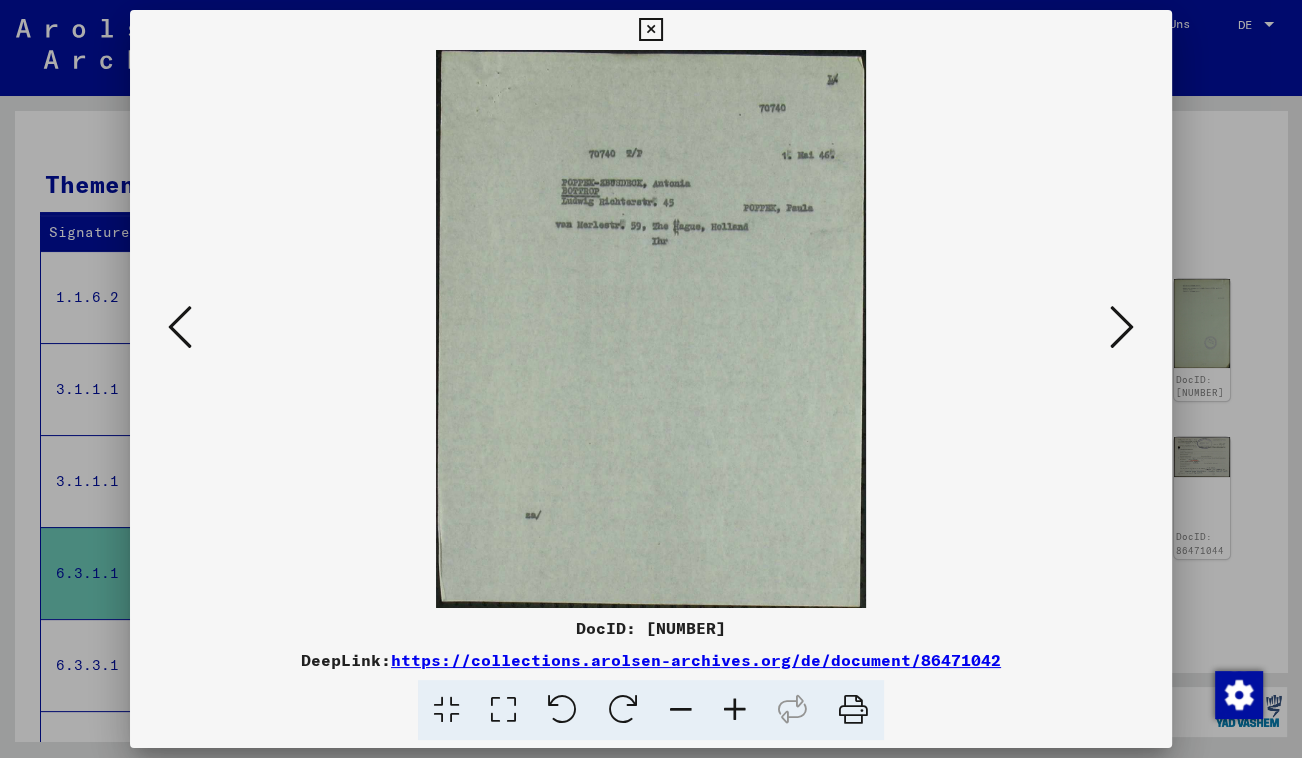 click at bounding box center [1122, 328] 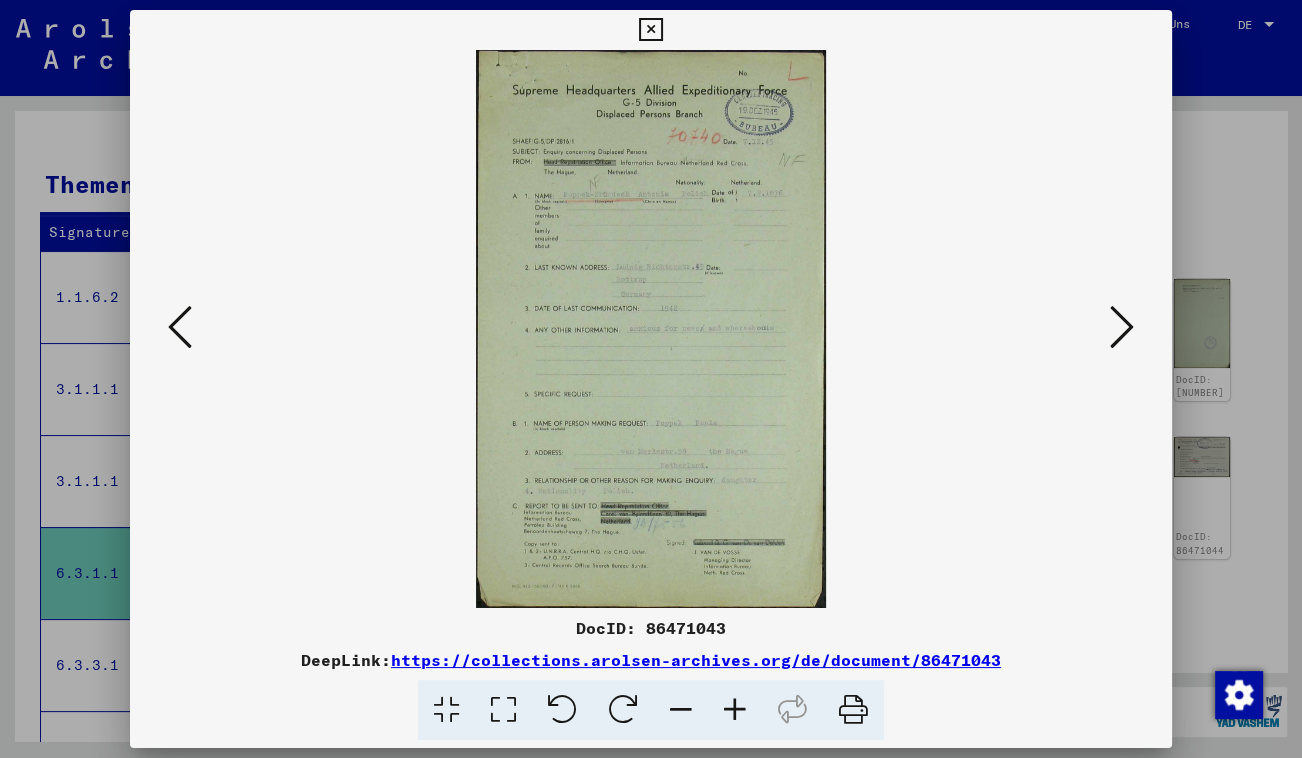 click at bounding box center (1122, 328) 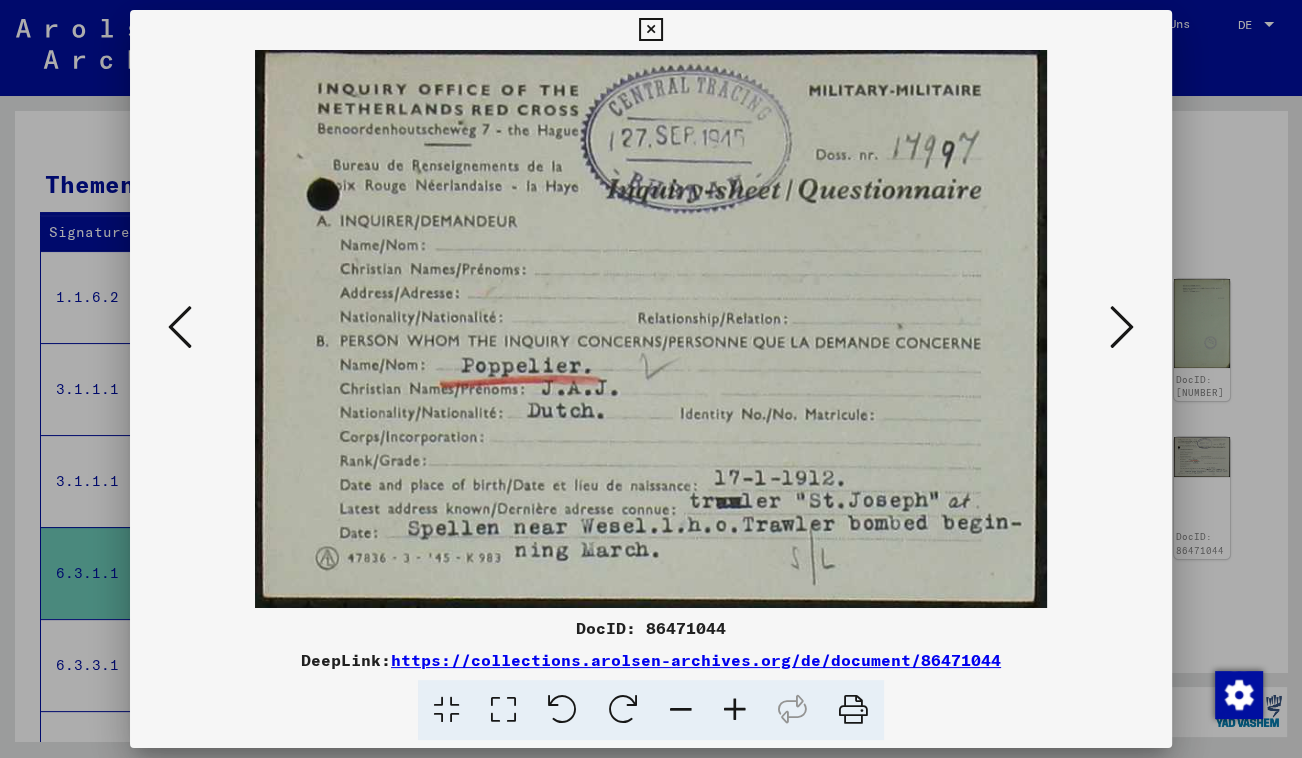 click at bounding box center [1122, 328] 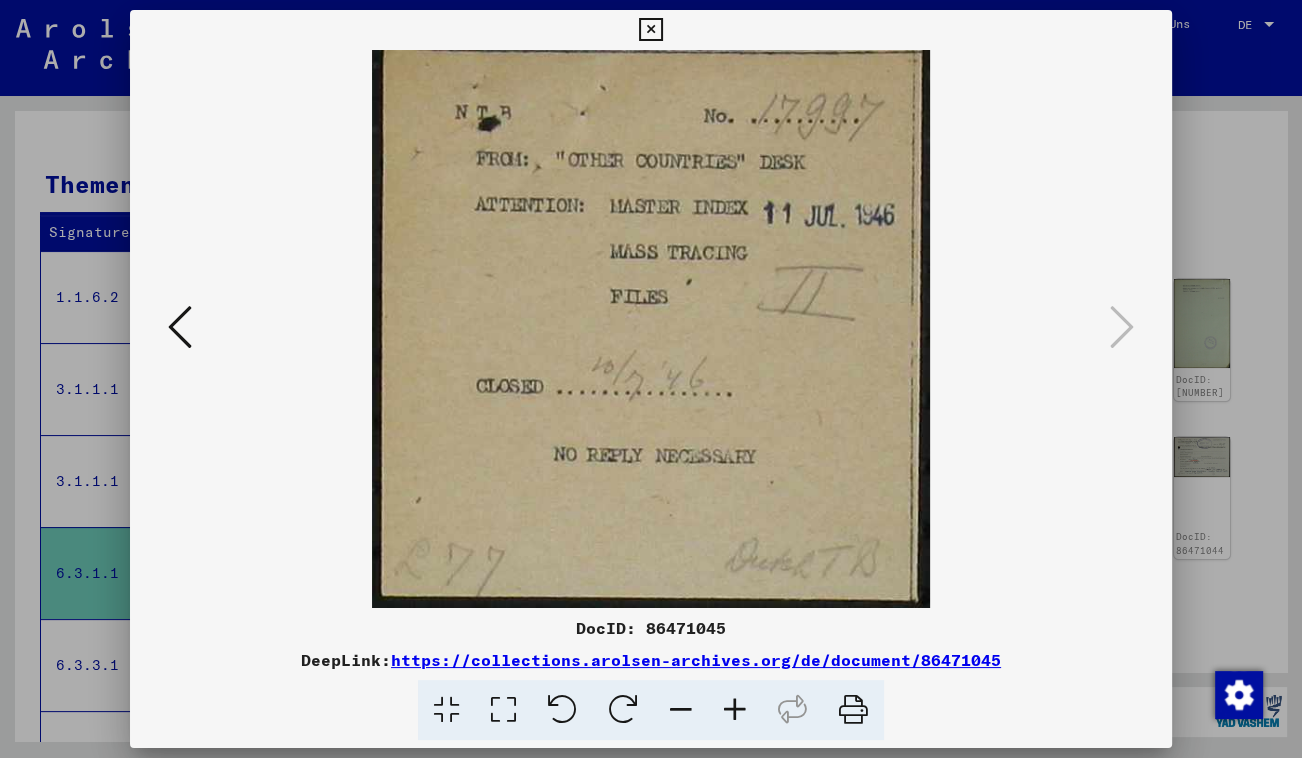click at bounding box center (650, 30) 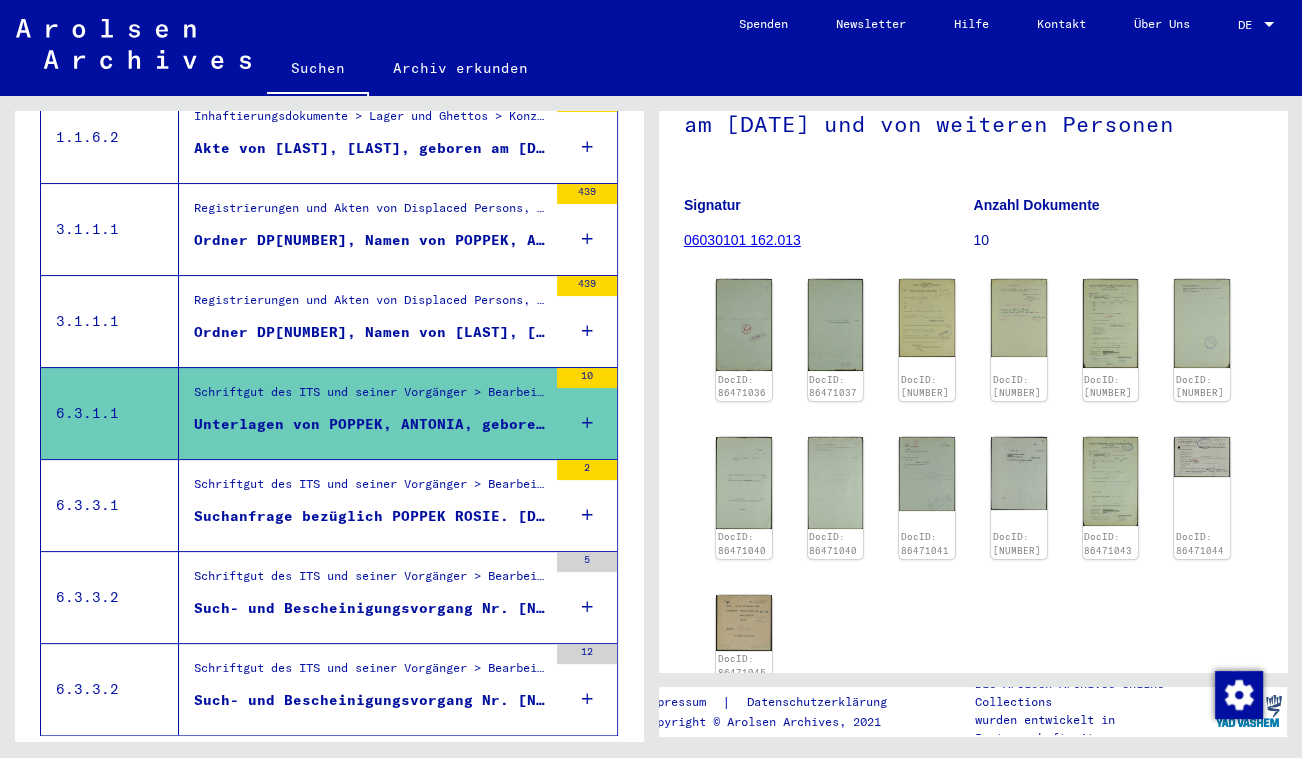 scroll, scrollTop: 453, scrollLeft: 0, axis: vertical 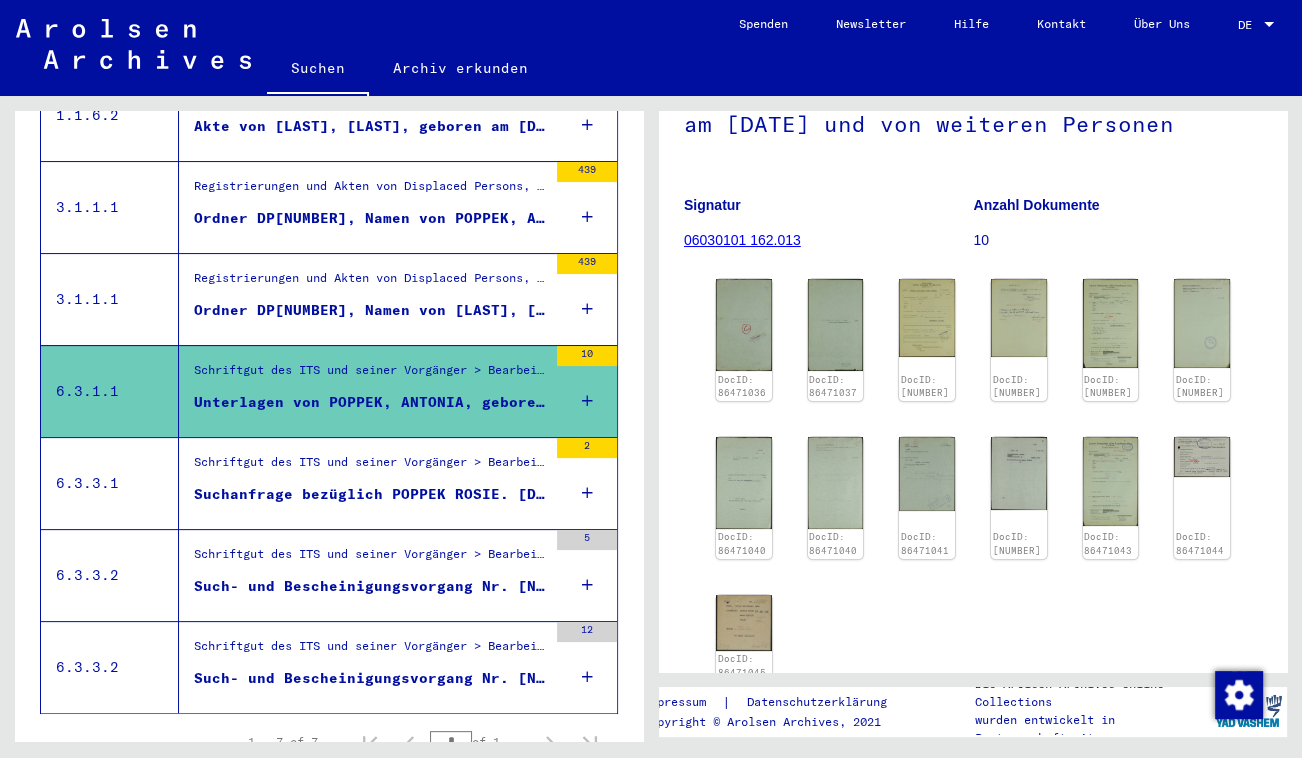 click on "Schriftgut des ITS und seiner Vorgänger > Bearbeitung von Anfragen > Fallbezogene Akten des ITS ab 1947 > T/D-Fallablage > Such- und Bescheinigungsvorgänge mit den (T/D-) Nummern von 1.250.000 bis 1.499.999 > Such- und Bescheinigungsvorgänge mit den (T/D-) Nummern von 1.280.000 bis 1.280.499" at bounding box center (370, 559) 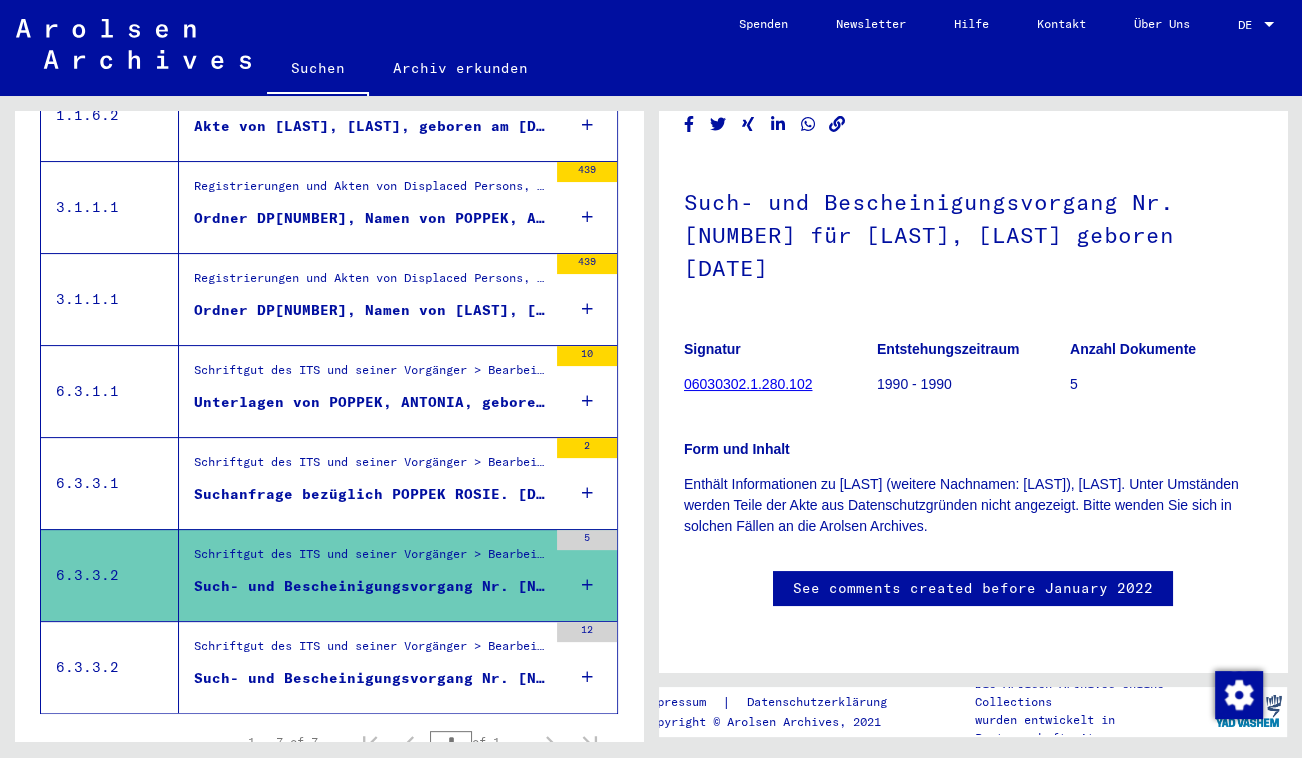 scroll, scrollTop: 90, scrollLeft: 0, axis: vertical 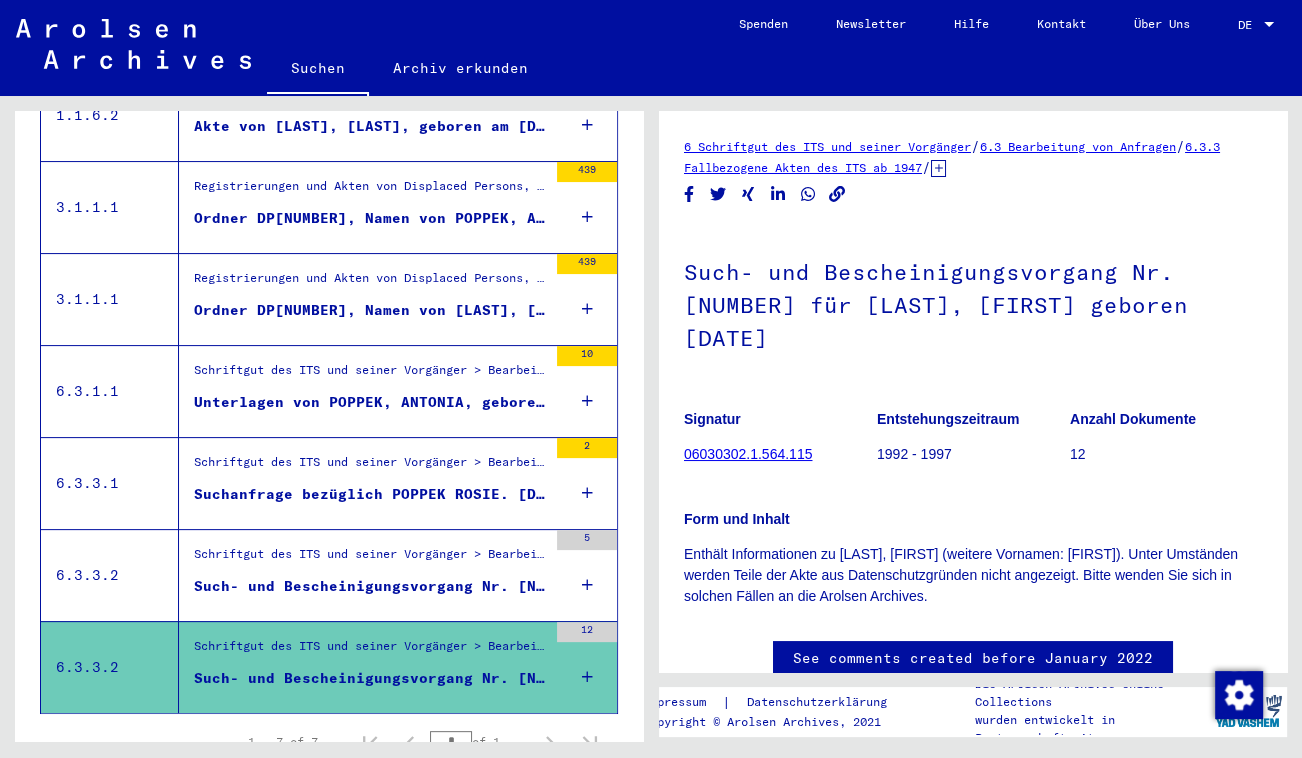 click on "Schriftgut des ITS und seiner Vorgänger > Bearbeitung von Anfragen > Fallbezogene Akten des ITS ab 1947 > Mikroablage von T/D-Fällen > Vorgänge mit Ablagenummern von 48001 bis 48500" at bounding box center (370, 467) 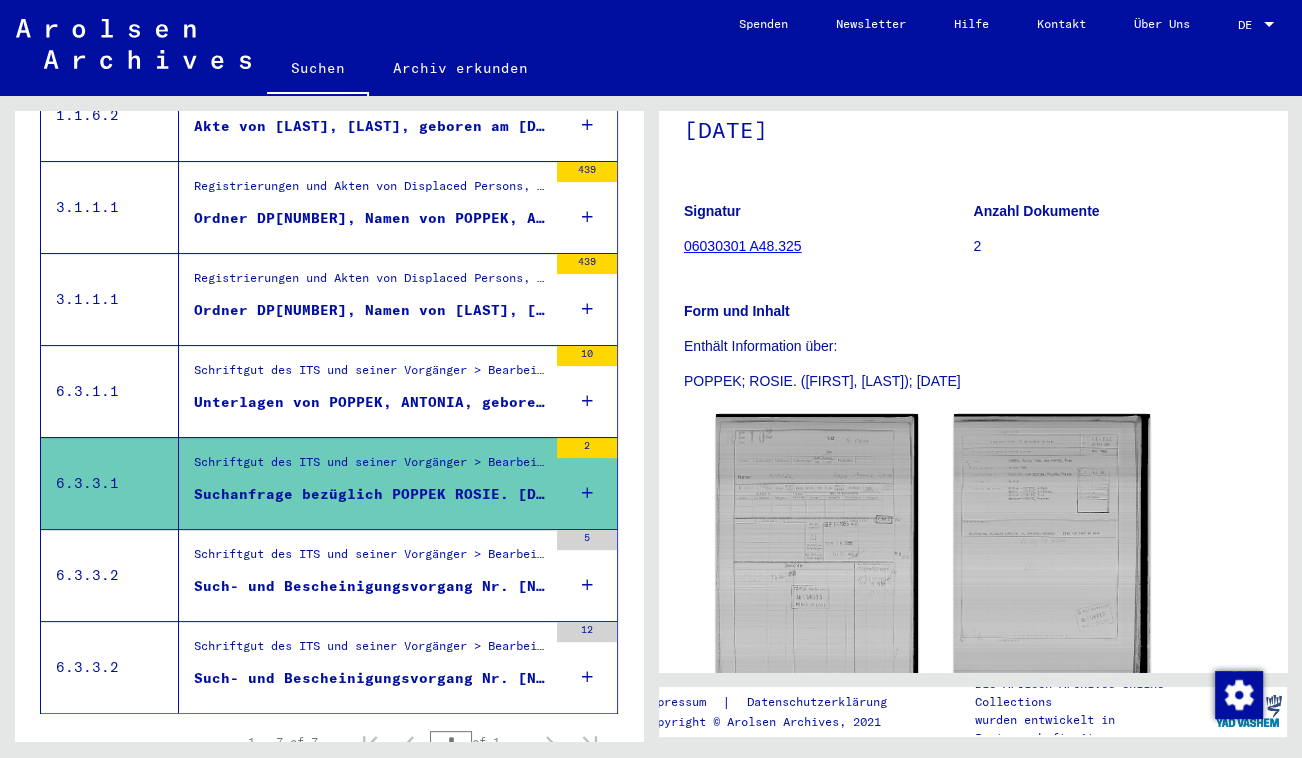 scroll, scrollTop: 181, scrollLeft: 0, axis: vertical 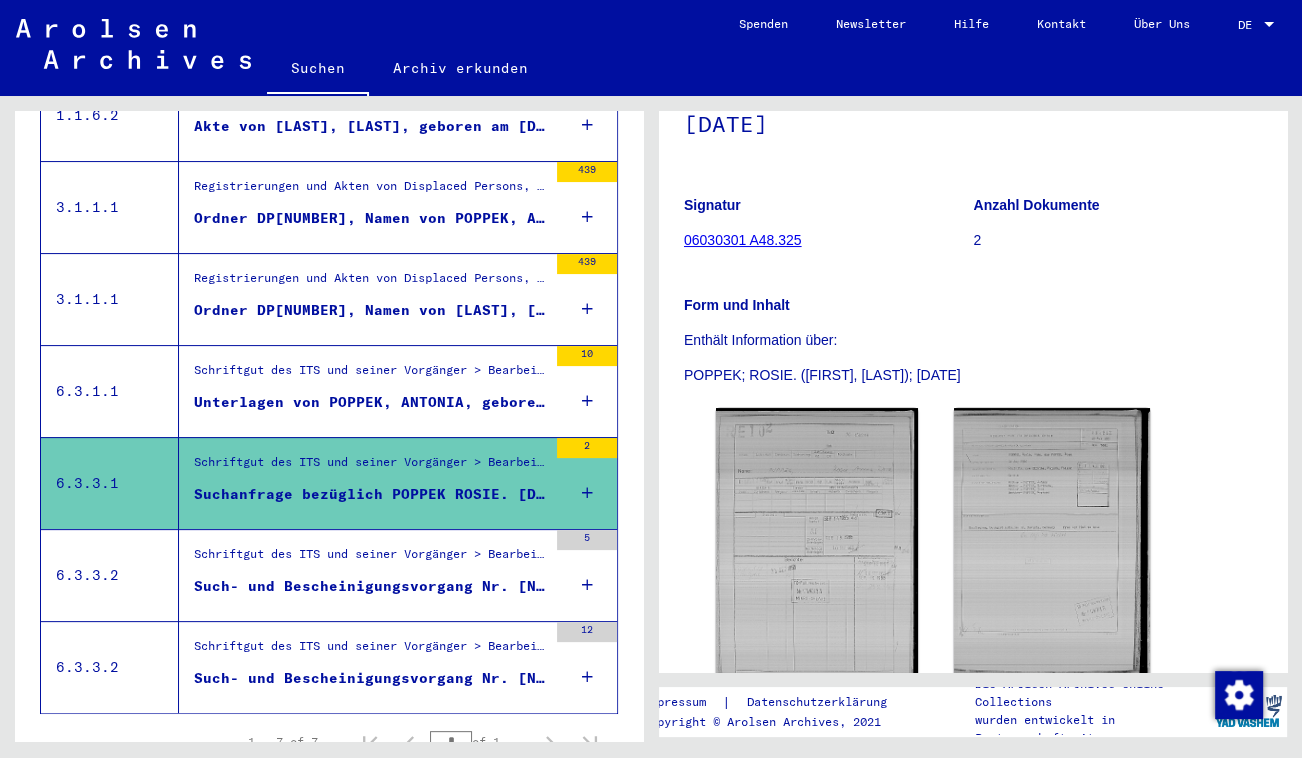 click 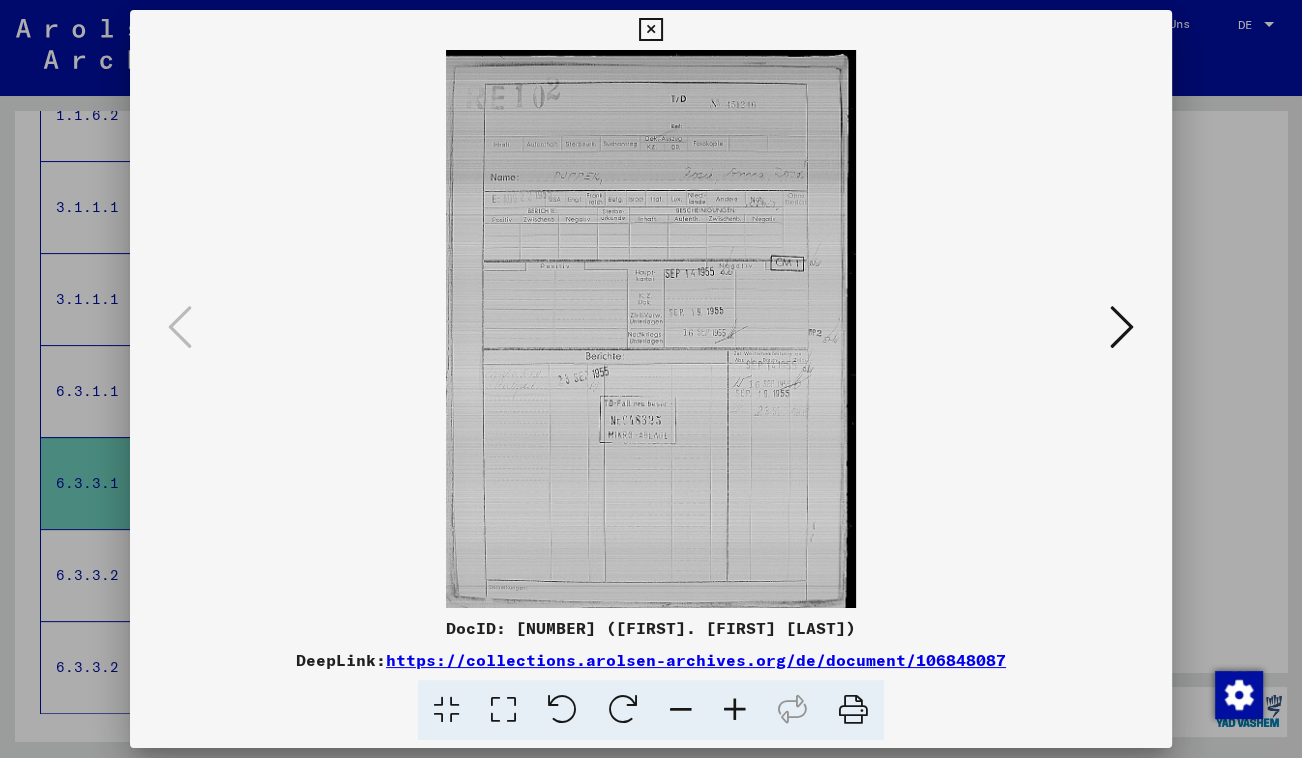click at bounding box center [1122, 327] 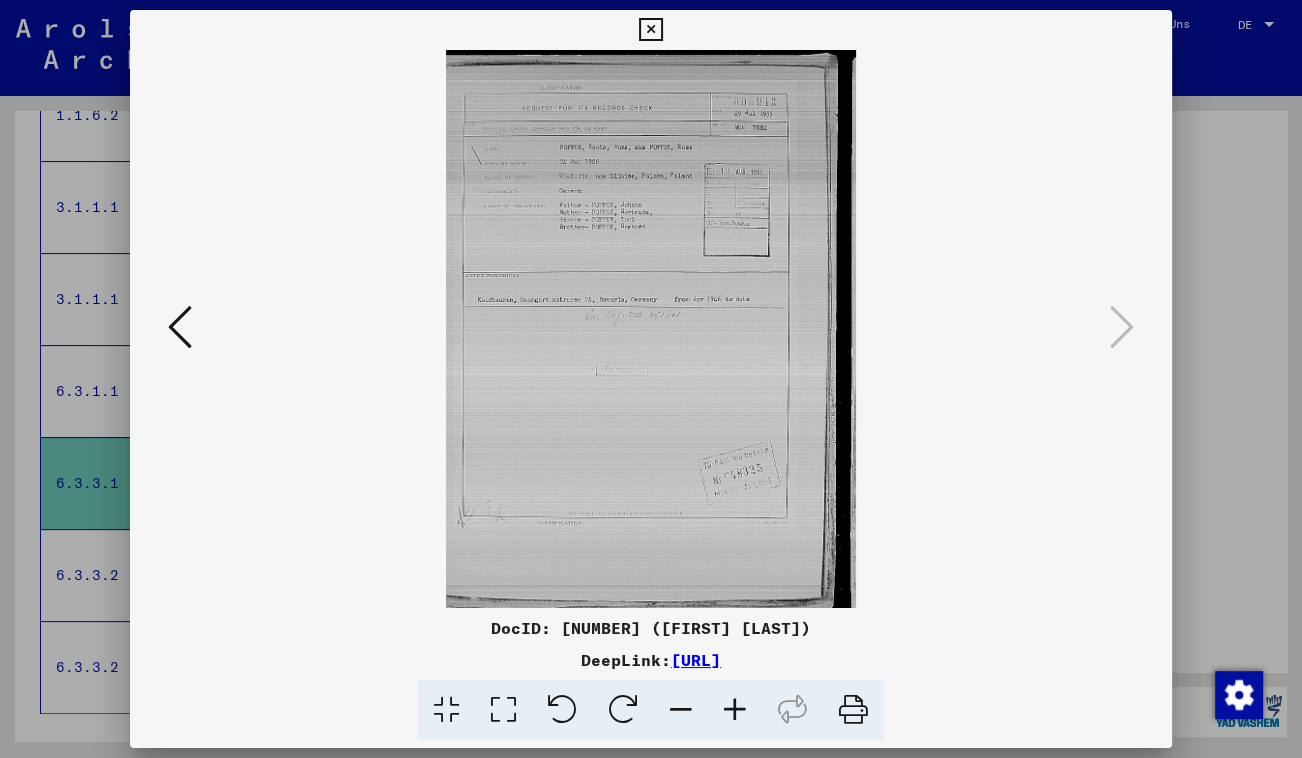 click at bounding box center [650, 30] 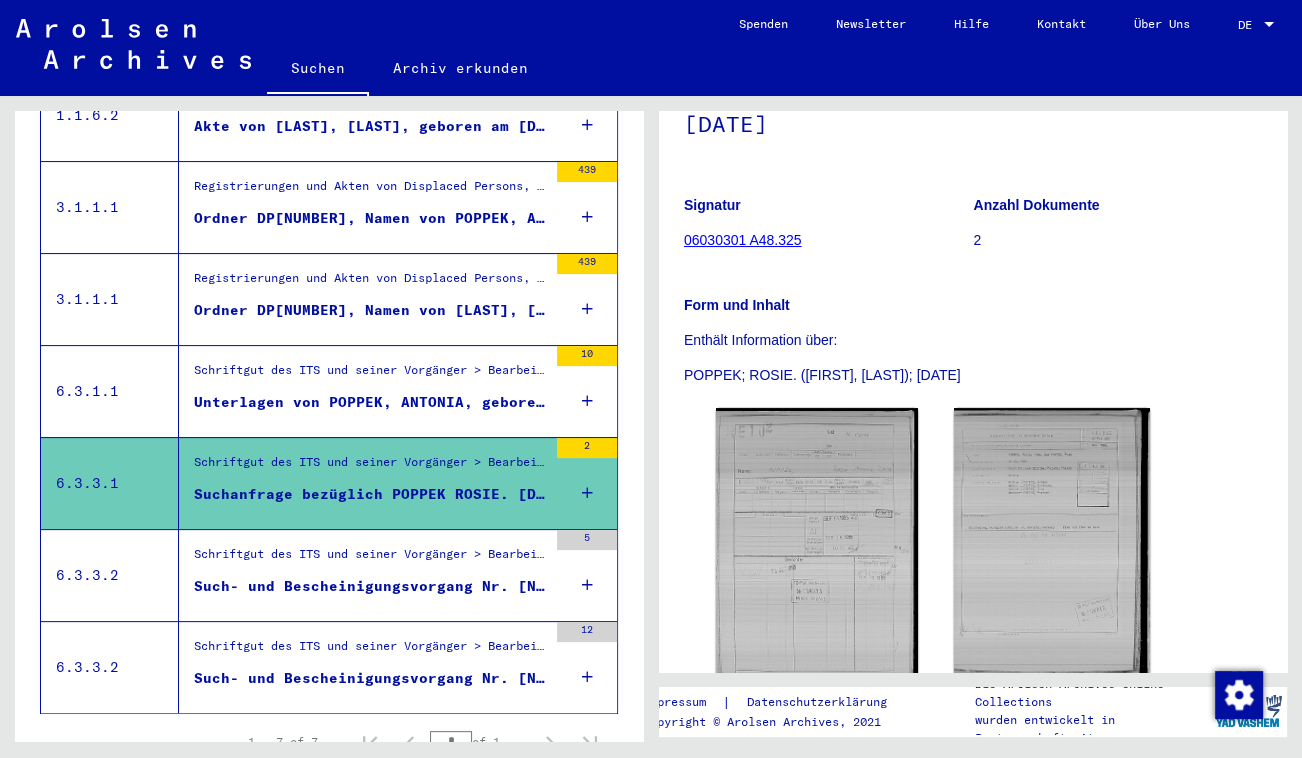 click on "Unterlagen von POPPEK, ANTONIA, geboren am [DATE] und von weiteren Personen" at bounding box center [370, 402] 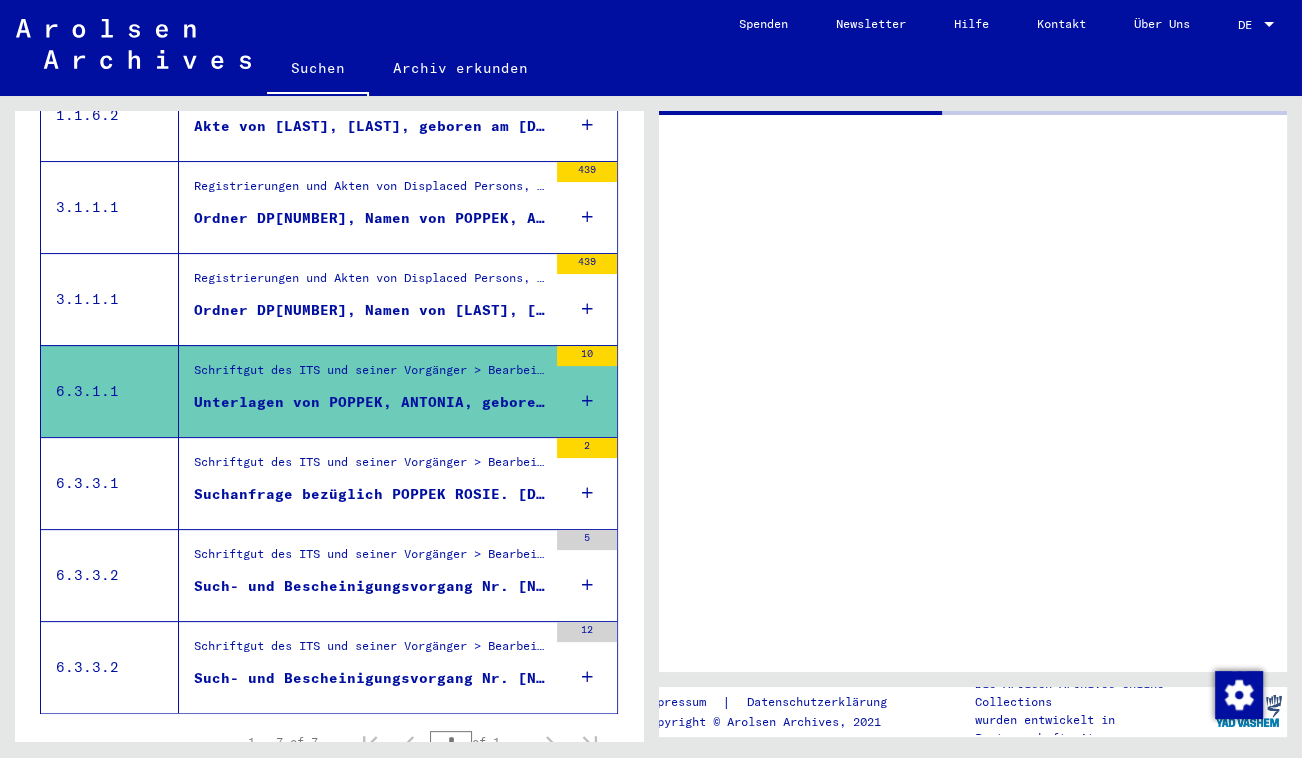 scroll, scrollTop: 0, scrollLeft: 0, axis: both 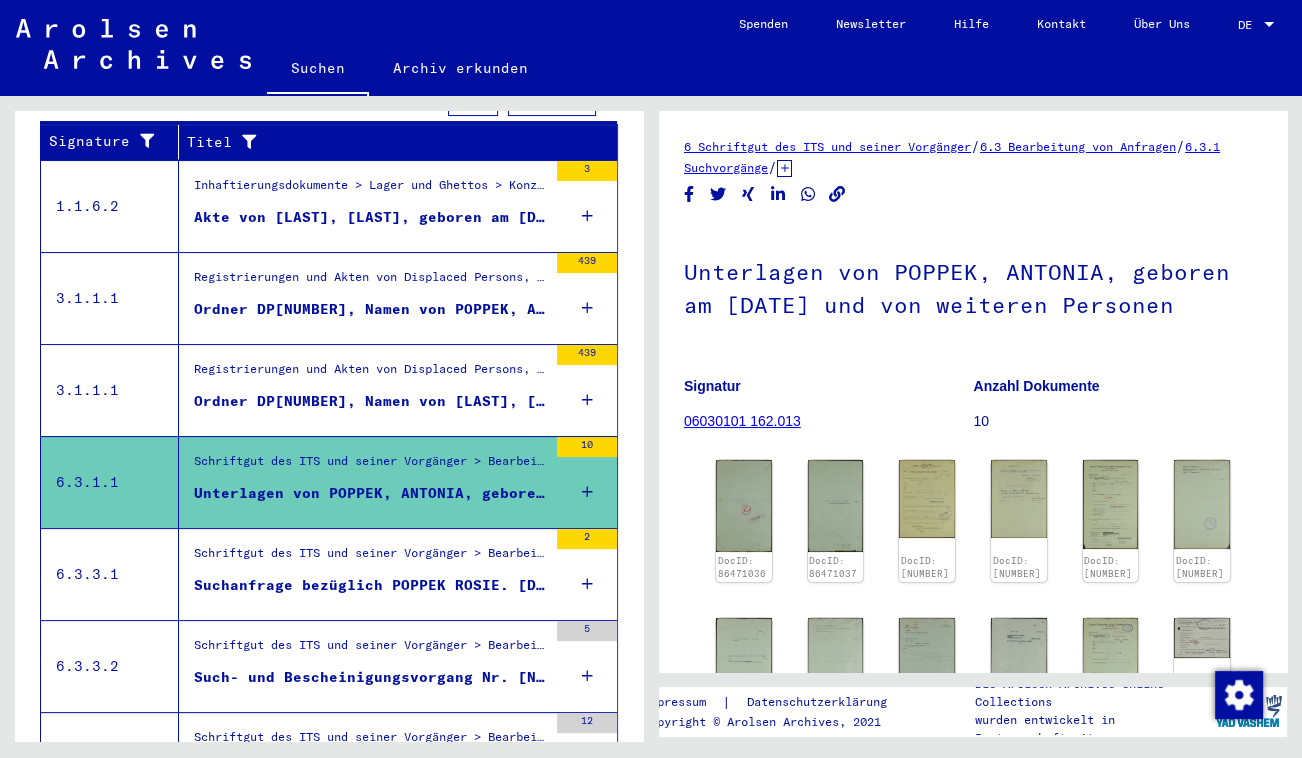 click on "Ordner DP[NUMBER], Namen von [LAST], [FIRST] bis [LAST], [FIRST] ([NUMBER])" at bounding box center [370, 406] 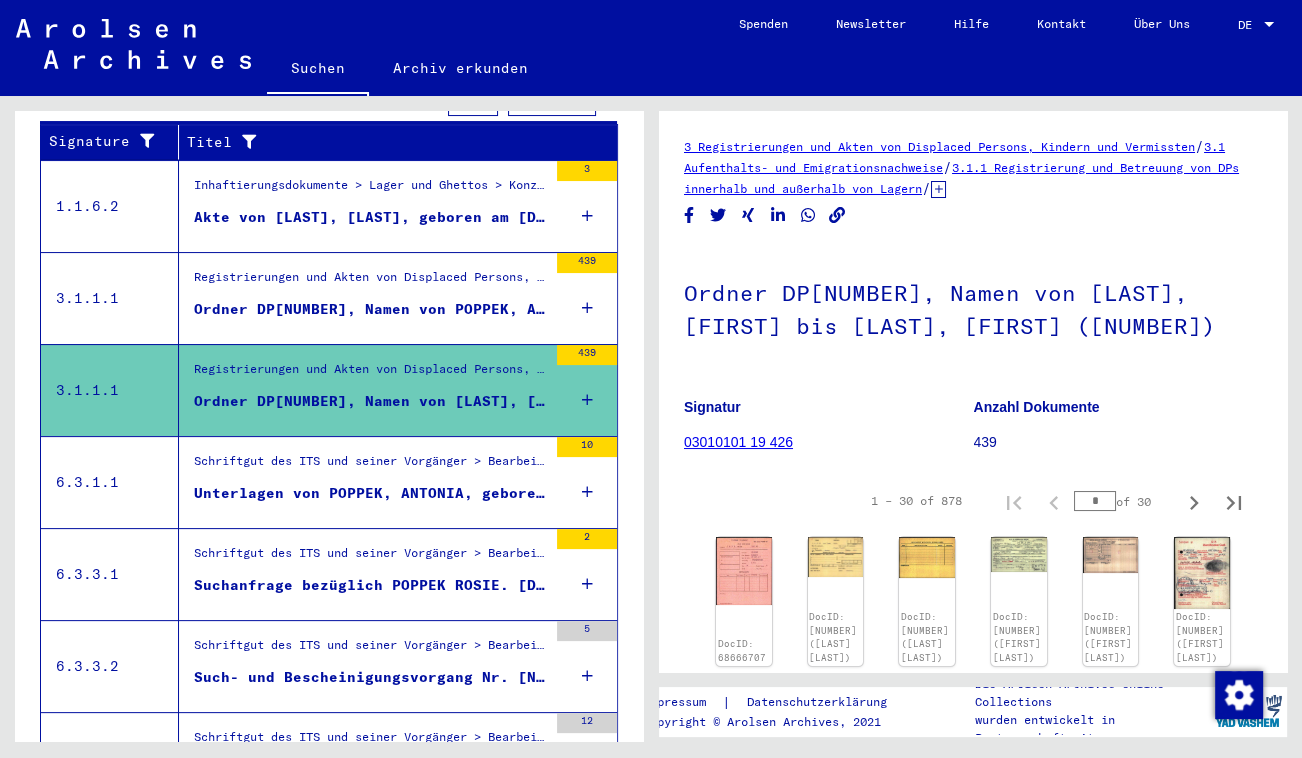 click 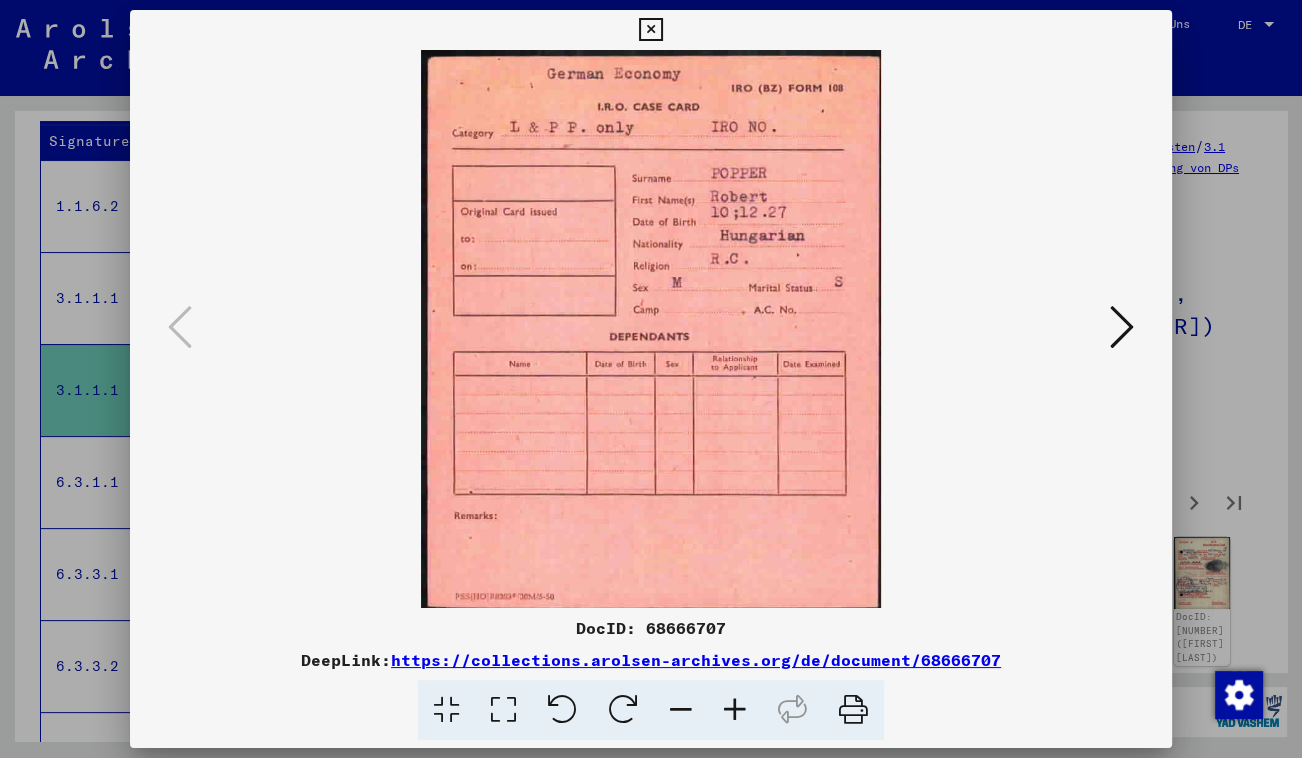 click at bounding box center (651, 329) 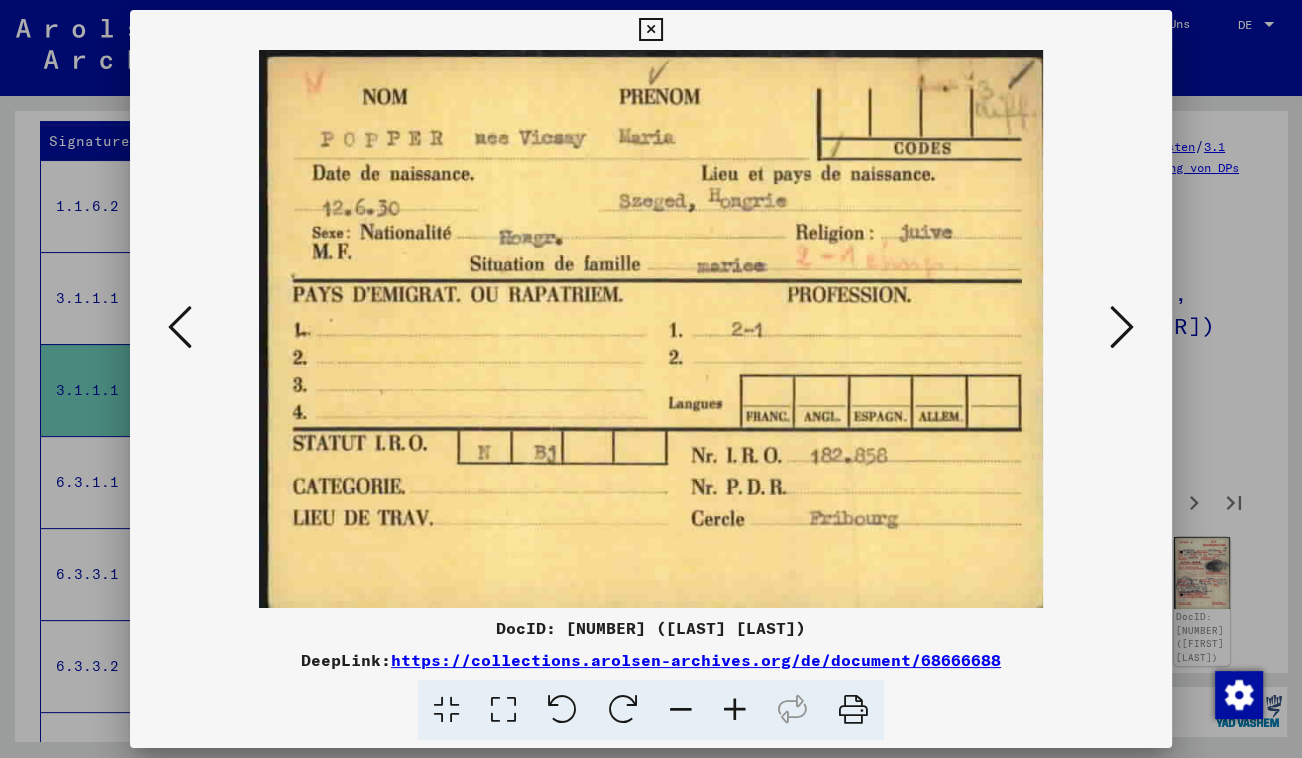 click at bounding box center (650, 30) 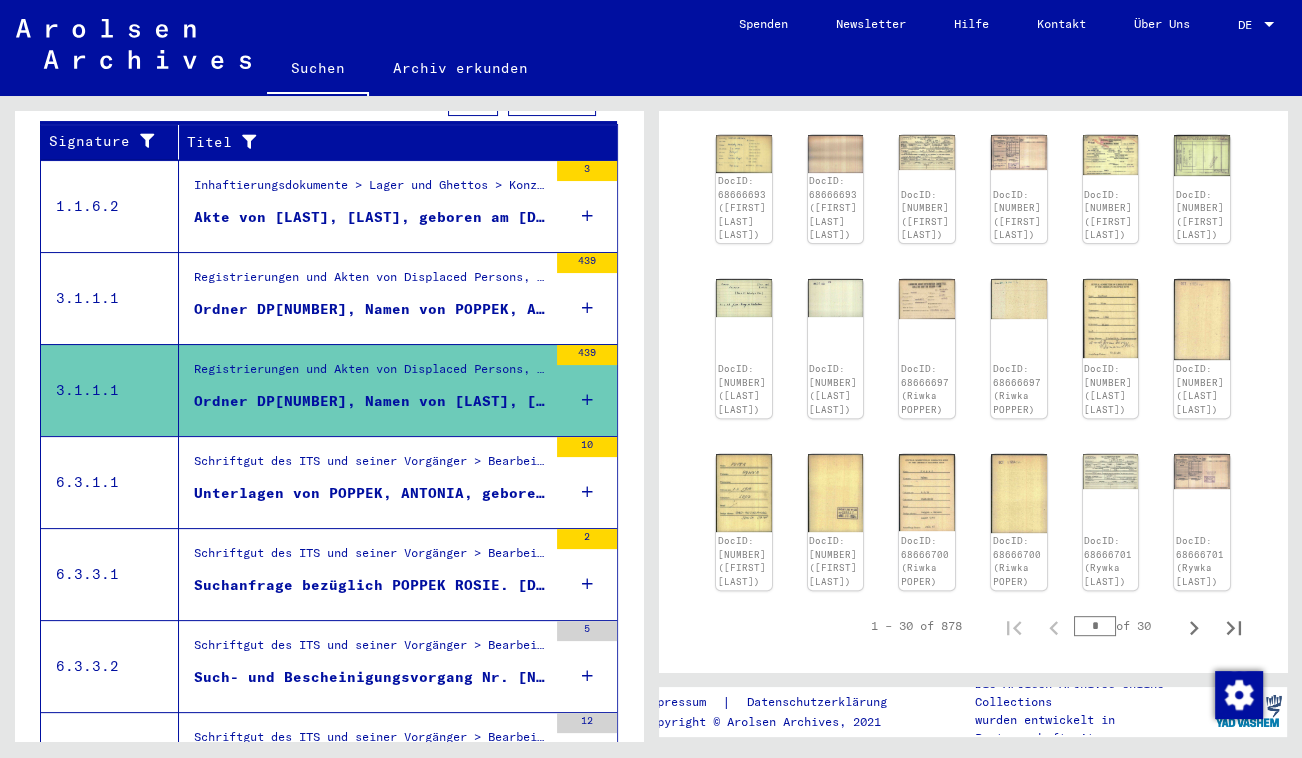 scroll, scrollTop: 636, scrollLeft: 0, axis: vertical 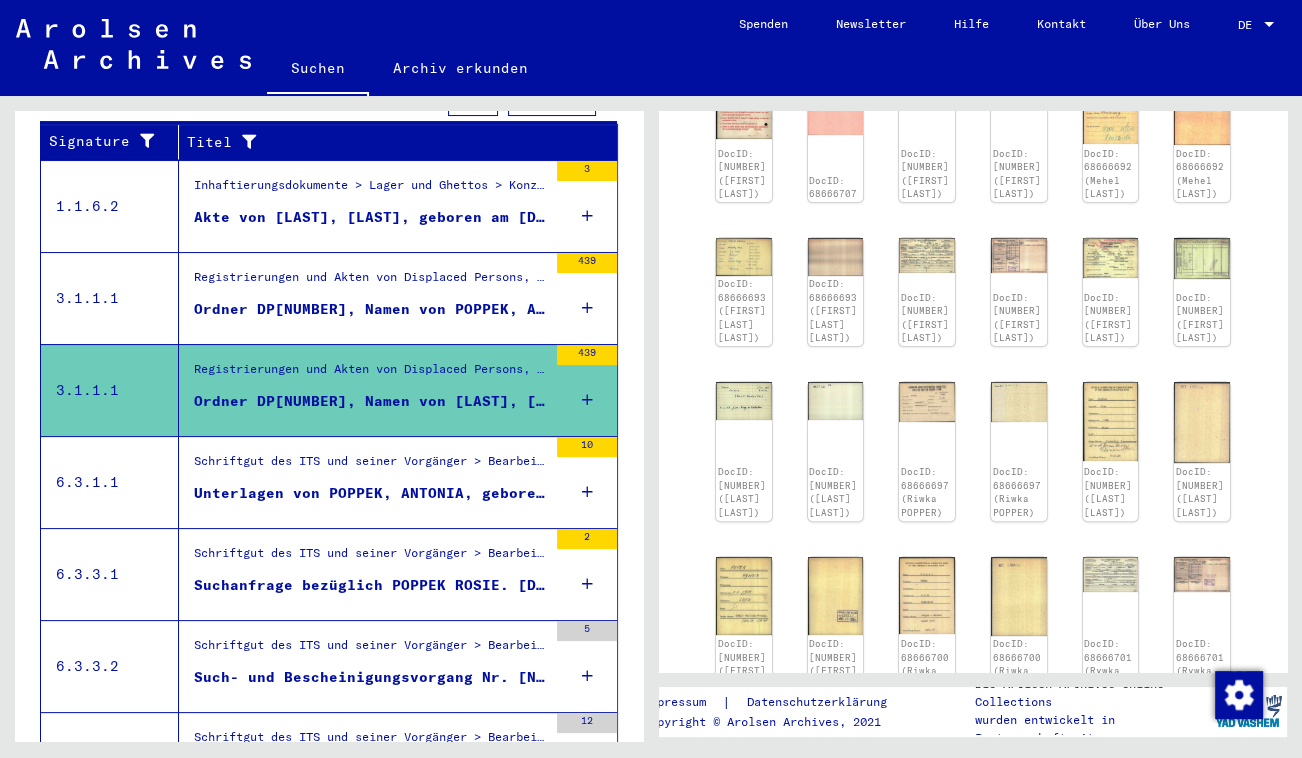 click on "Registrierungen und Akten von Displaced Persons, Kindern und Vermissten > Aufenthalts- und Emigrationsnachweise > Registrierung und Betreuung von DPs innerhalb und außerhalb von Lagern > Nachkriegszeitkartei > Nachkriegszeitkartei (A-Z) > Namen in der "phonetischen" Sortierung ab P" at bounding box center [370, 282] 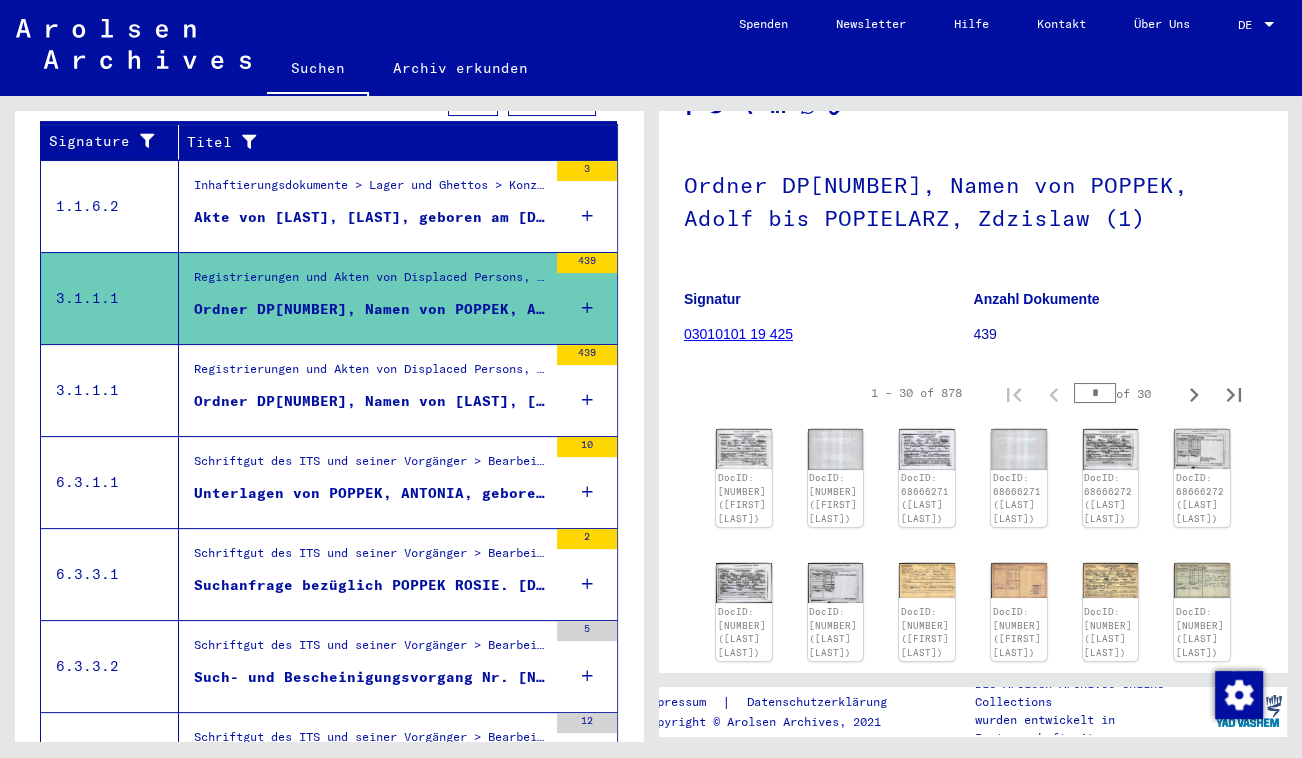 scroll, scrollTop: 181, scrollLeft: 0, axis: vertical 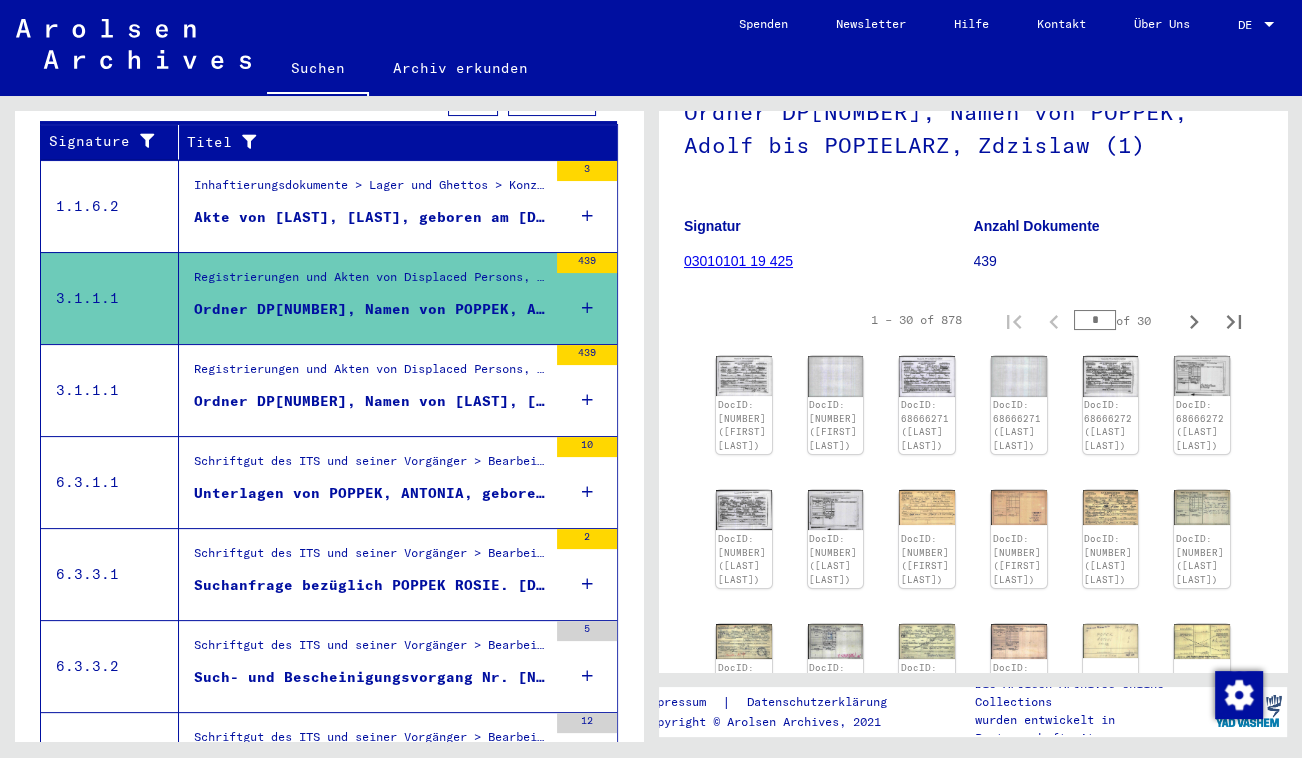 click on "DocID: [NUMBER] ([FIRST] [LAST])" 